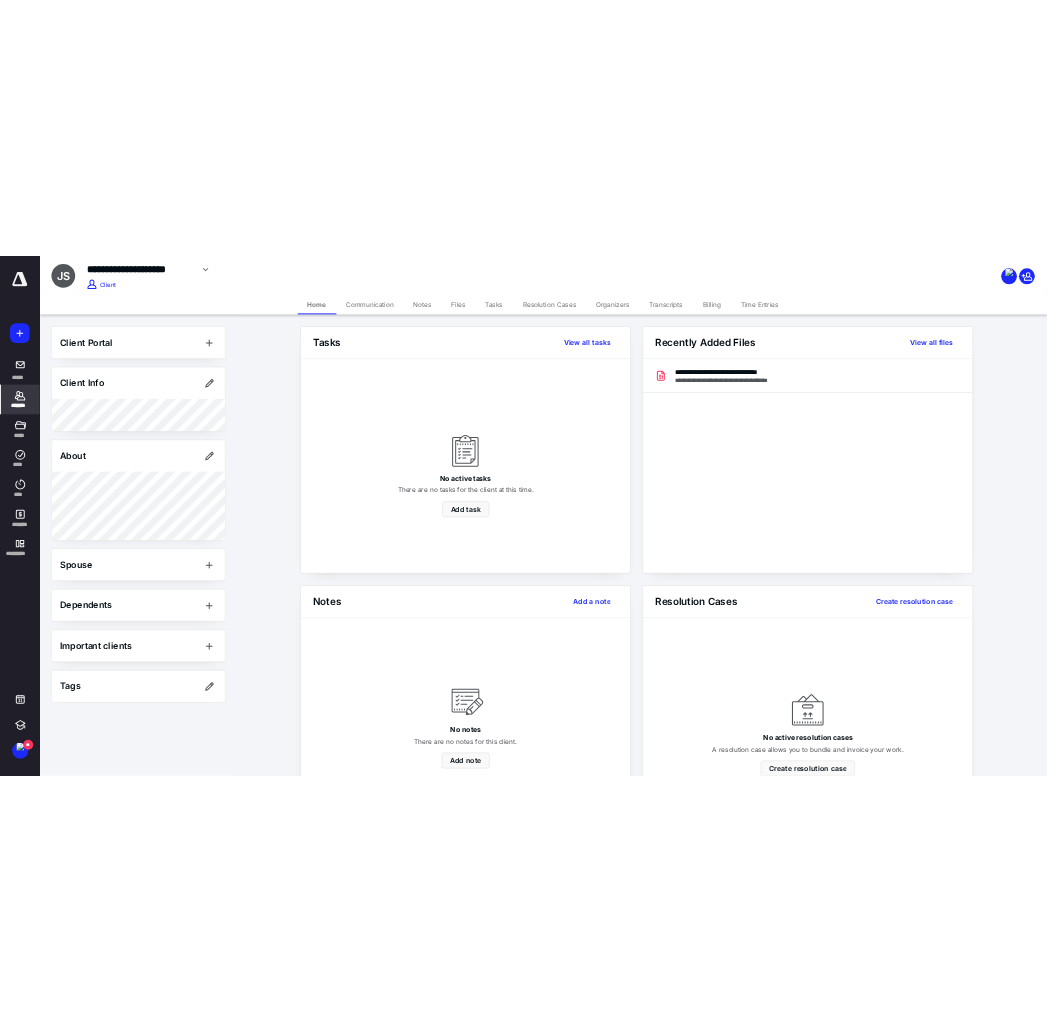 scroll, scrollTop: 0, scrollLeft: 0, axis: both 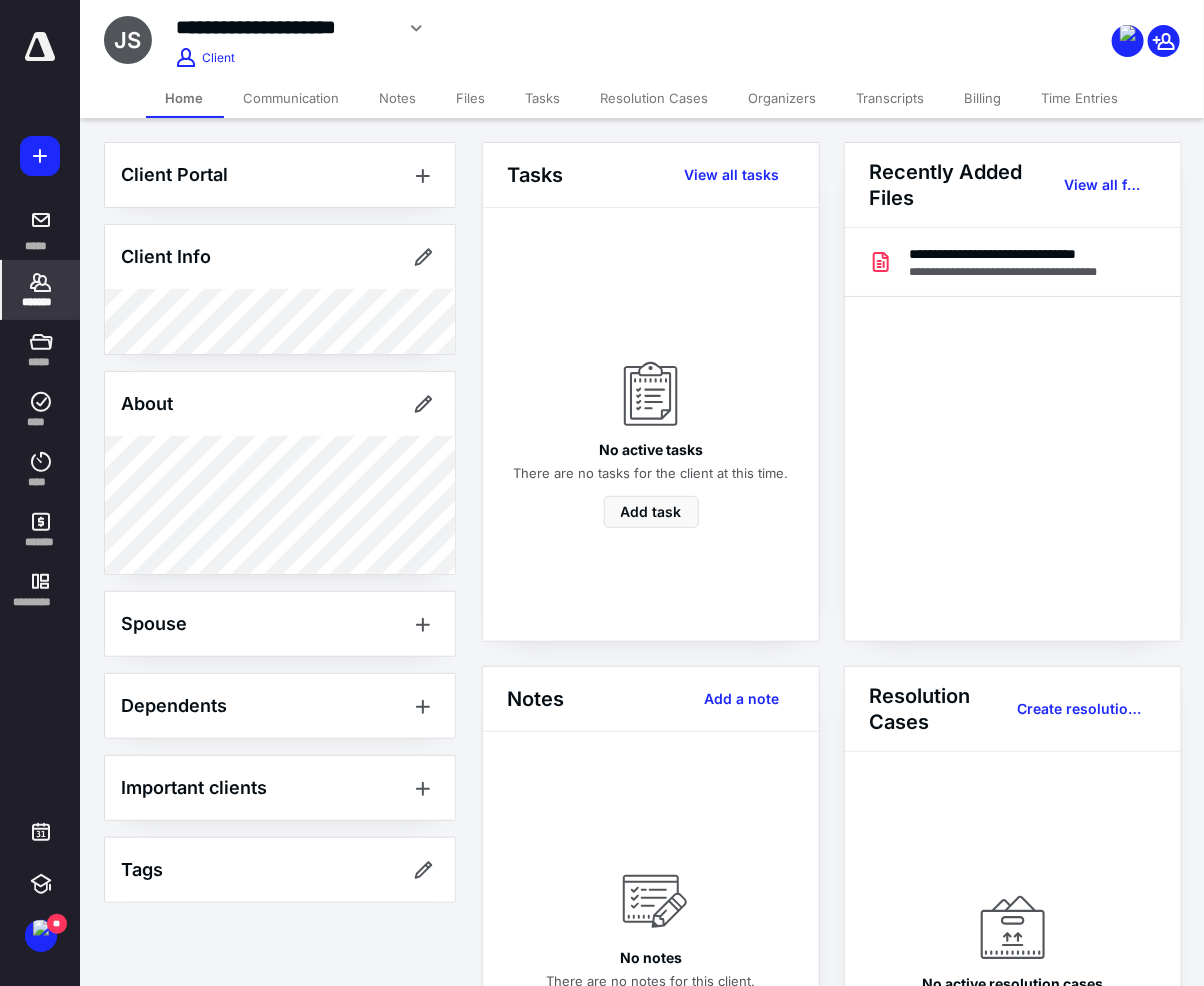 click on "Files" at bounding box center (471, 98) 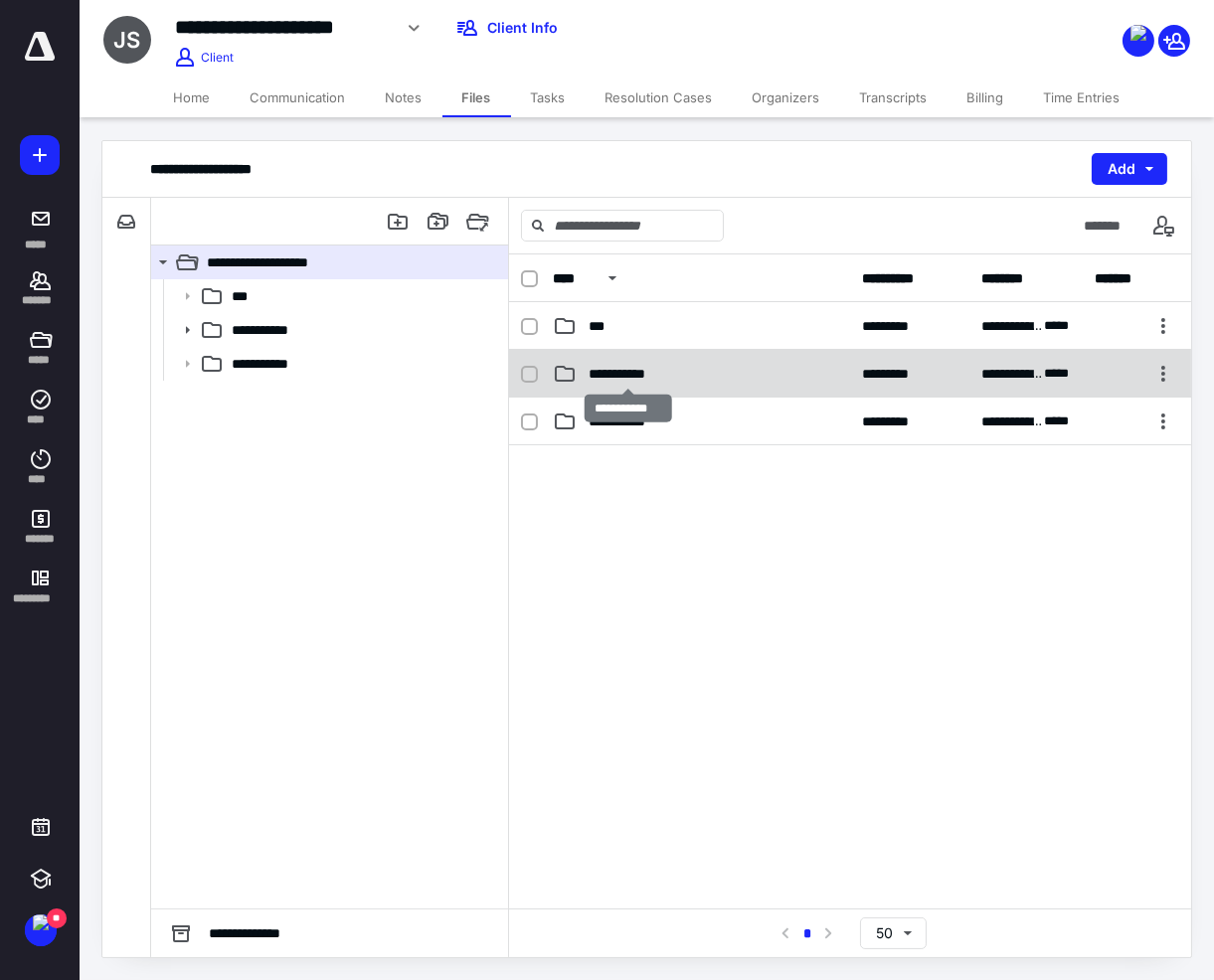 click on "**********" at bounding box center [627, 374] 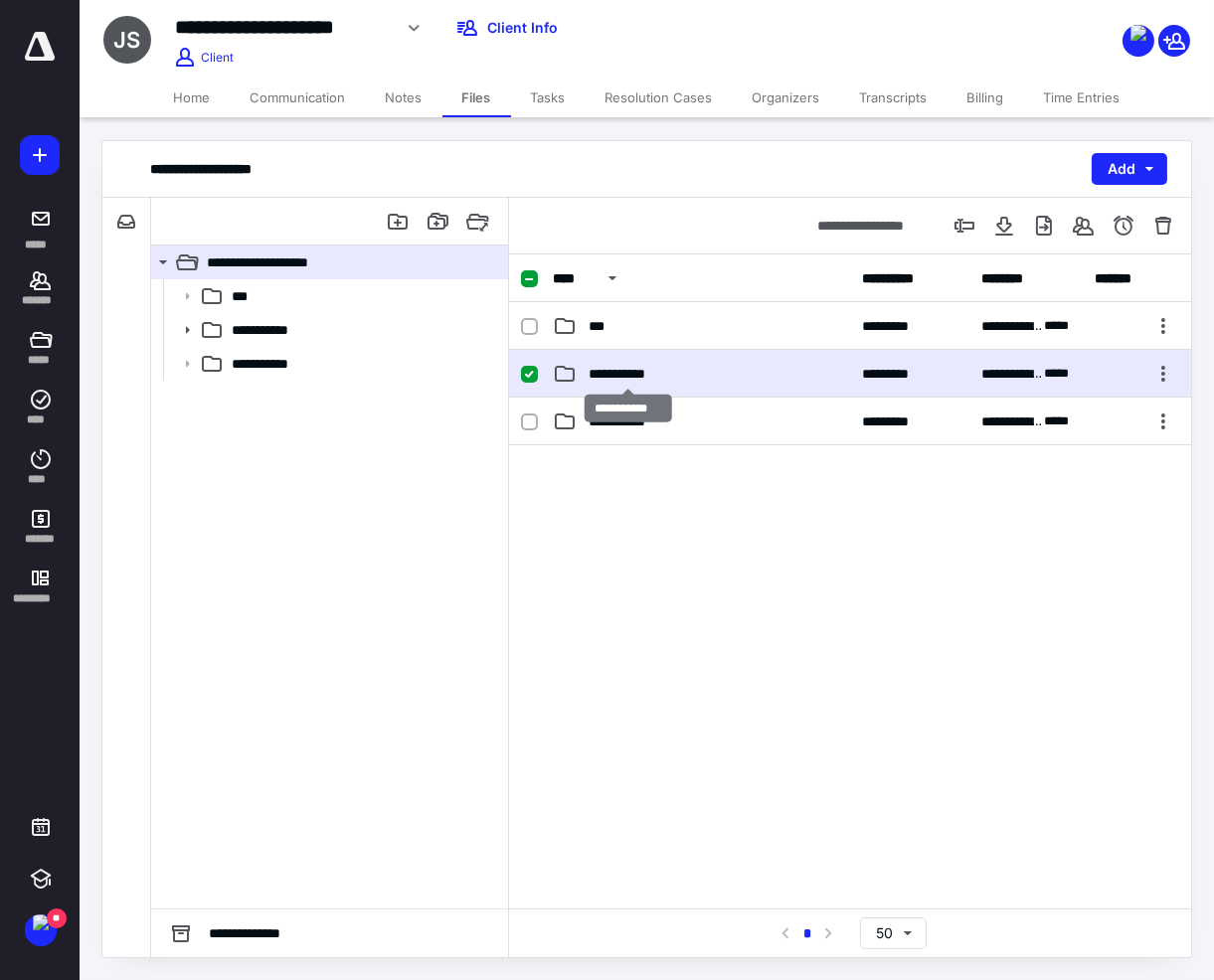 click on "**********" at bounding box center (627, 374) 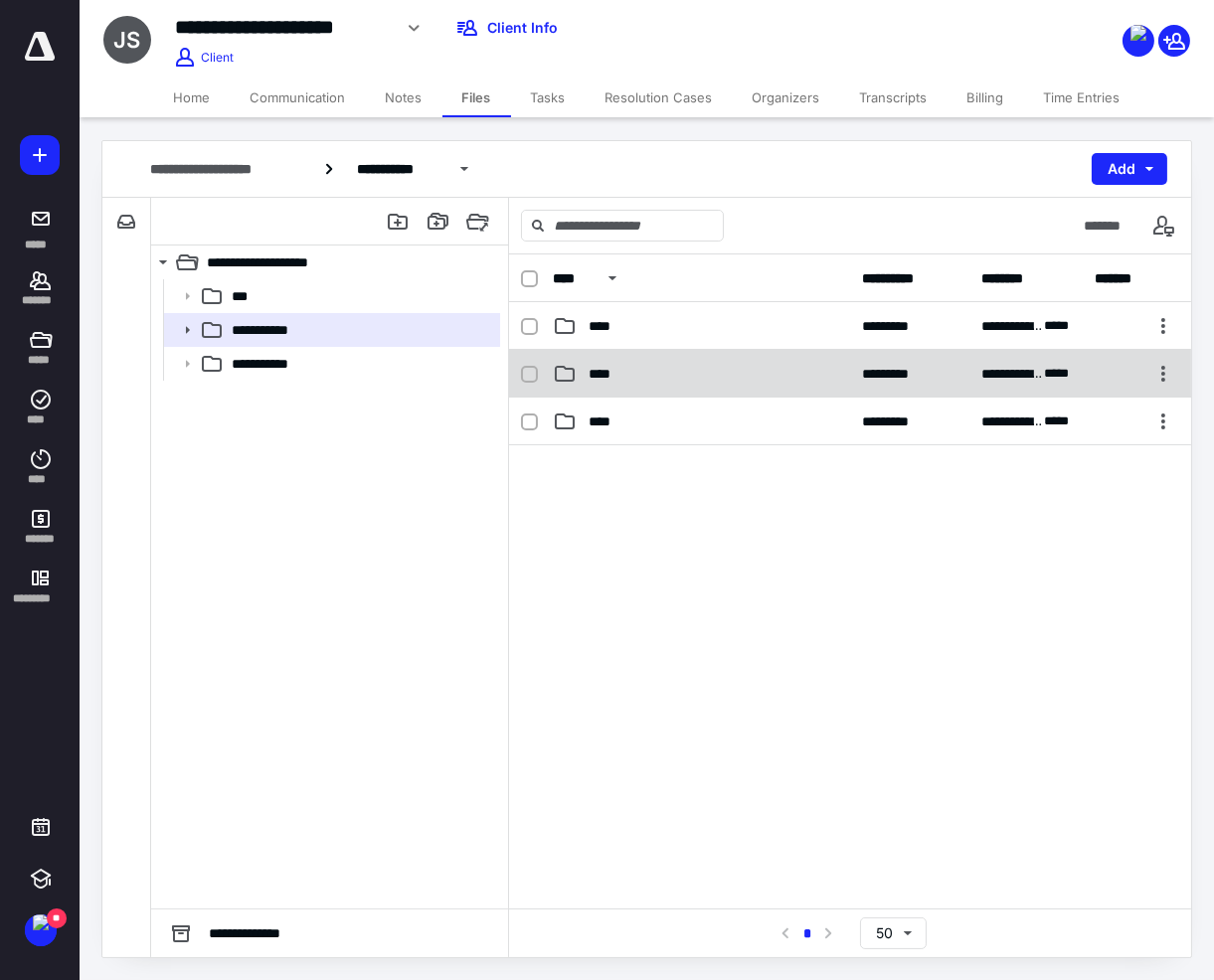 click on "****" at bounding box center [701, 374] 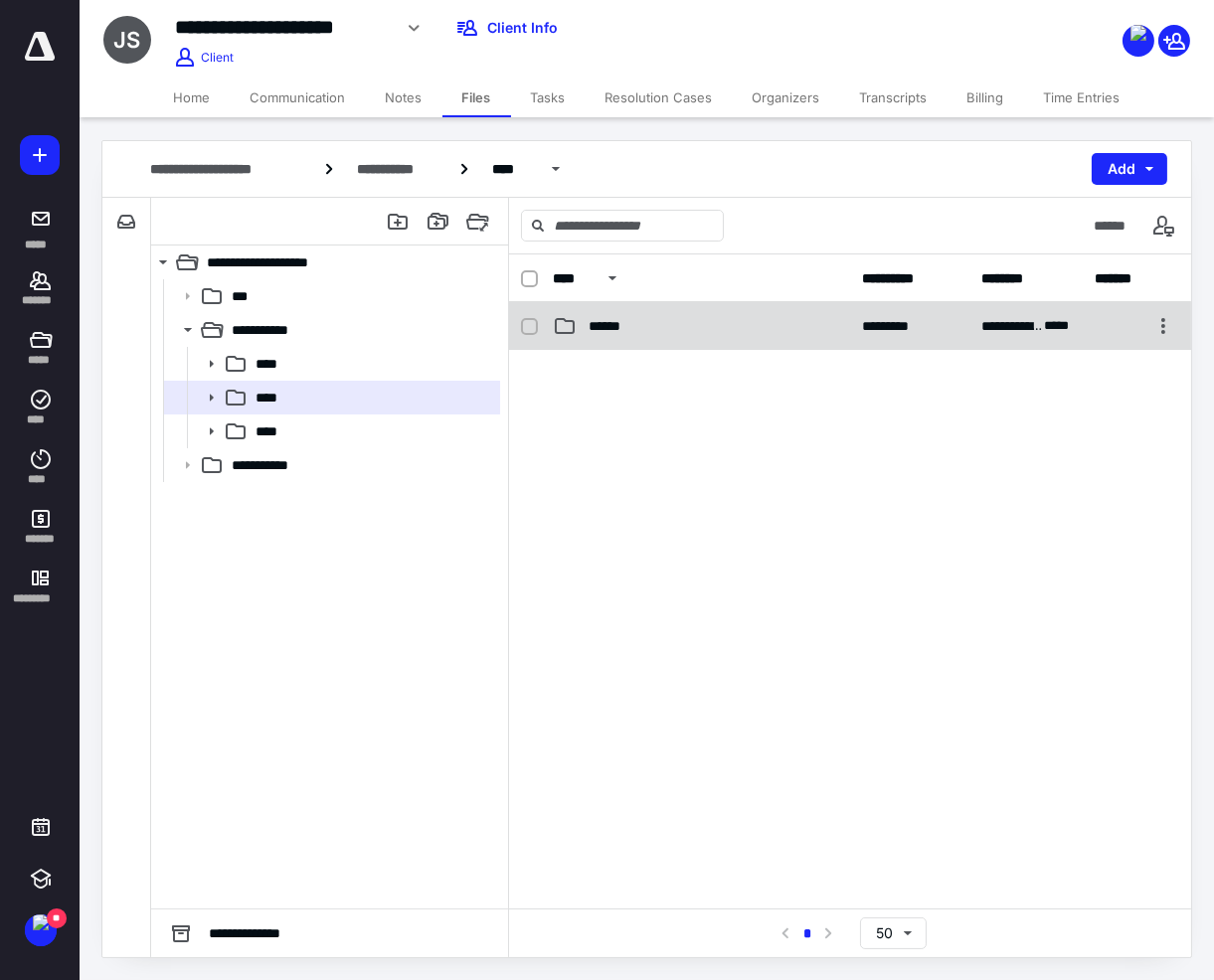 click on "******" at bounding box center (611, 326) 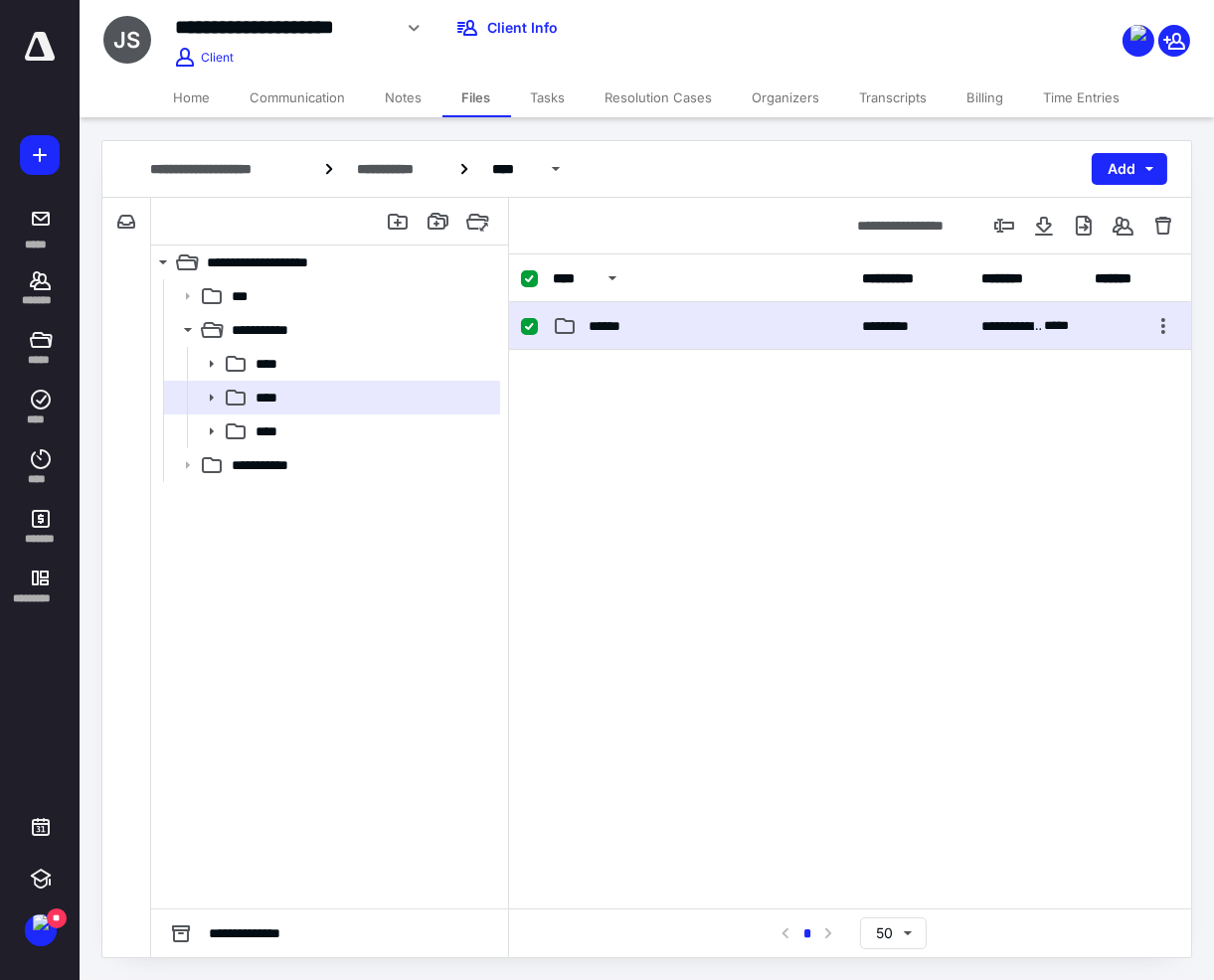 click on "******" at bounding box center (611, 326) 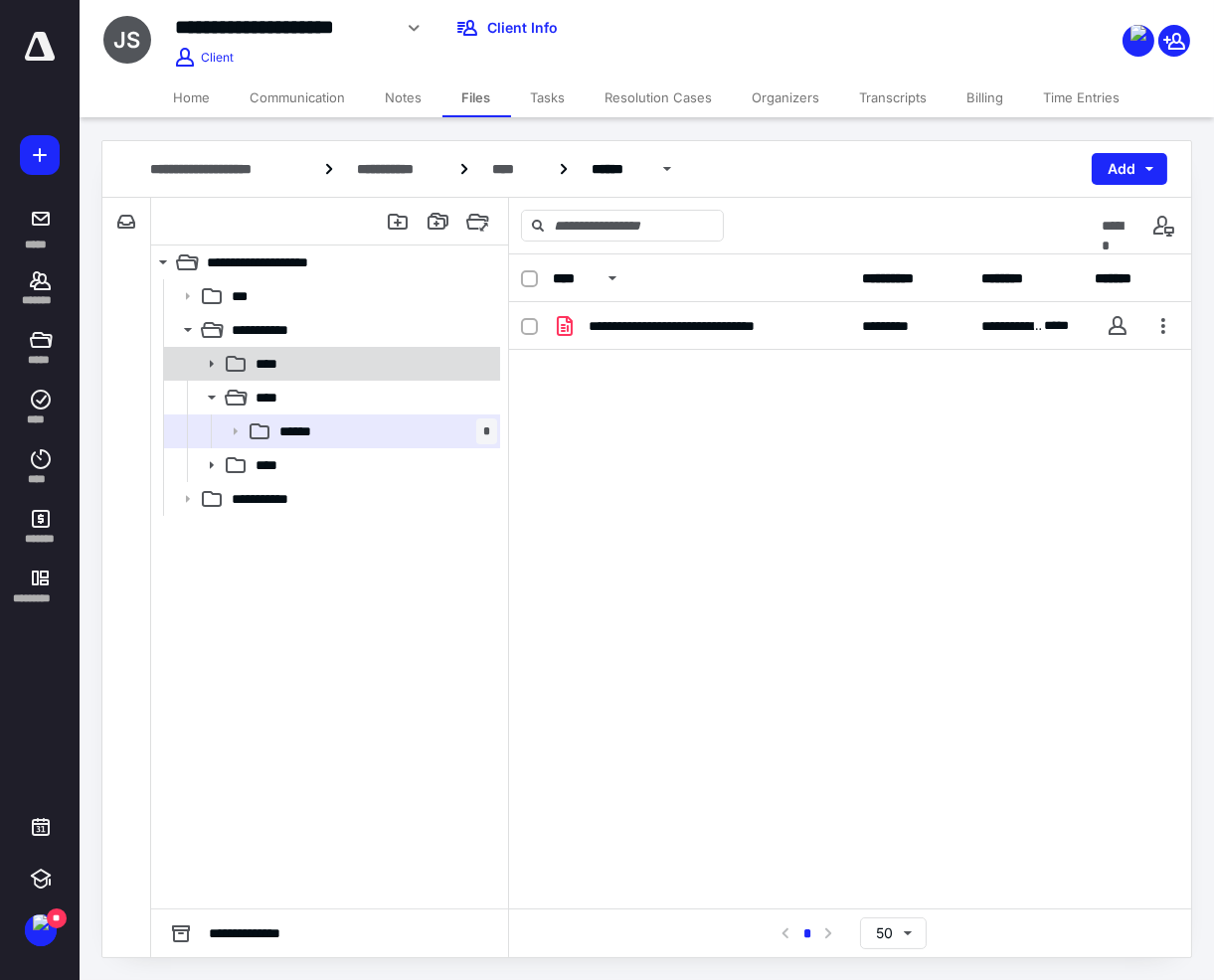 click on "****" at bounding box center (372, 364) 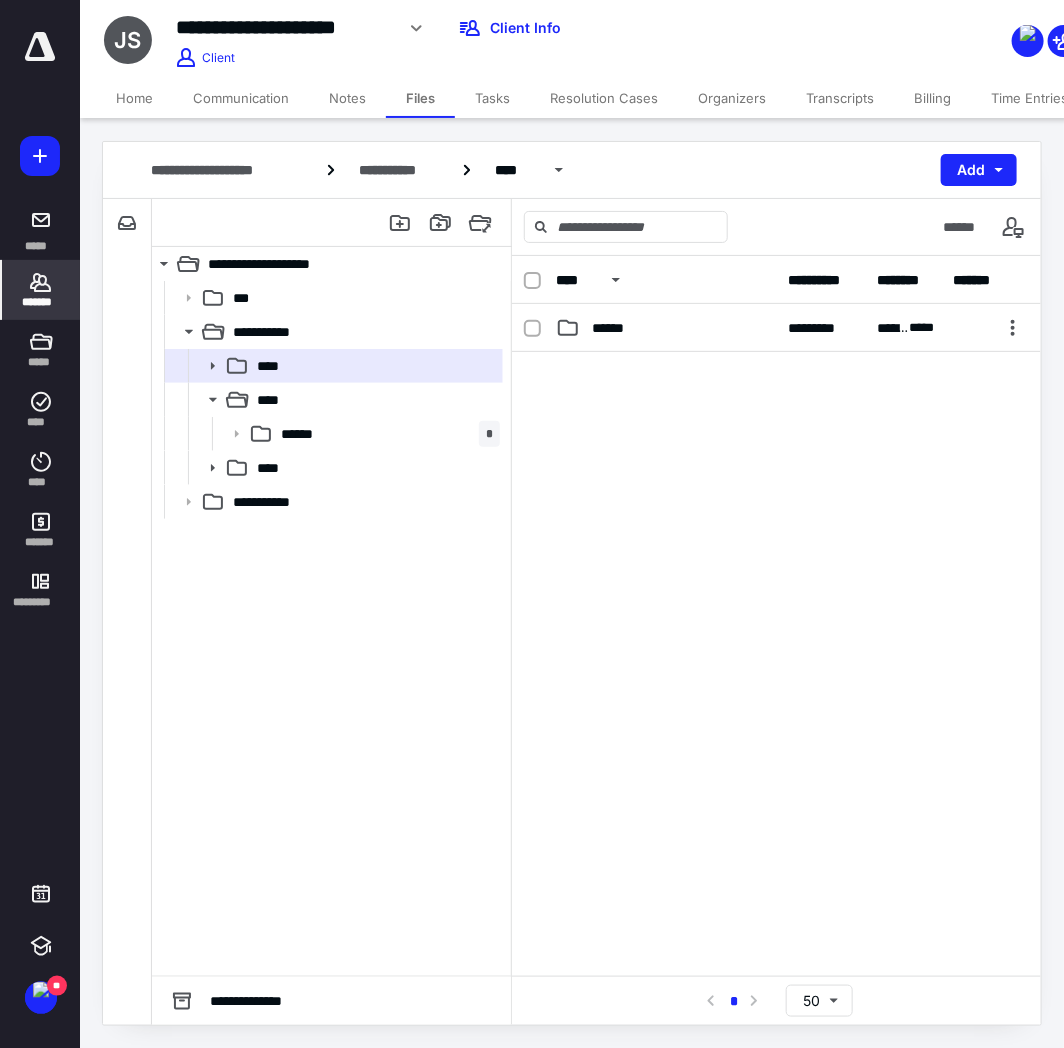 click on "*******" at bounding box center (41, 302) 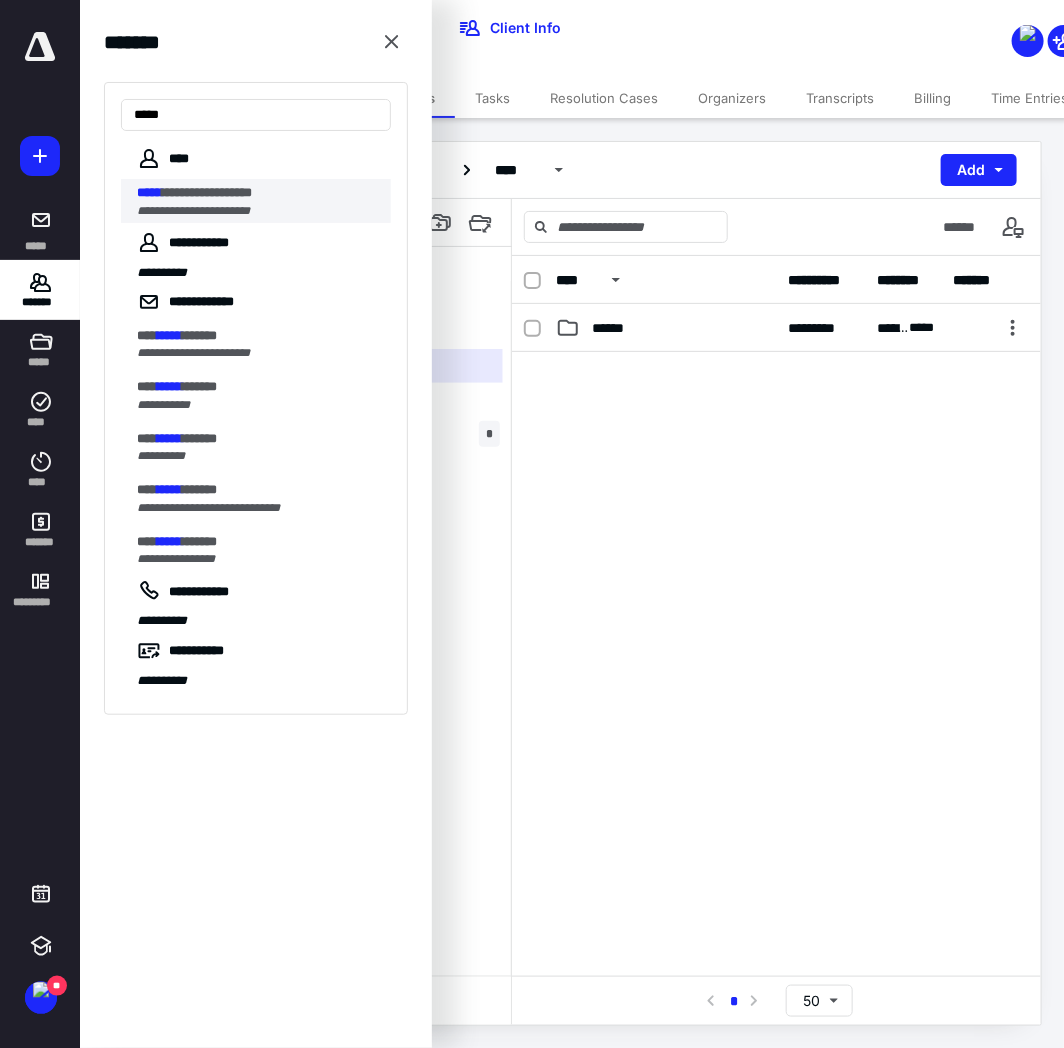 type on "*****" 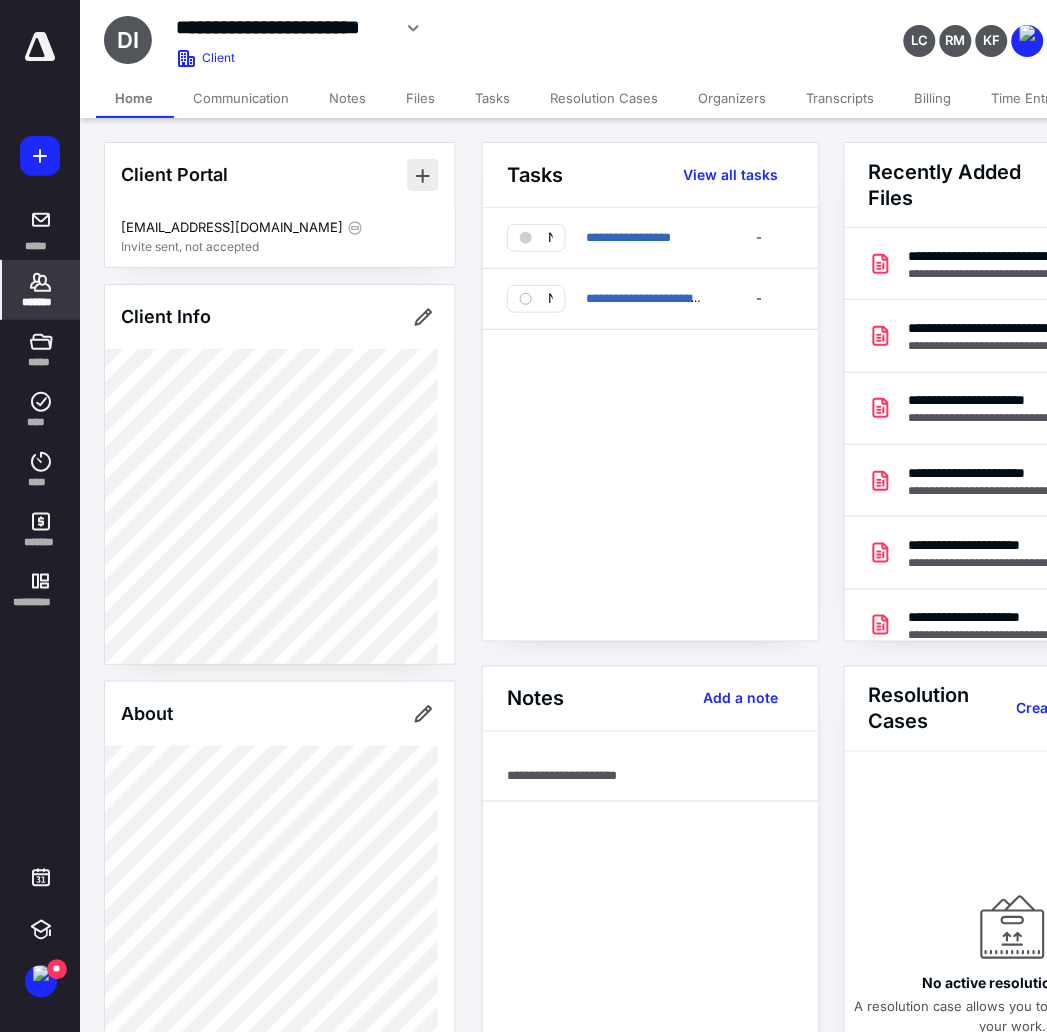 click at bounding box center (423, 175) 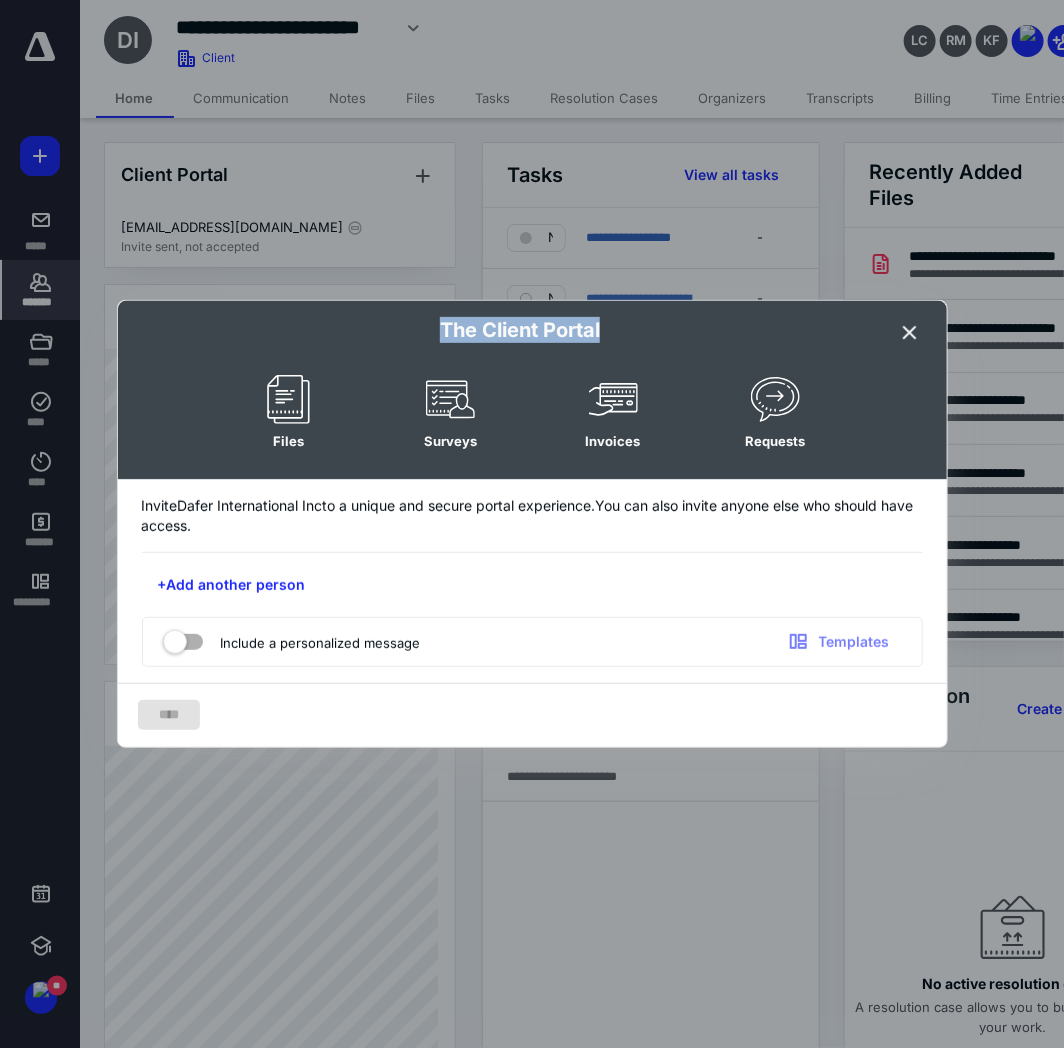 click on "The Client Portal Files Surveys Invoices Requests" at bounding box center (532, 391) 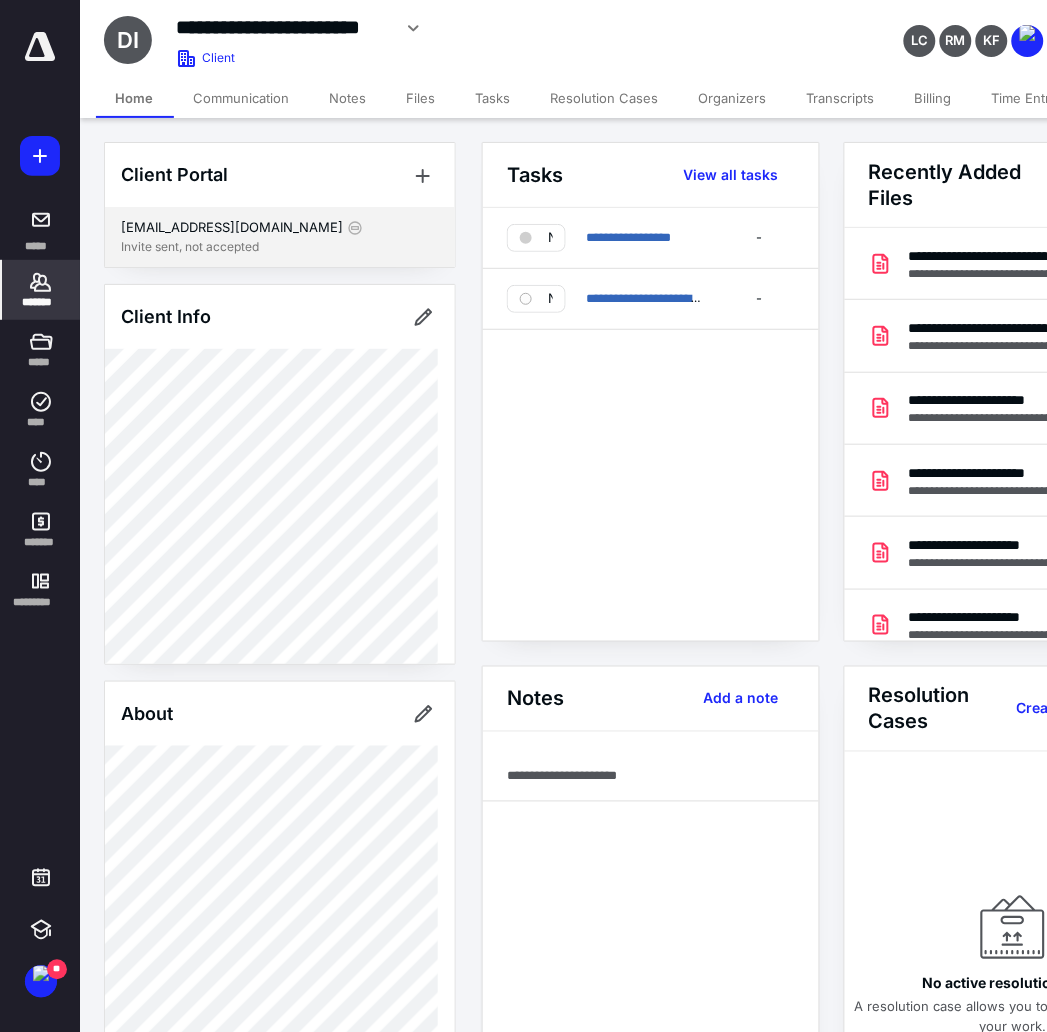 click on "Invite sent, not accepted" at bounding box center [280, 247] 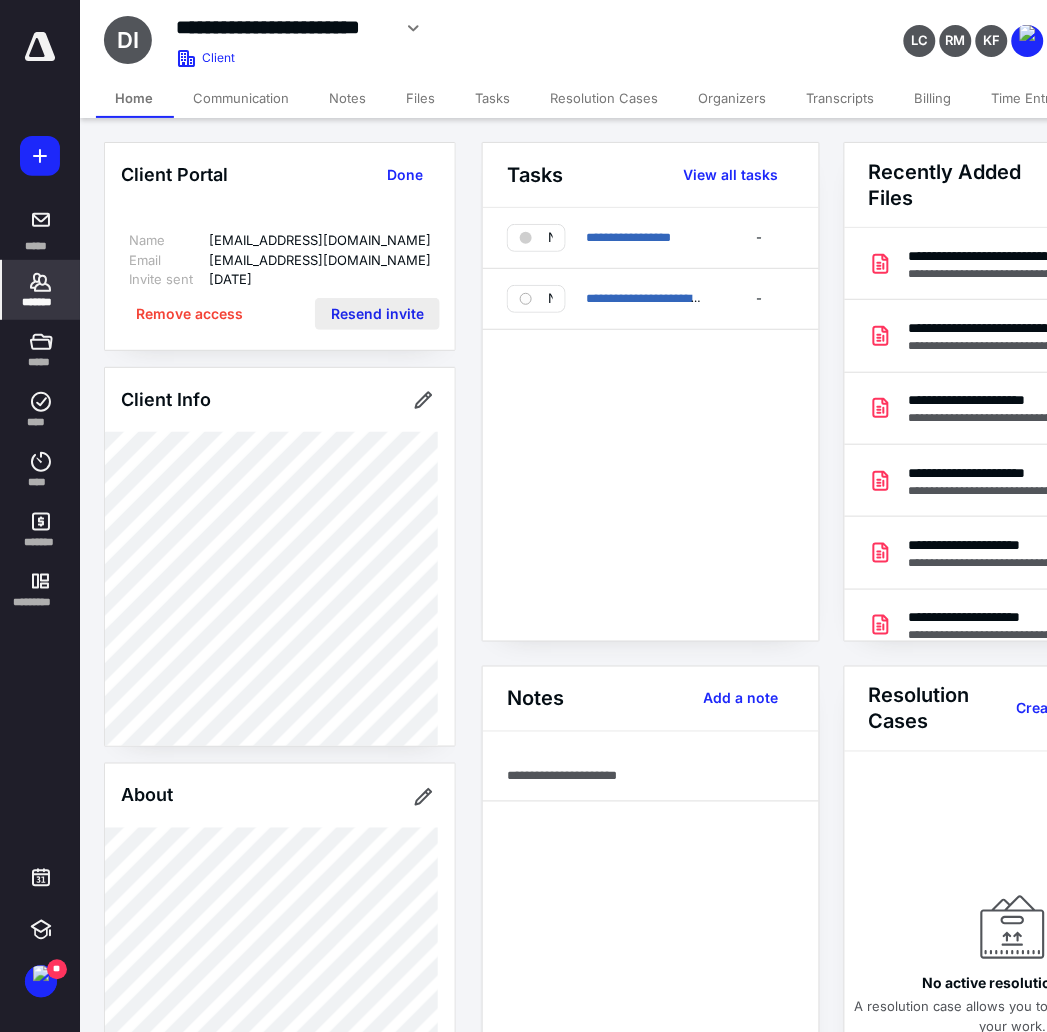 click on "Resend invite" at bounding box center (377, 314) 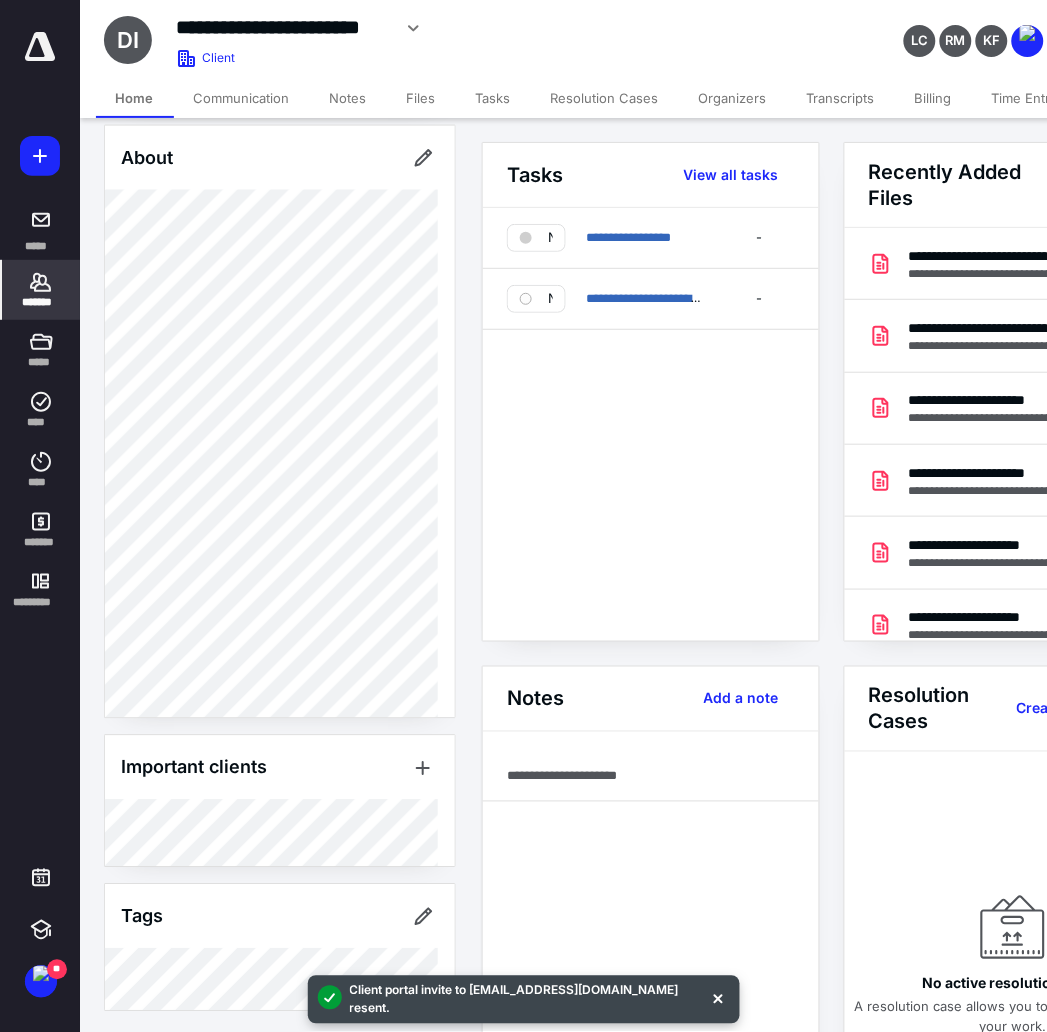 scroll, scrollTop: 560, scrollLeft: 0, axis: vertical 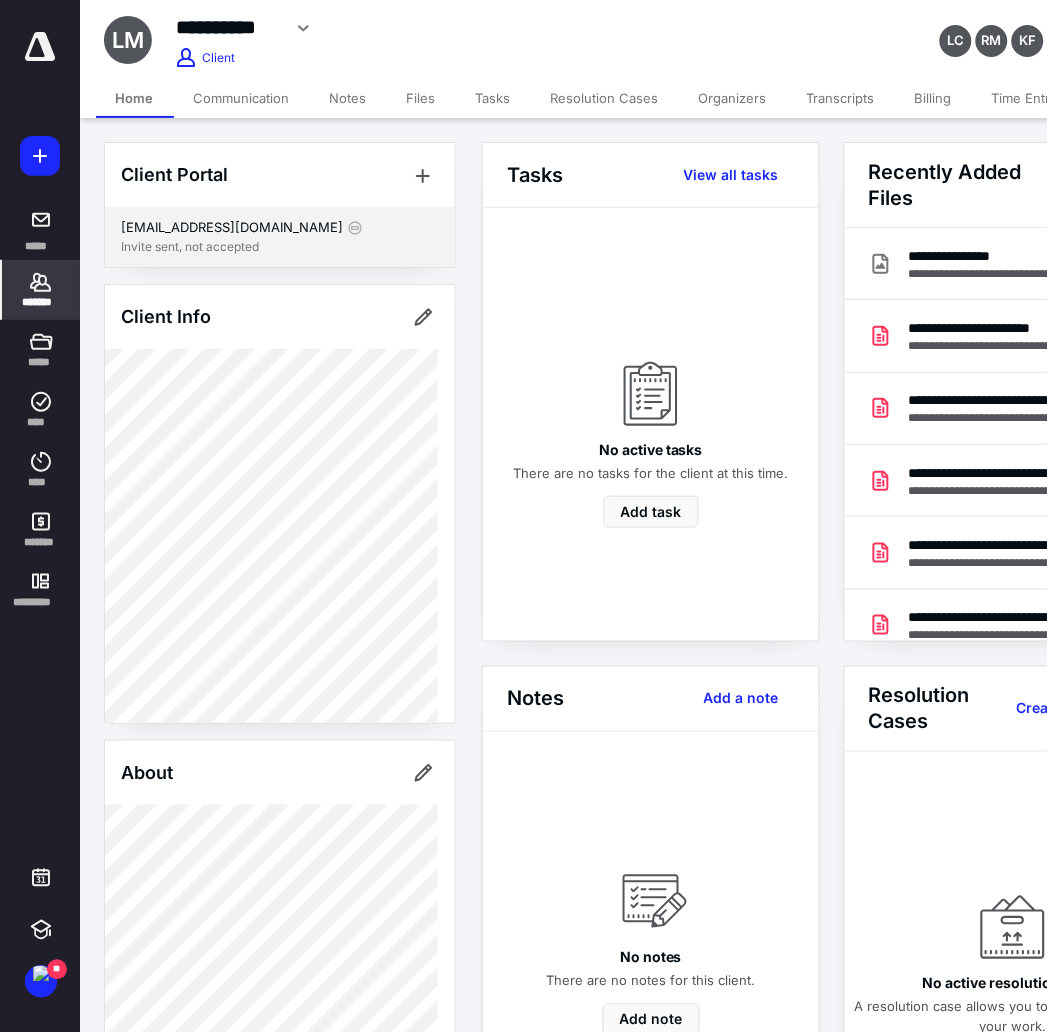 click on "Invite sent, not accepted" at bounding box center [280, 247] 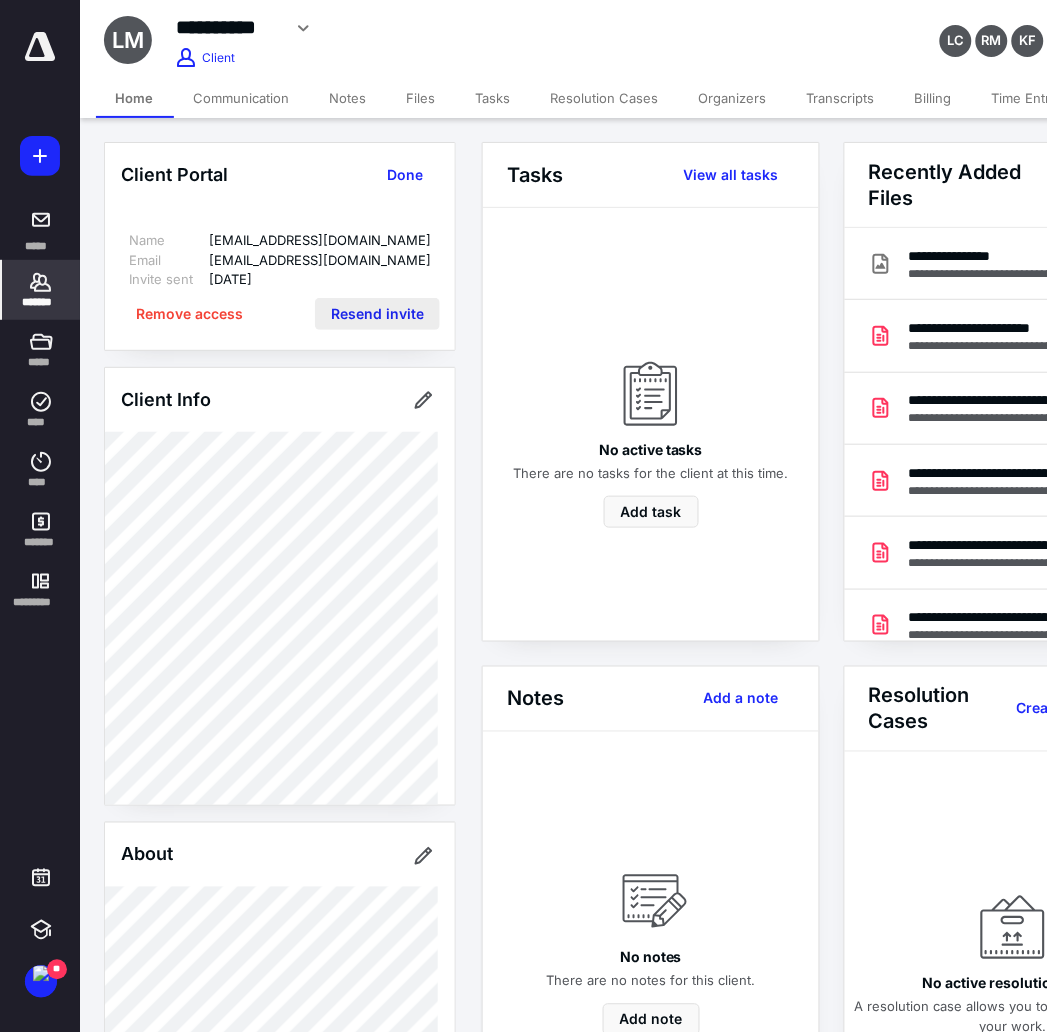 click on "Resend invite" at bounding box center (377, 314) 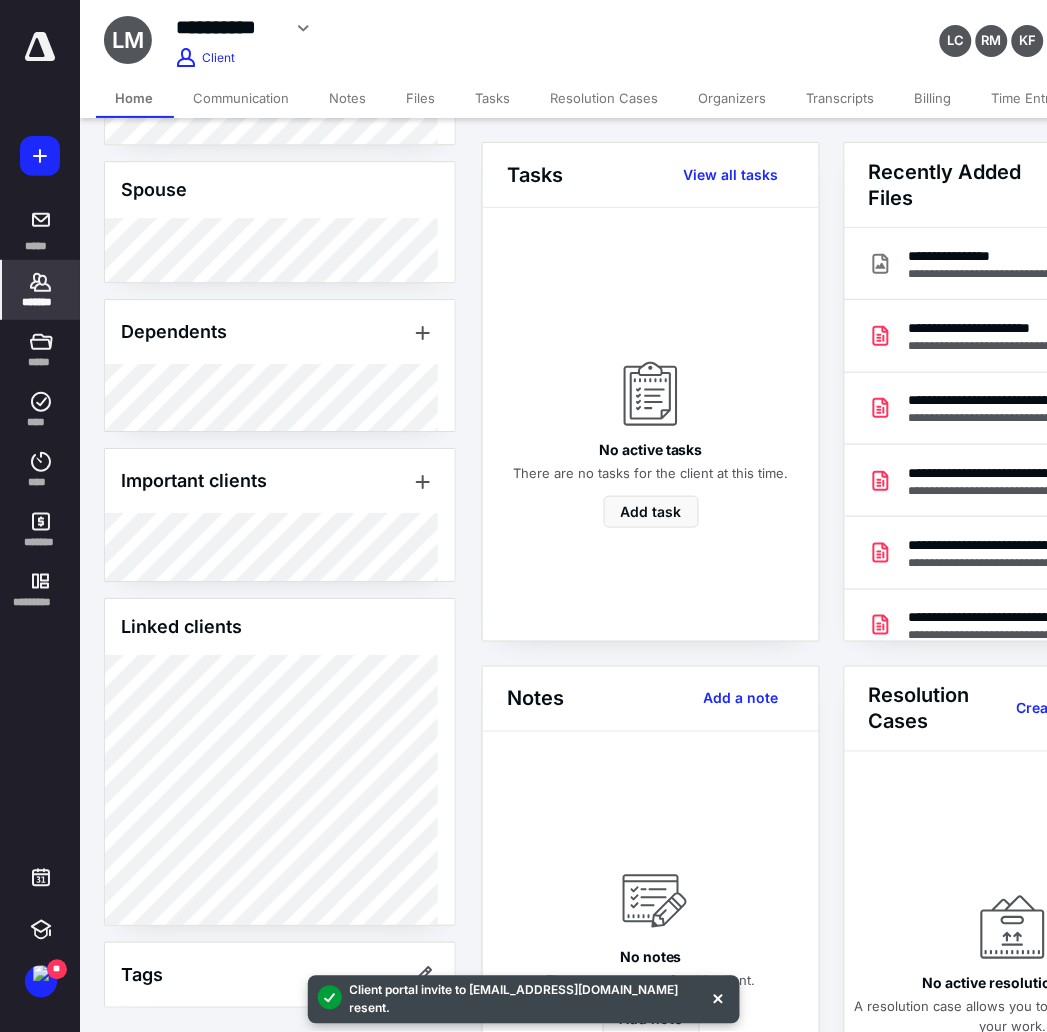 scroll, scrollTop: 1011, scrollLeft: 0, axis: vertical 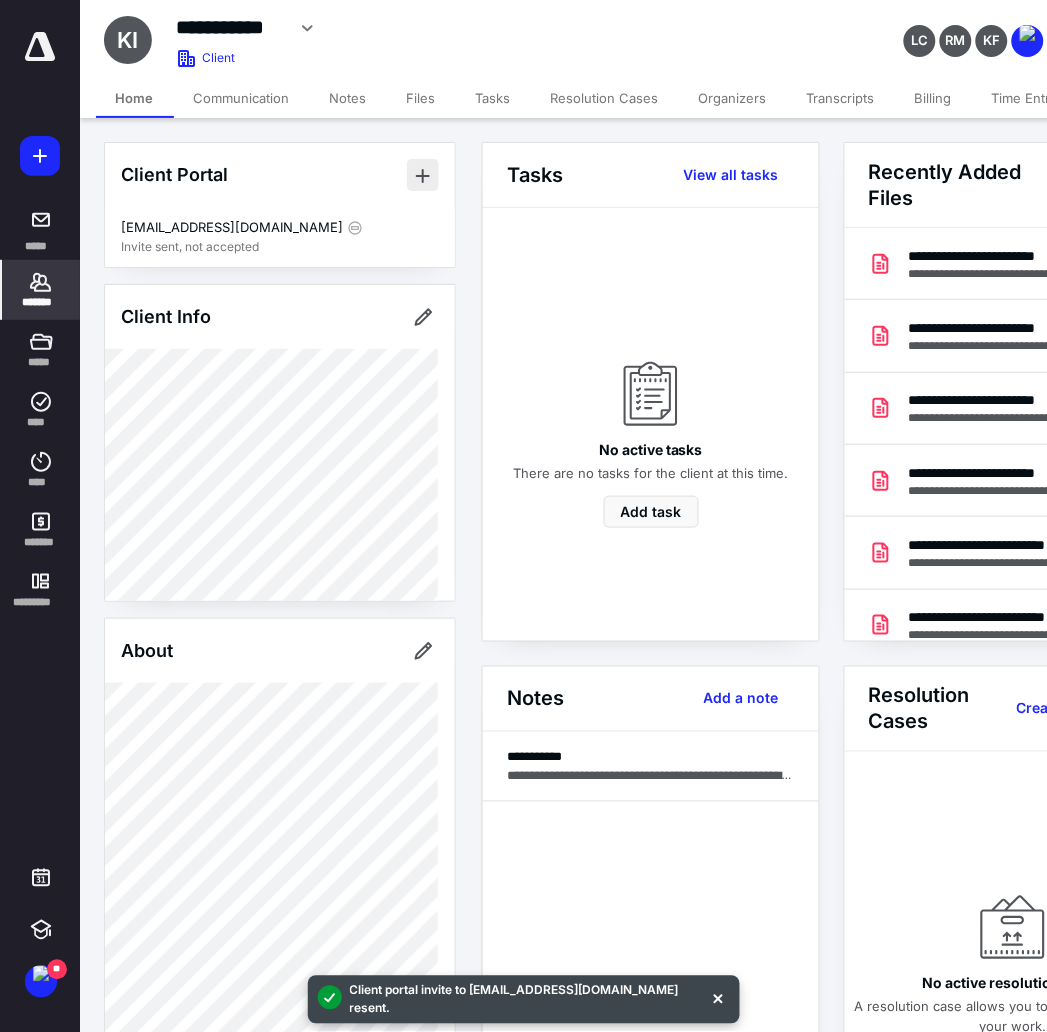 click at bounding box center (423, 175) 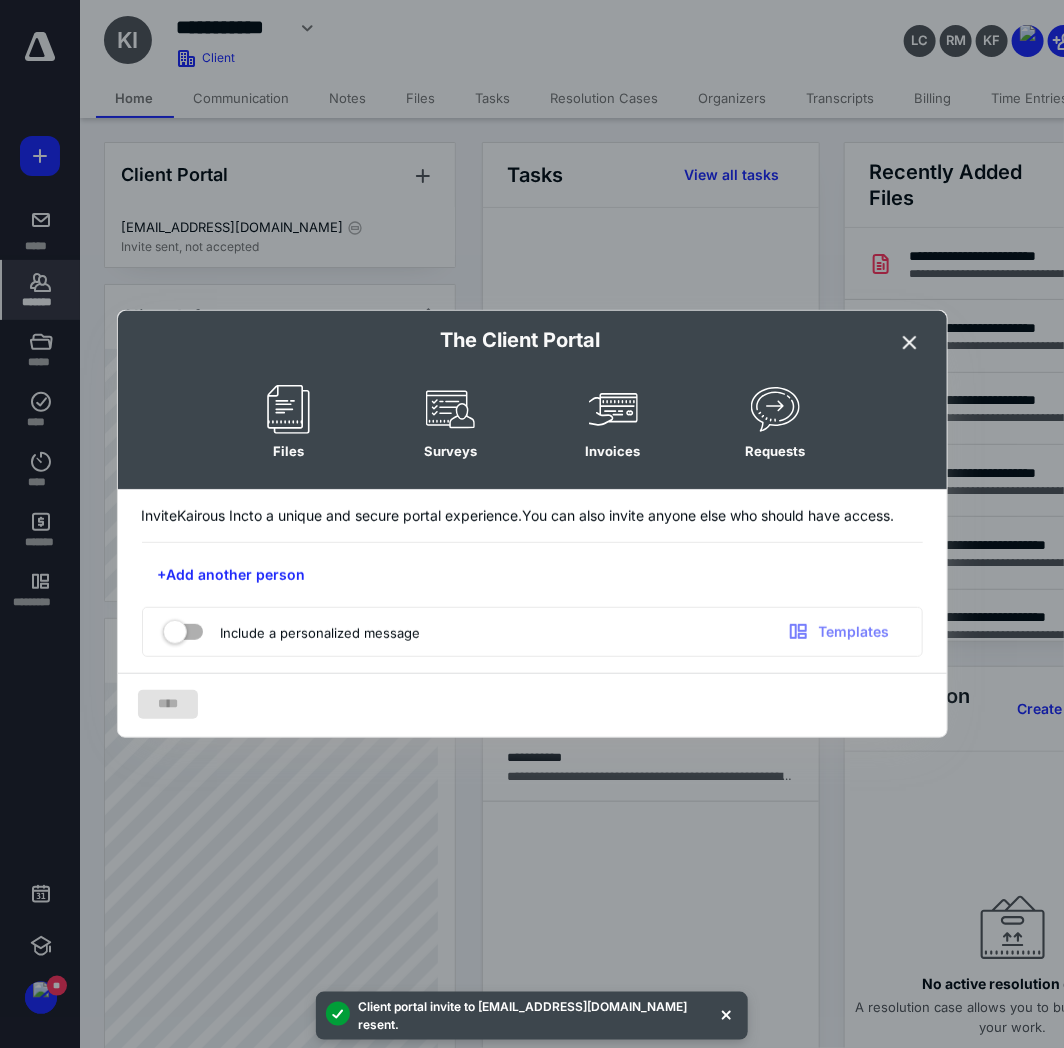 click at bounding box center (911, 343) 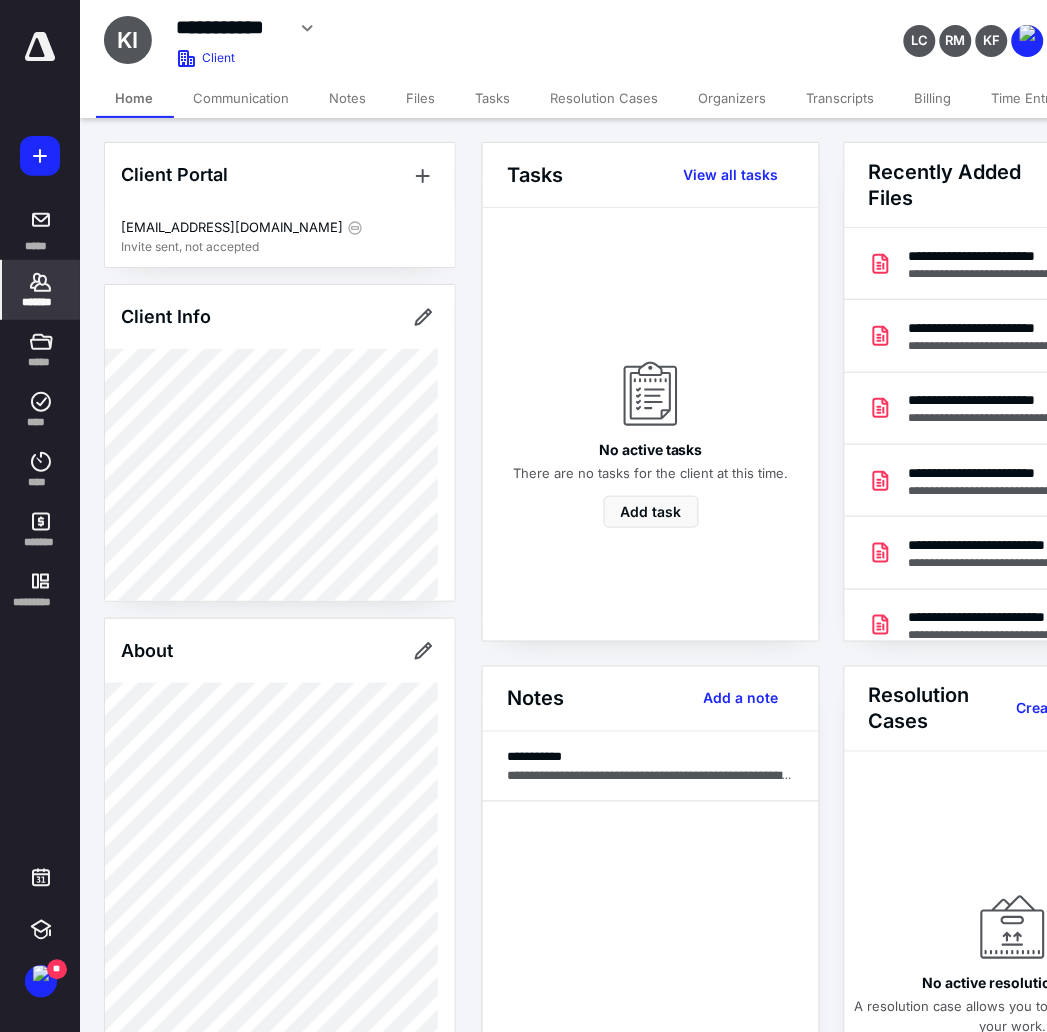 click on "Client Portal" at bounding box center [280, 175] 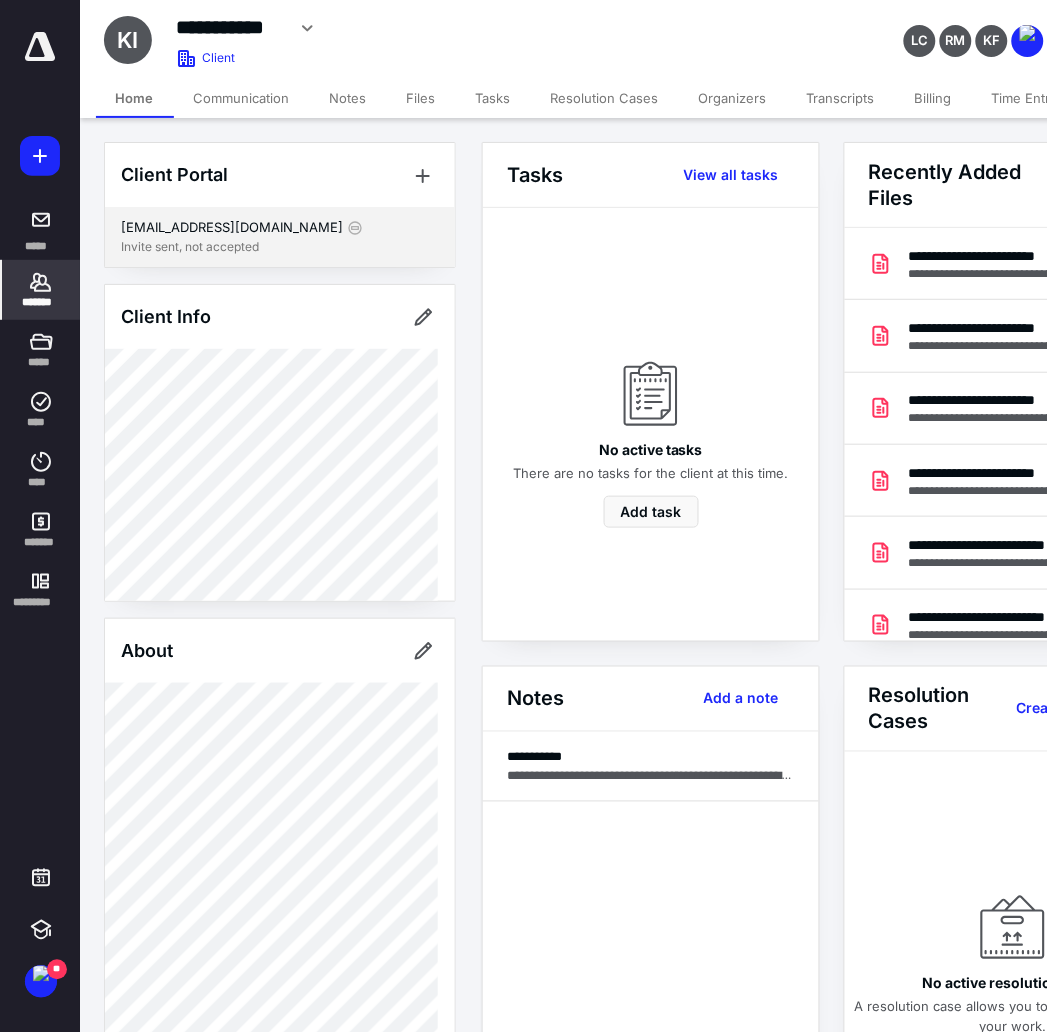 click on "Invite sent, not accepted" at bounding box center (280, 247) 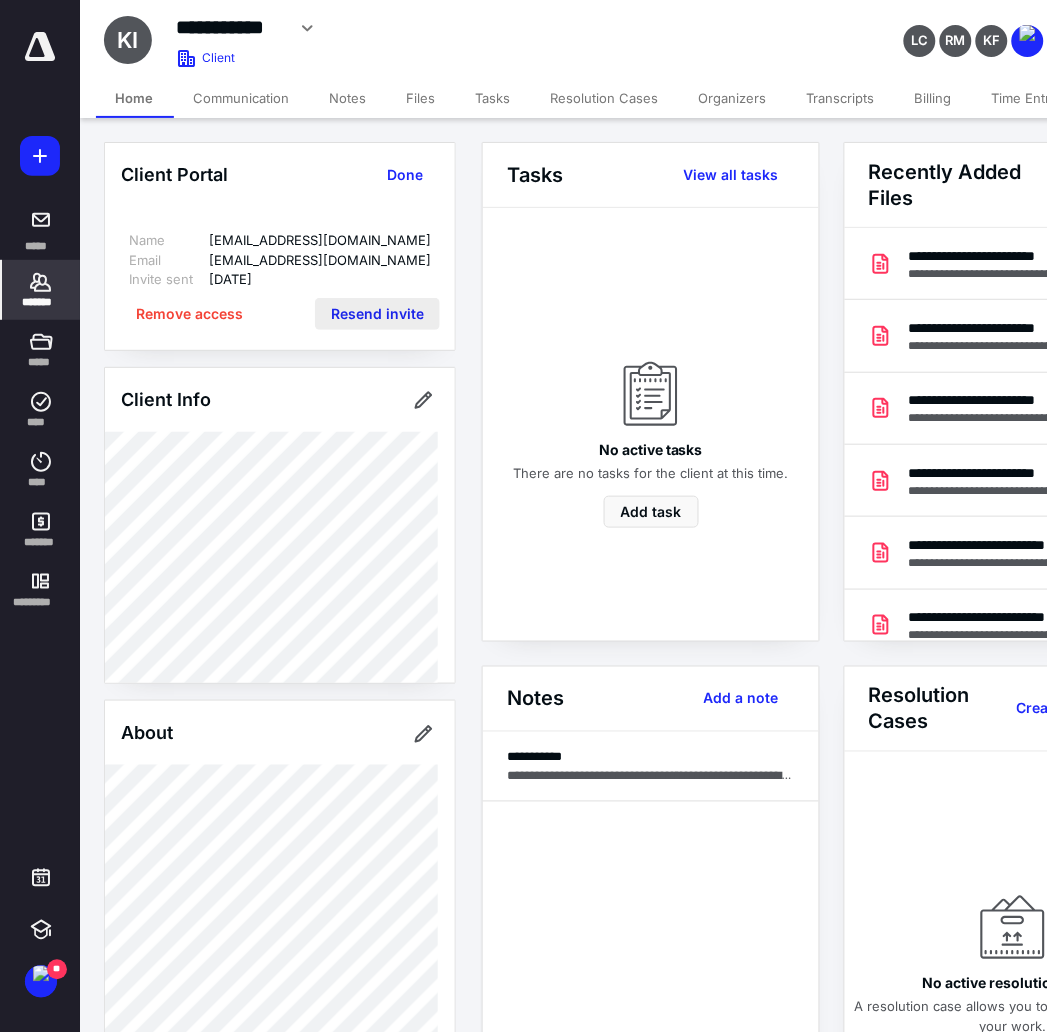 click on "Resend invite" at bounding box center [377, 314] 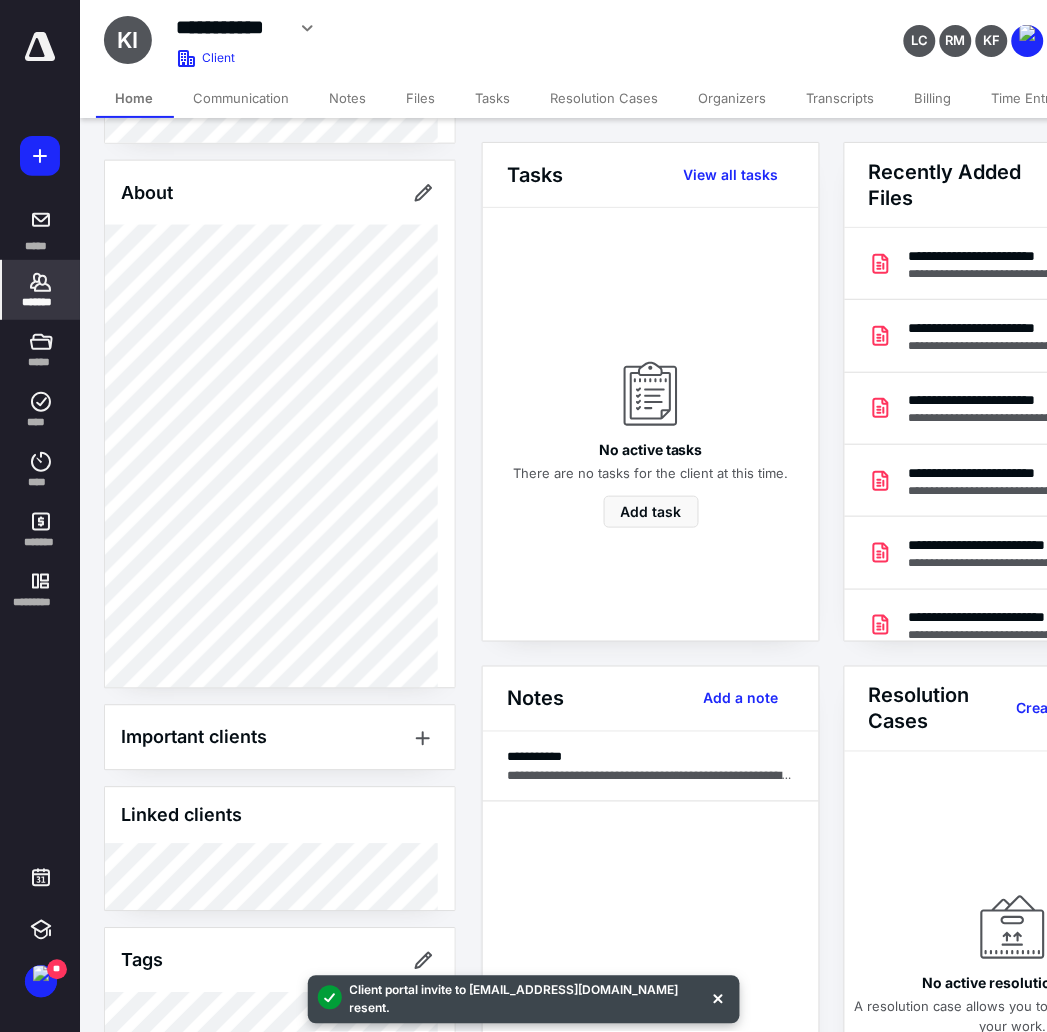 scroll, scrollTop: 506, scrollLeft: 0, axis: vertical 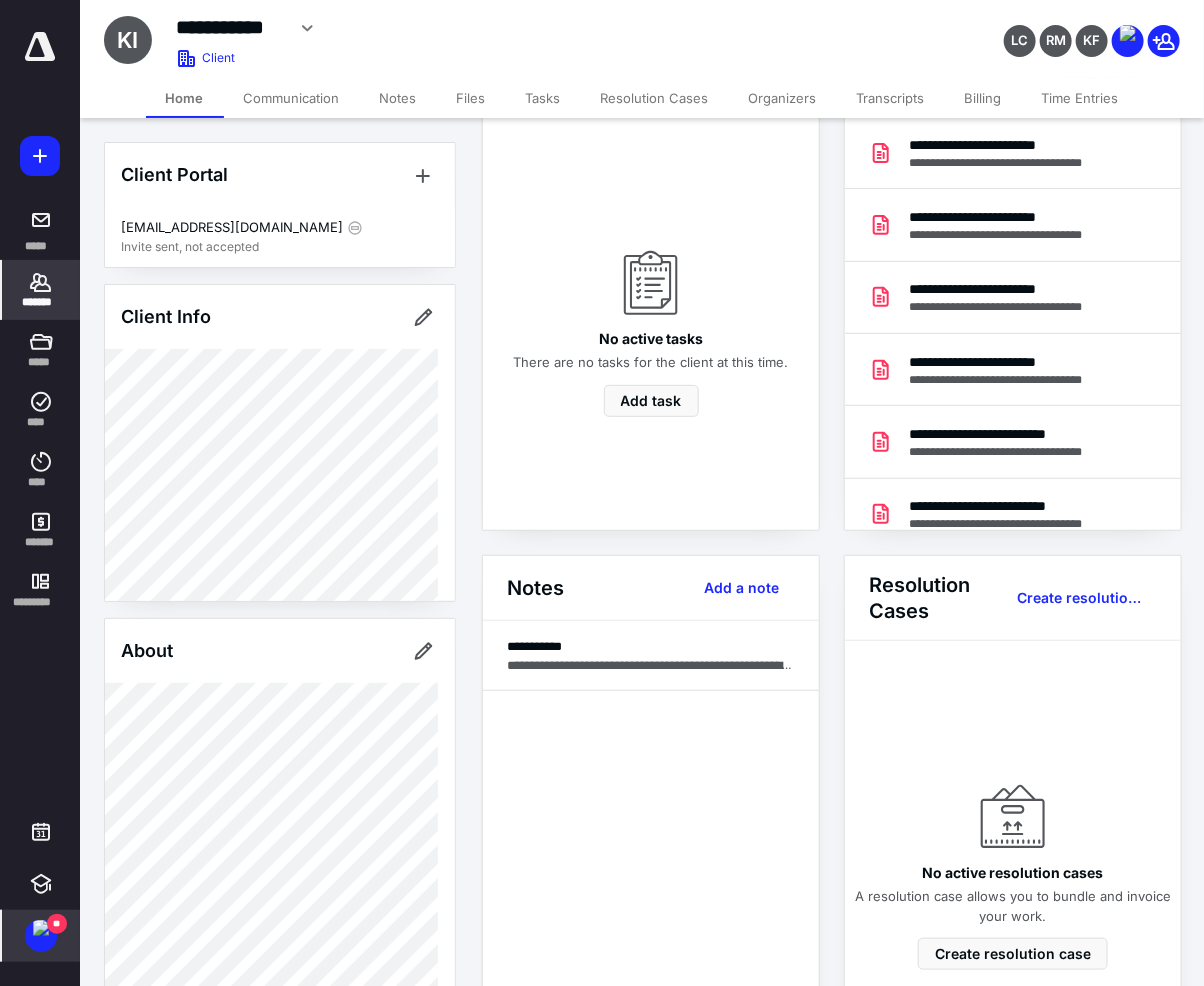 click at bounding box center [41, 928] 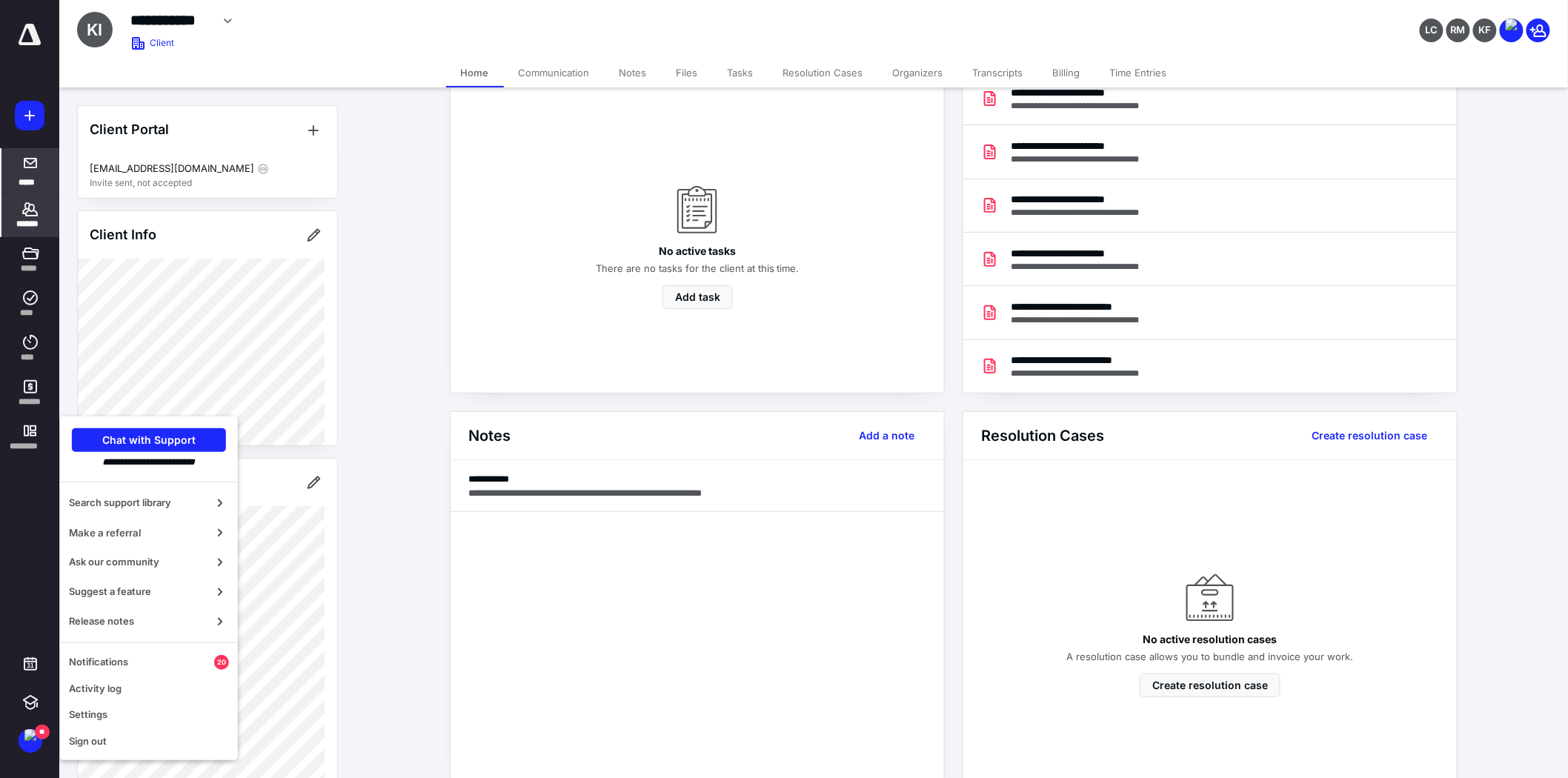 click 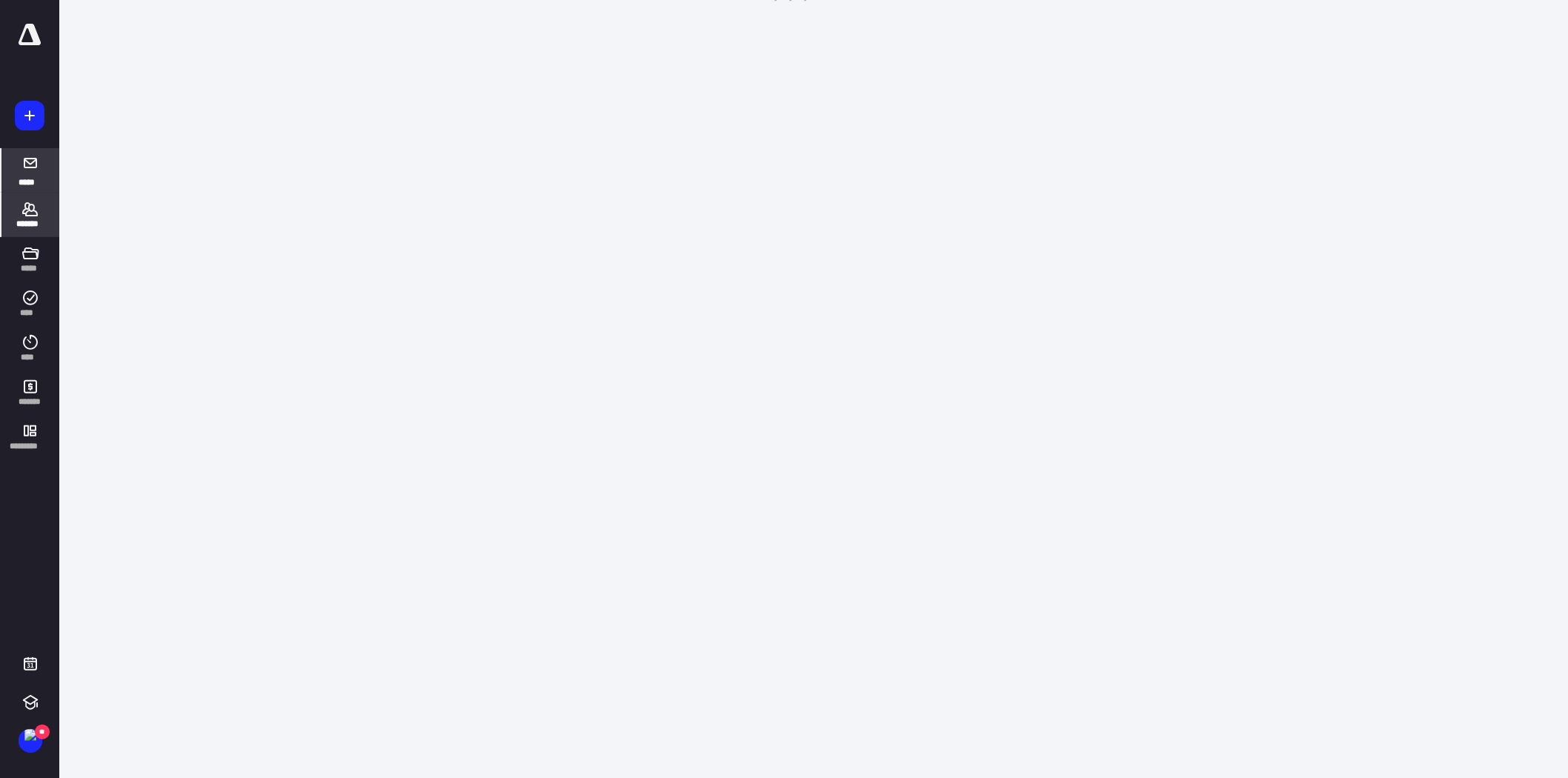 scroll, scrollTop: 0, scrollLeft: 0, axis: both 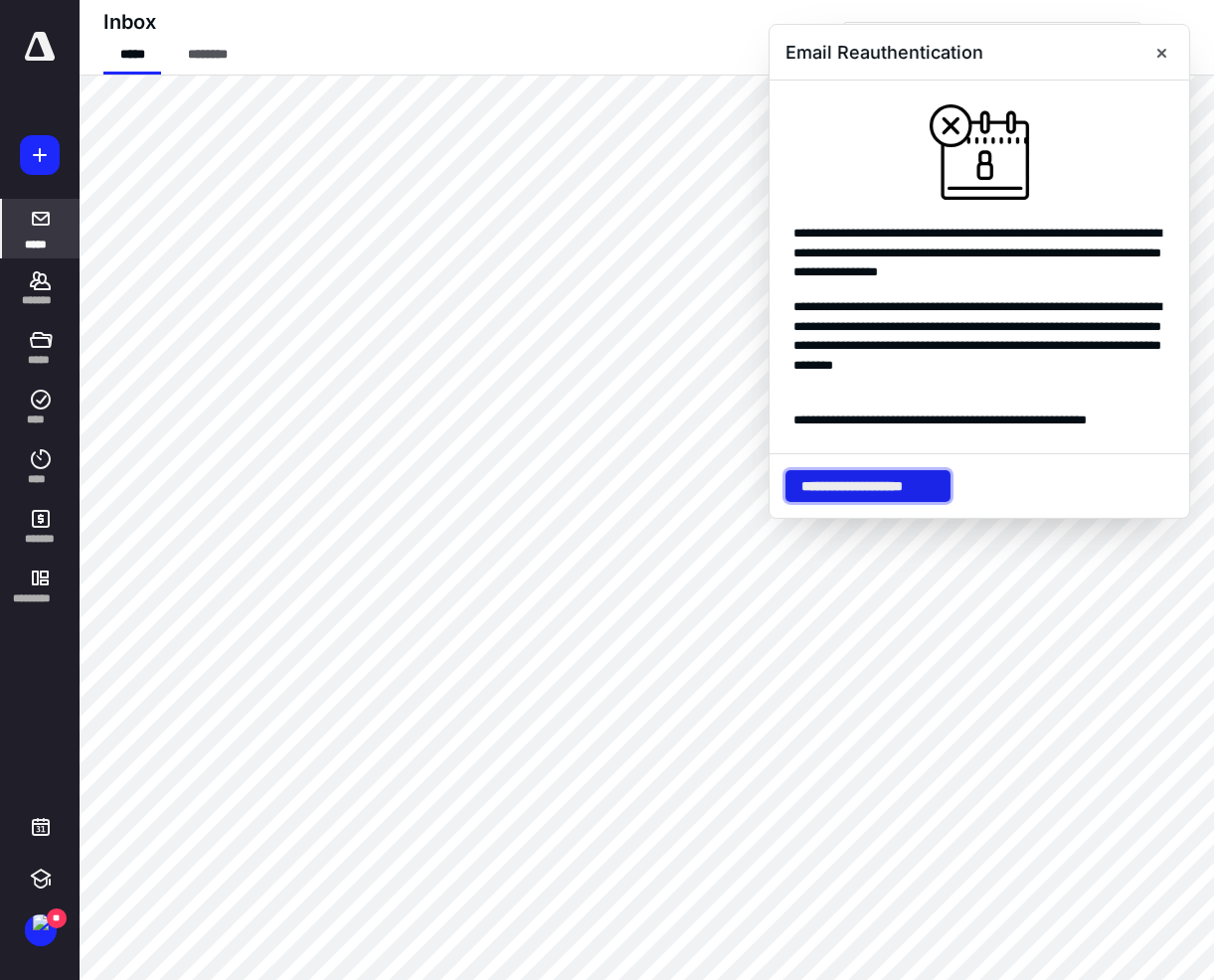 click on "**********" at bounding box center (868, 486) 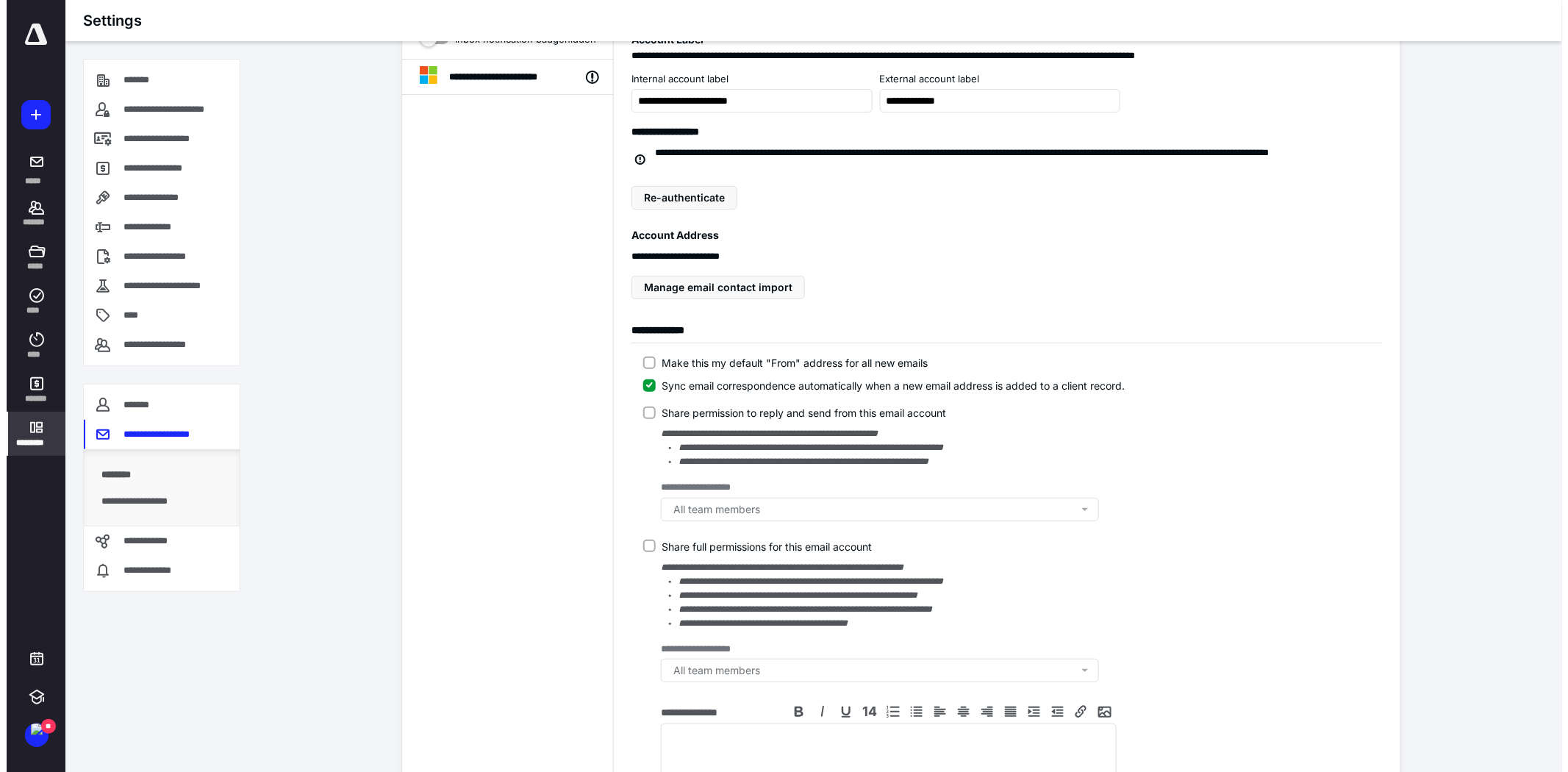 scroll, scrollTop: 0, scrollLeft: 0, axis: both 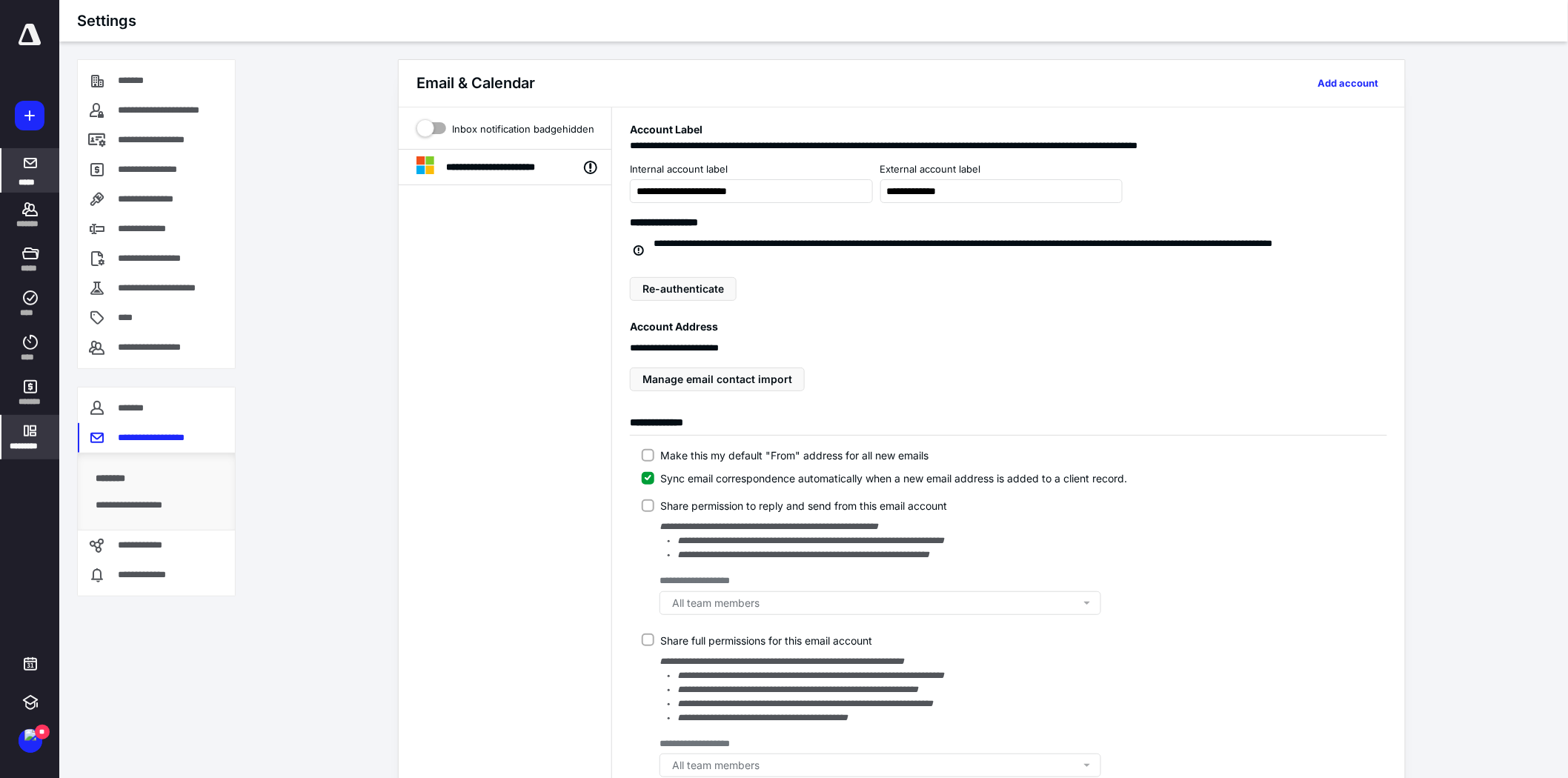 click at bounding box center (30, 163) 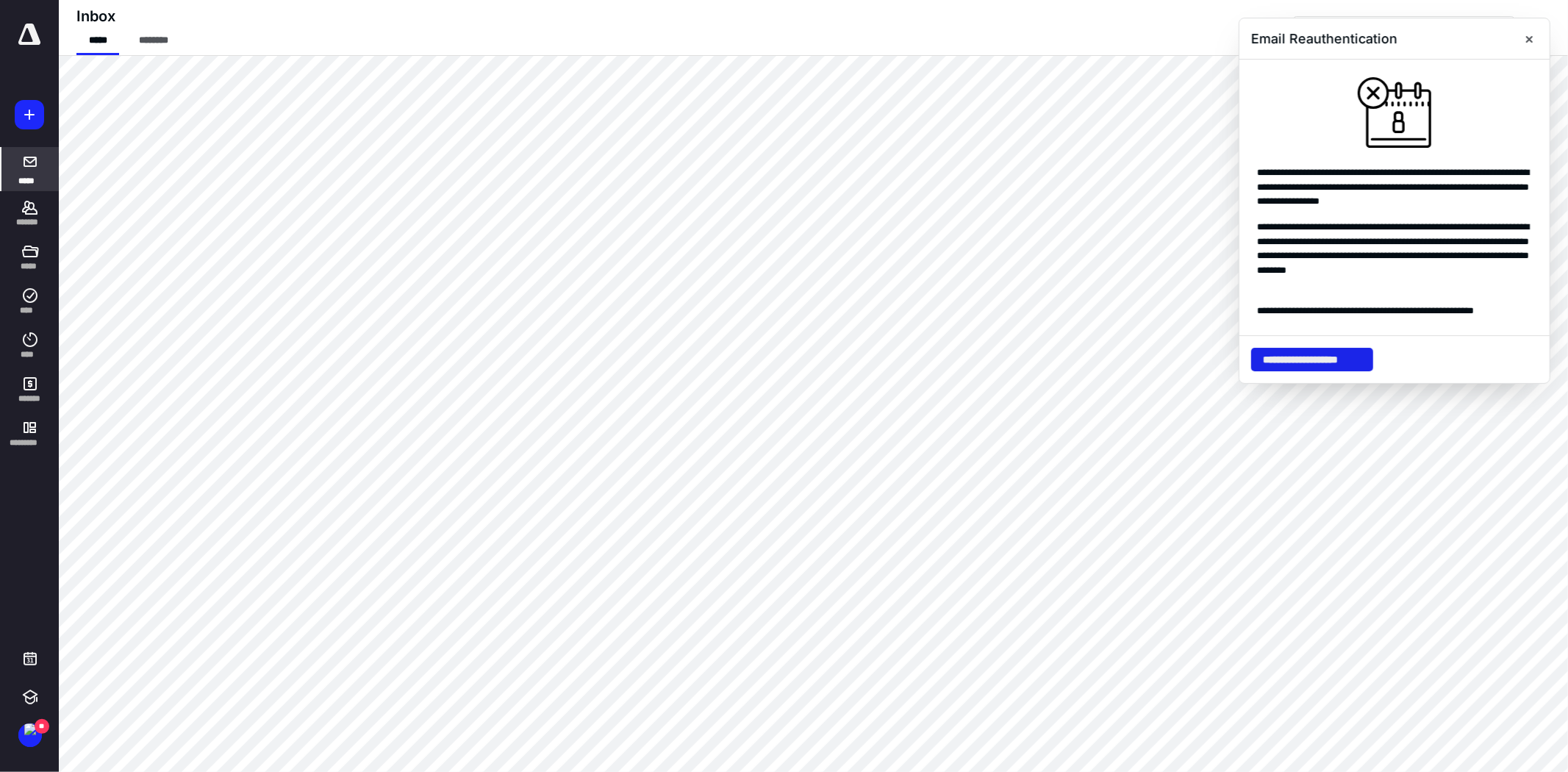click on "**********" at bounding box center [1312, 360] 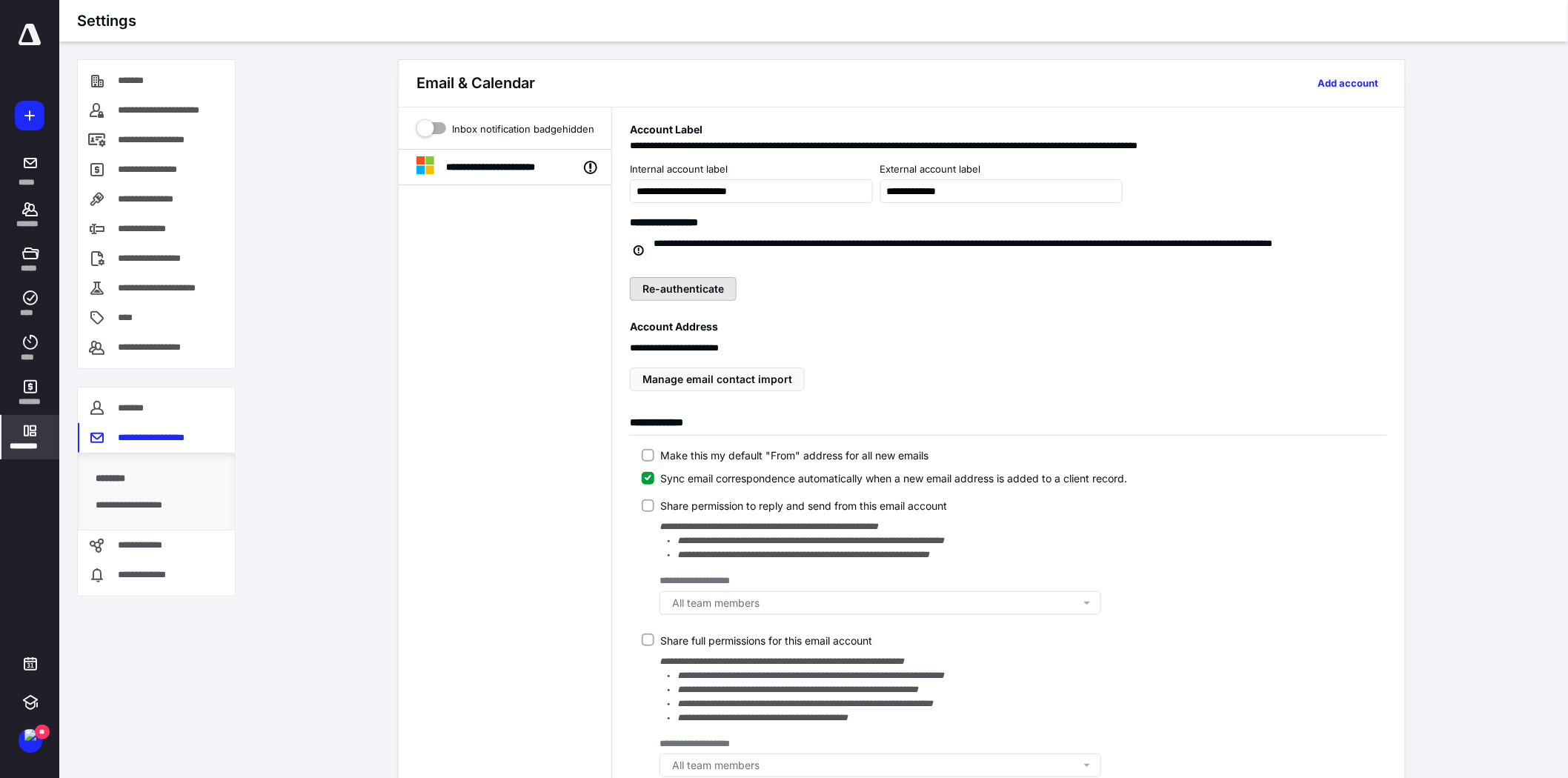 click on "Re-authenticate" at bounding box center (683, 289) 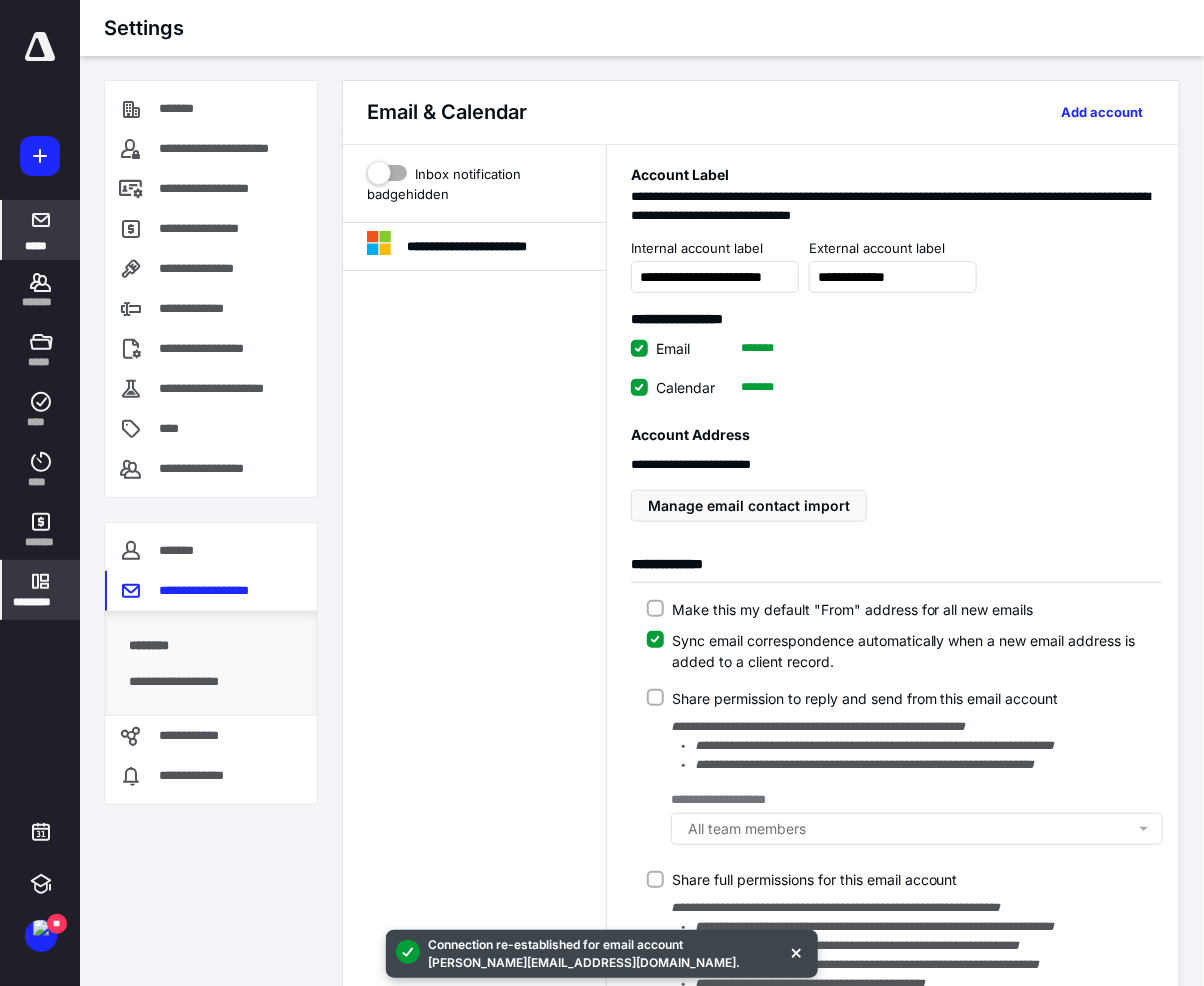 click on "*****" at bounding box center [41, 230] 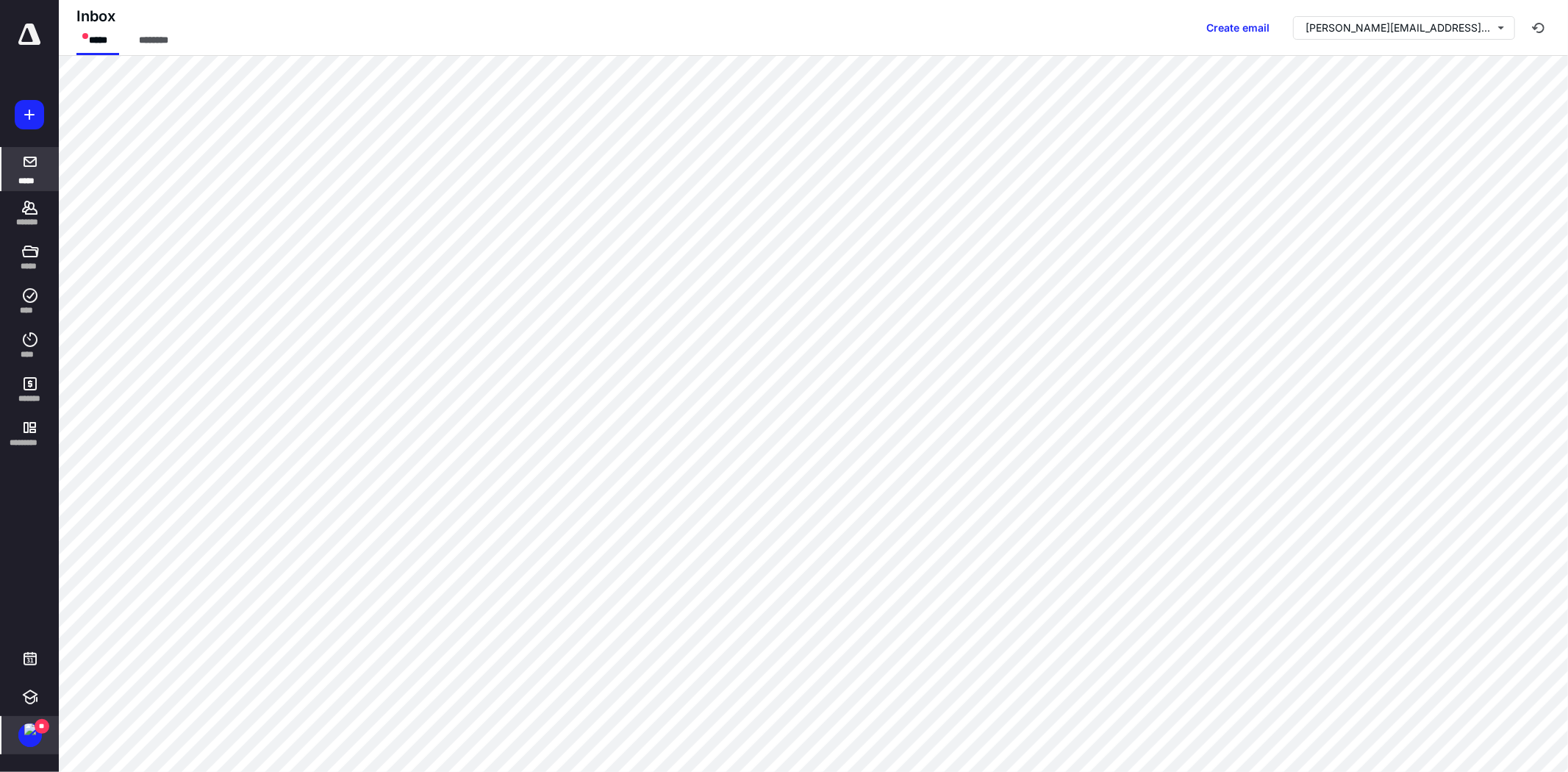 click at bounding box center (30, 729) 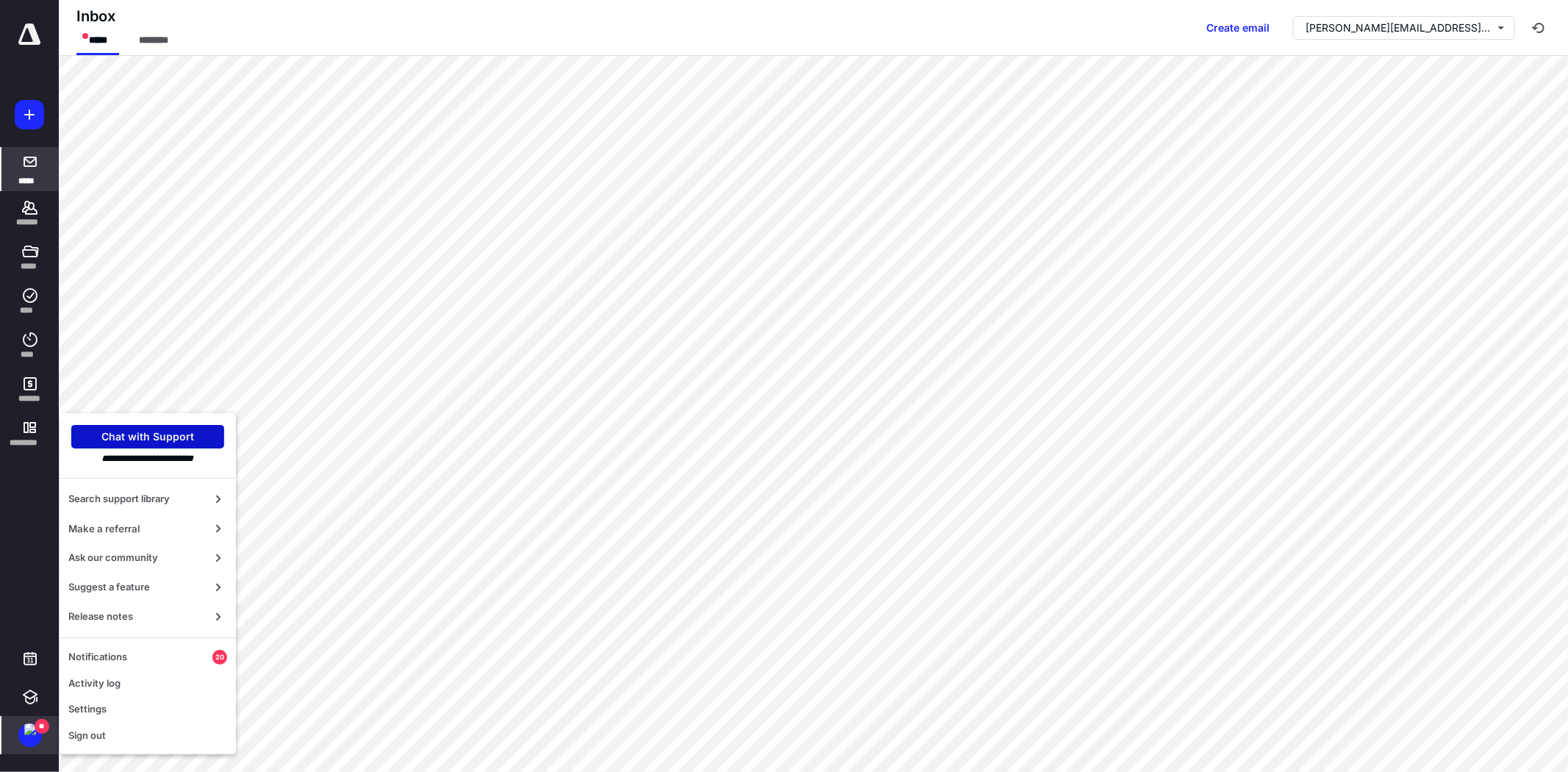 click on "Chat with Support" at bounding box center (148, 437) 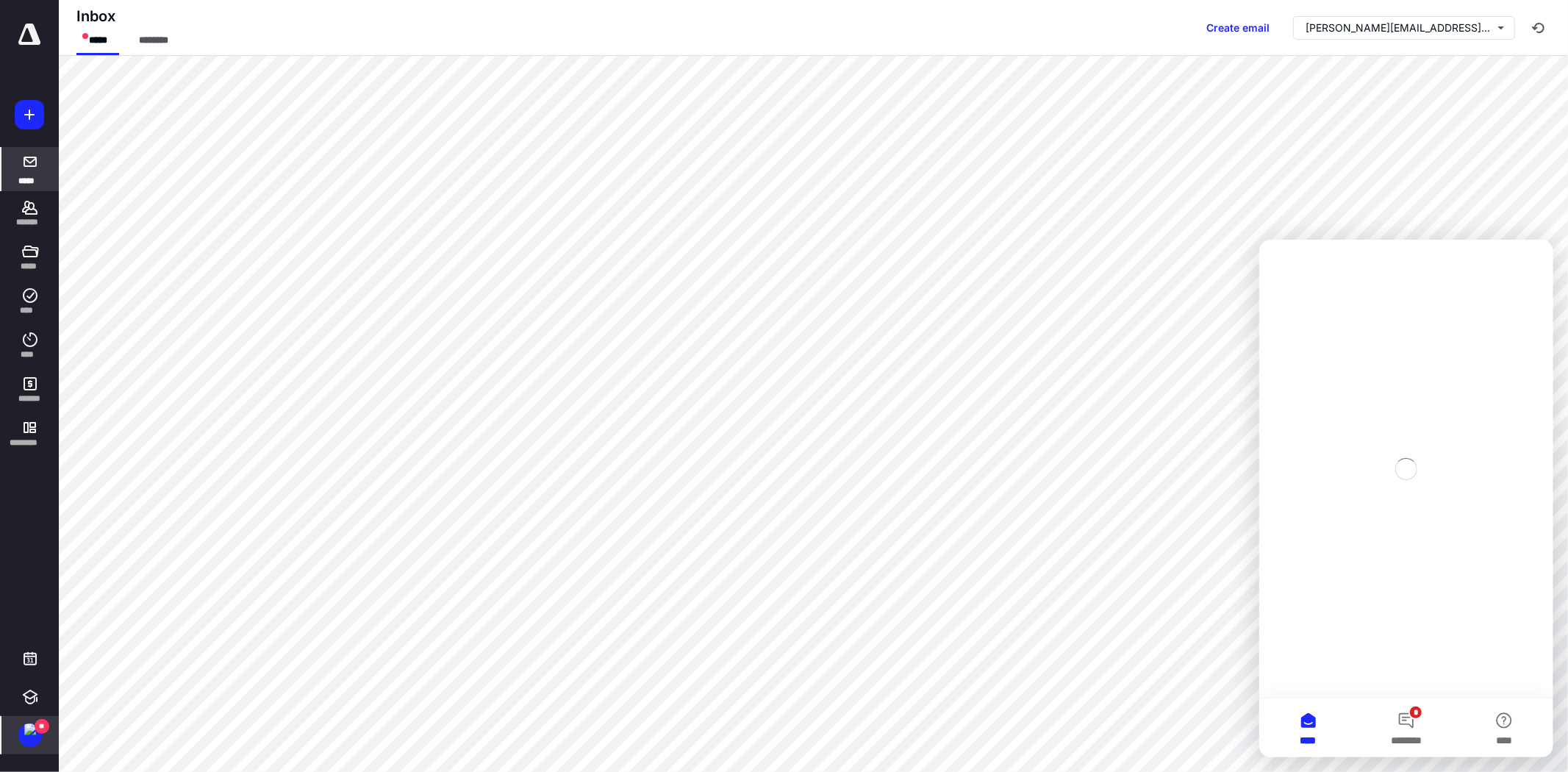 scroll, scrollTop: 0, scrollLeft: 0, axis: both 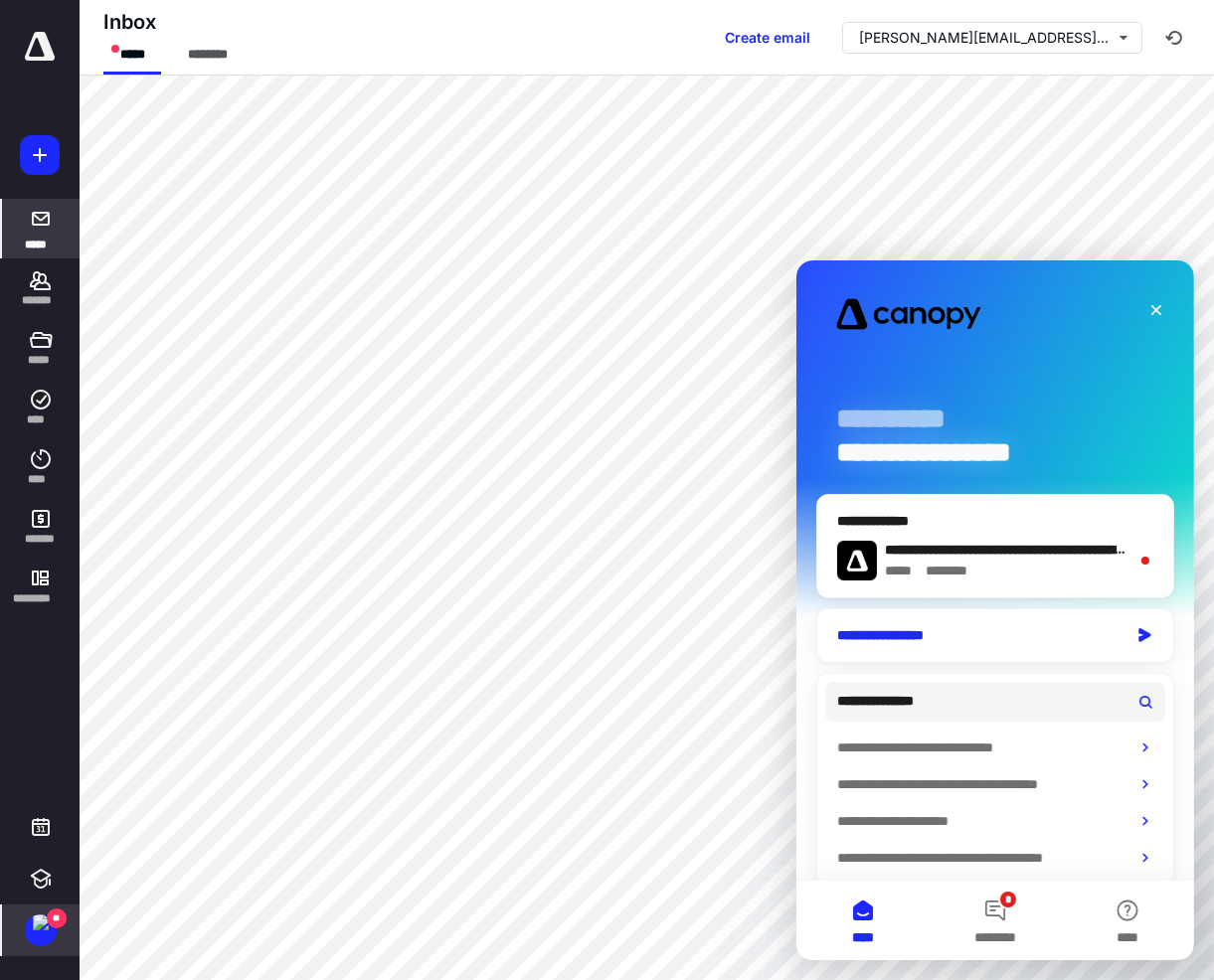 click on "**********" at bounding box center (976, 634) 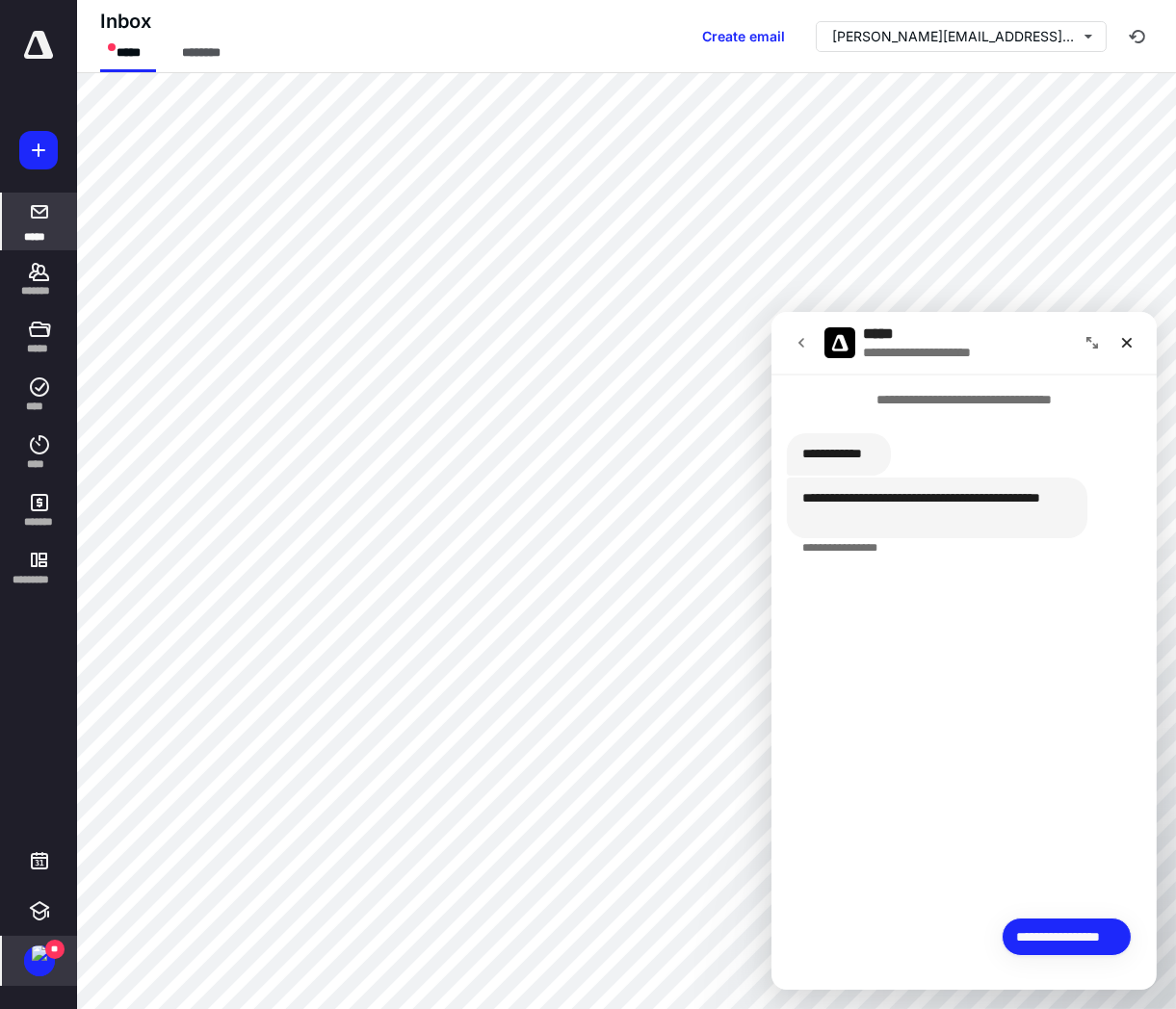 click on "**********" at bounding box center [1065, 936] 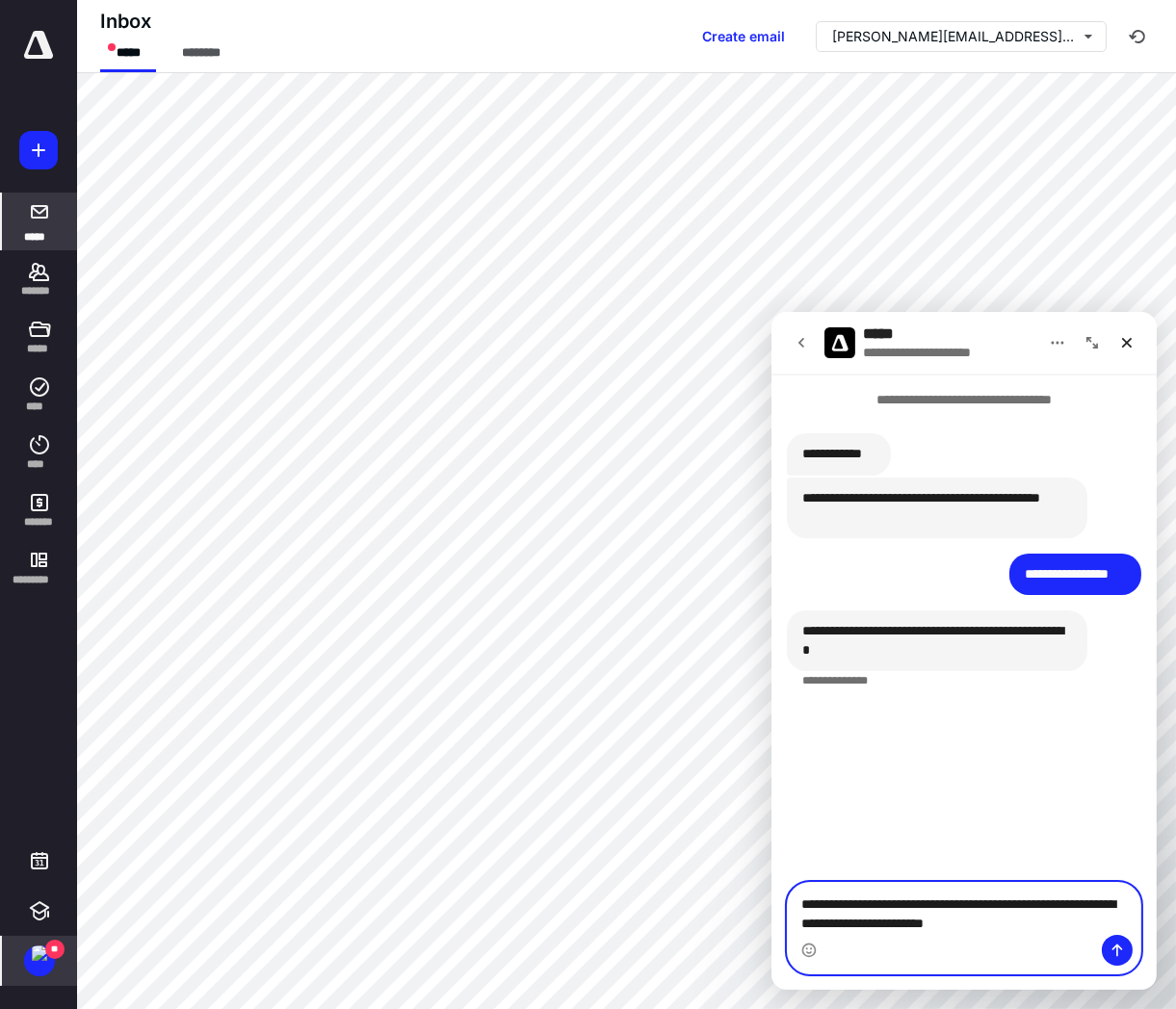 click on "**********" at bounding box center (963, 908) 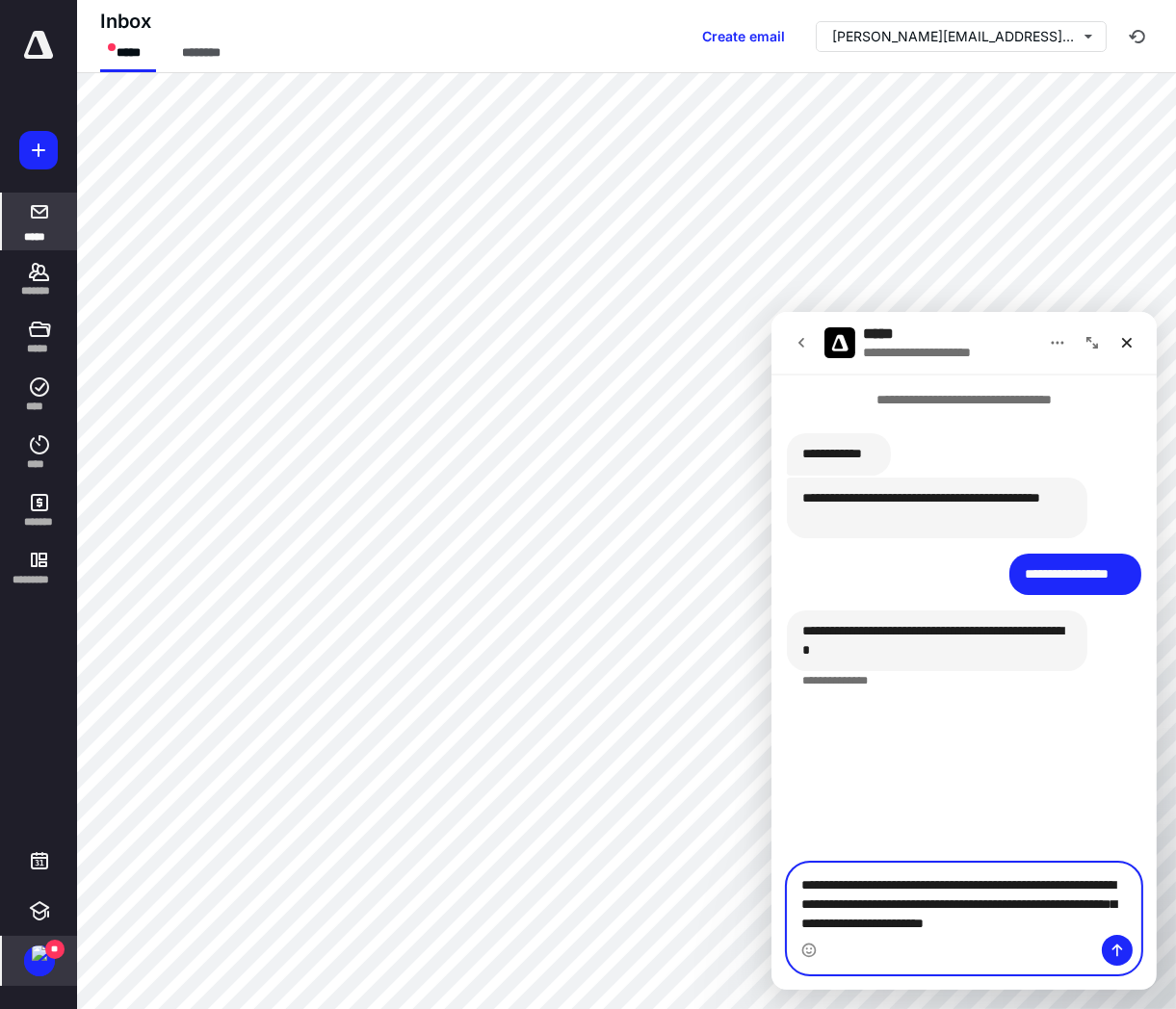 type on "**********" 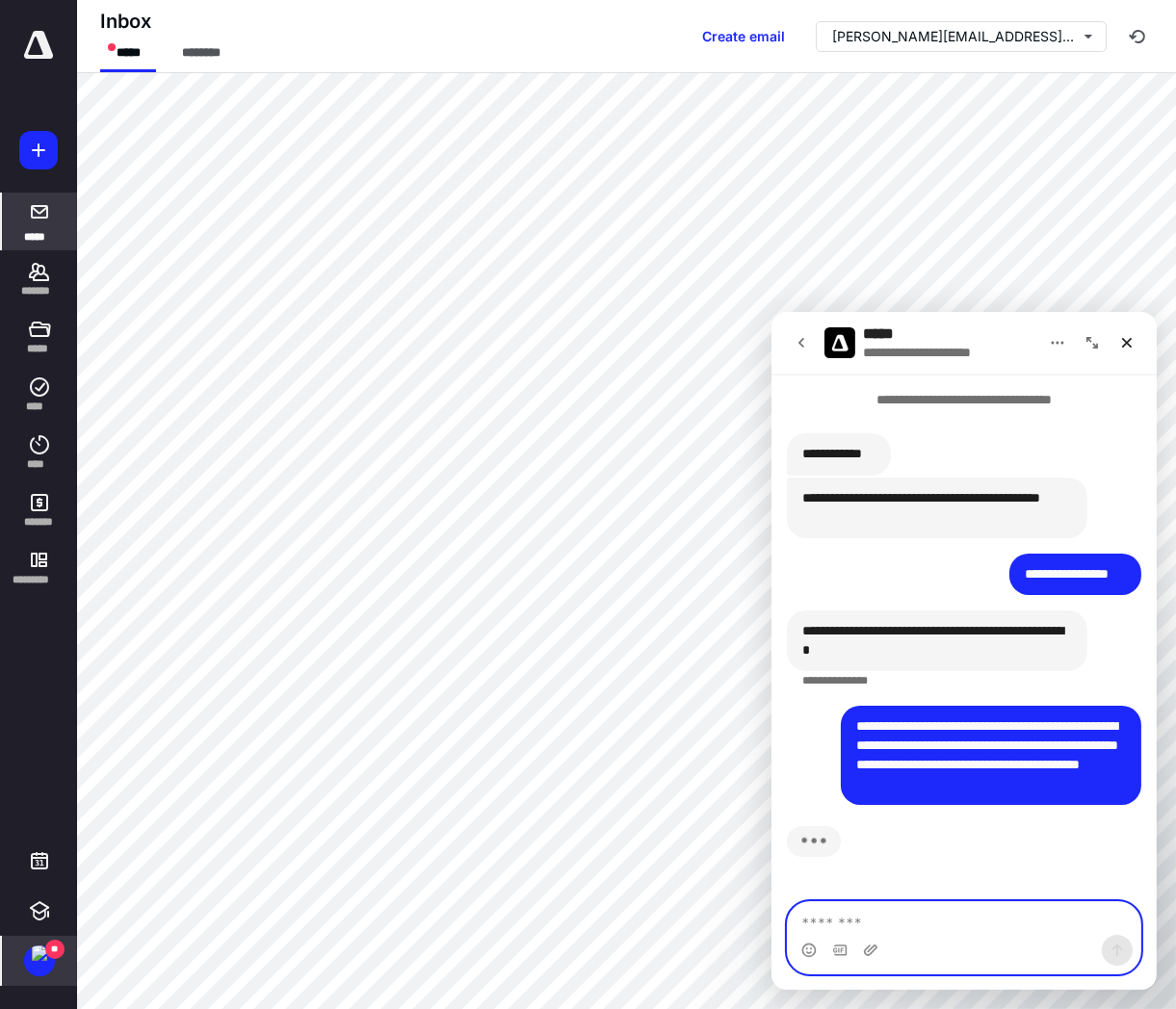 type 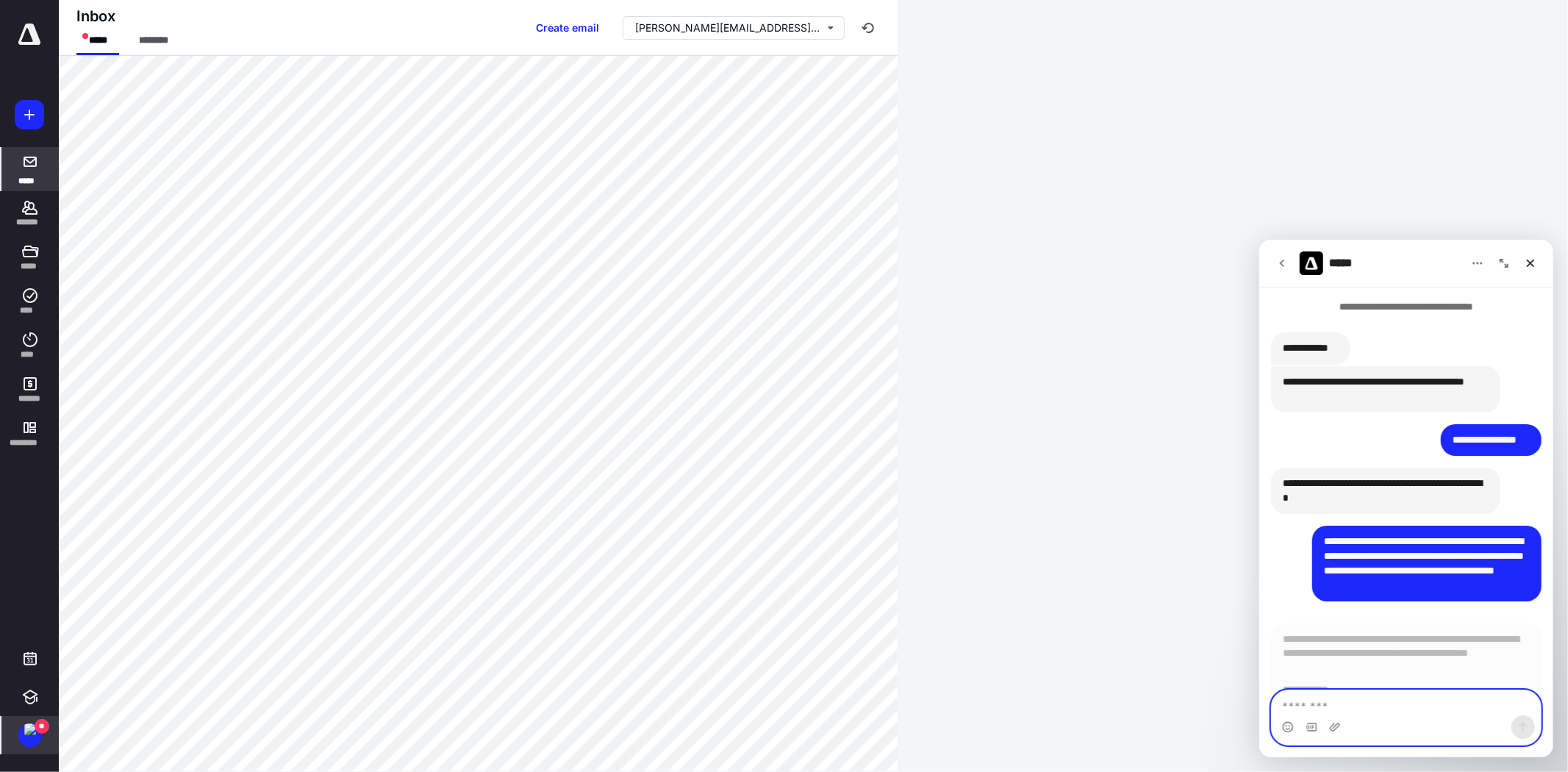 scroll, scrollTop: 1, scrollLeft: 0, axis: vertical 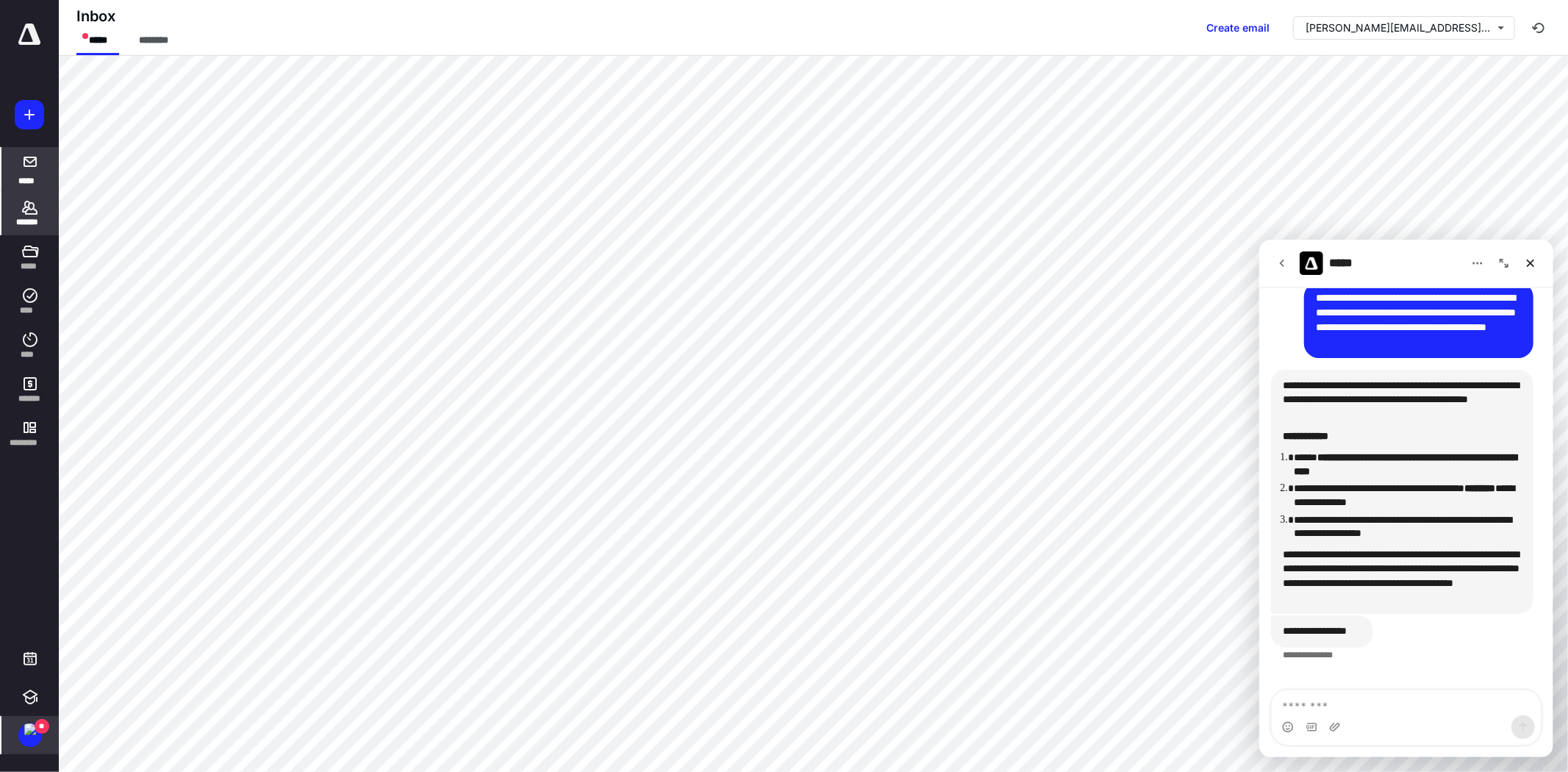 click on "*******" at bounding box center [30, 213] 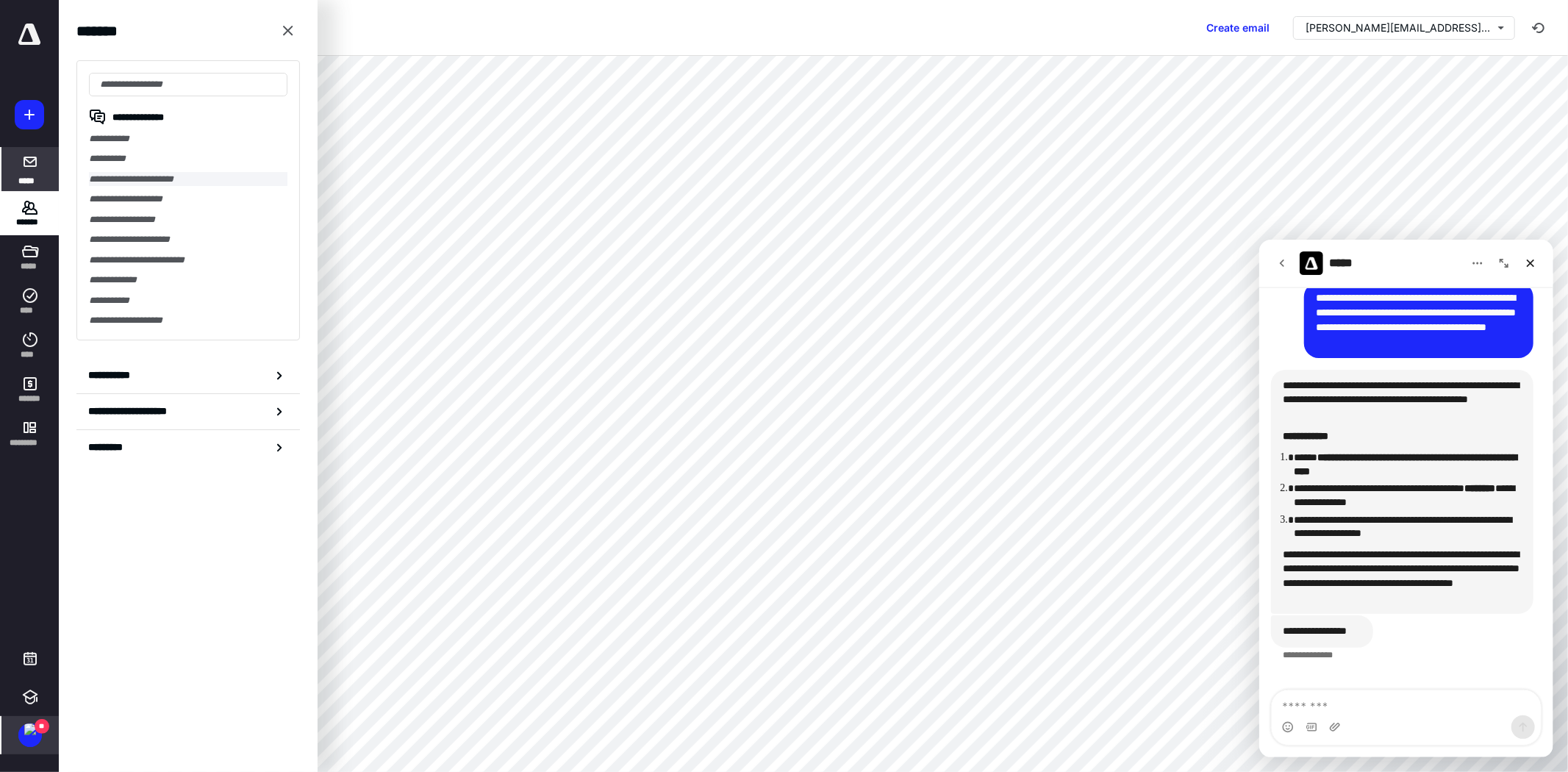 click on "**********" at bounding box center (188, 179) 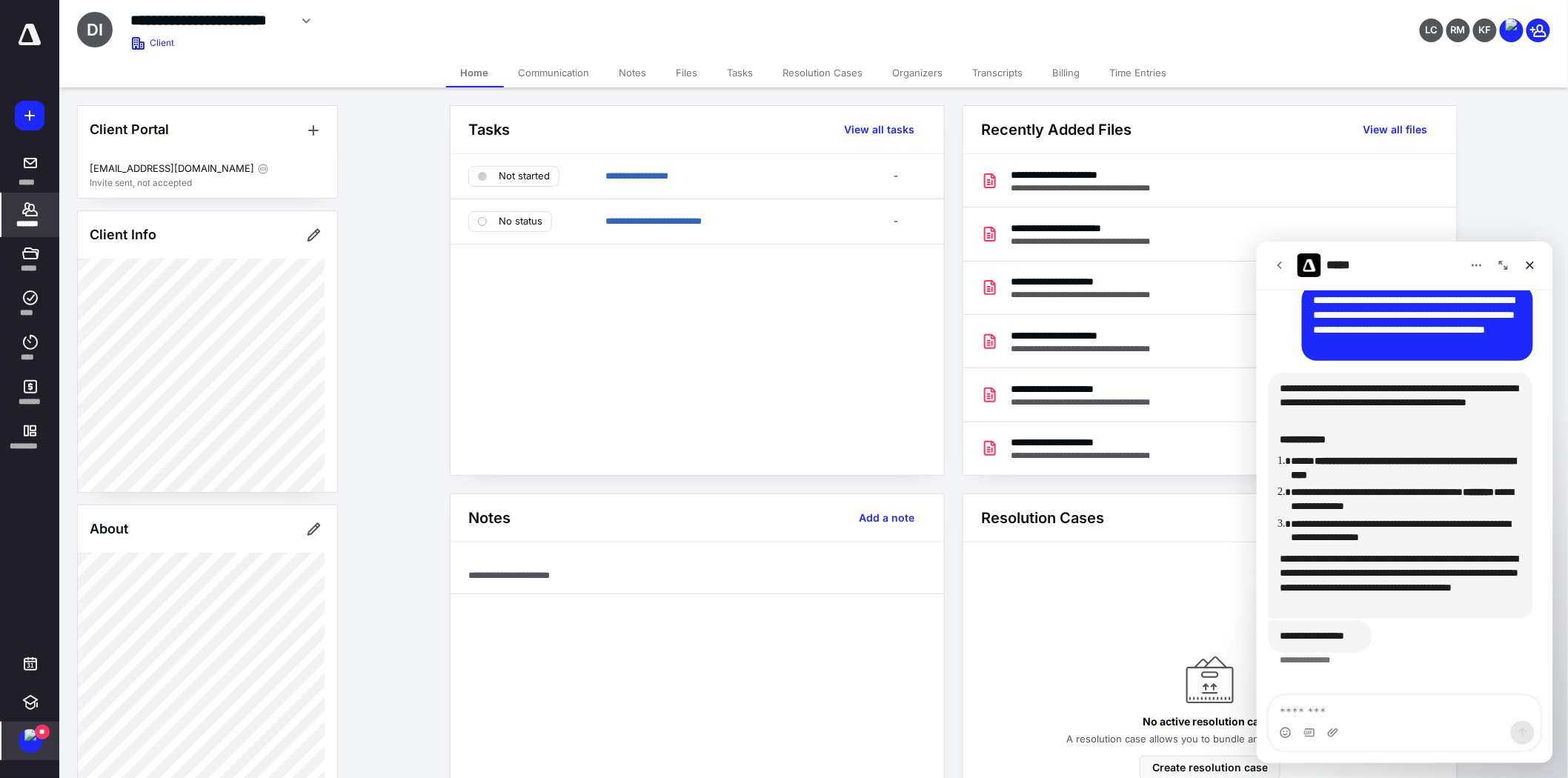 click on "Files" at bounding box center (687, 73) 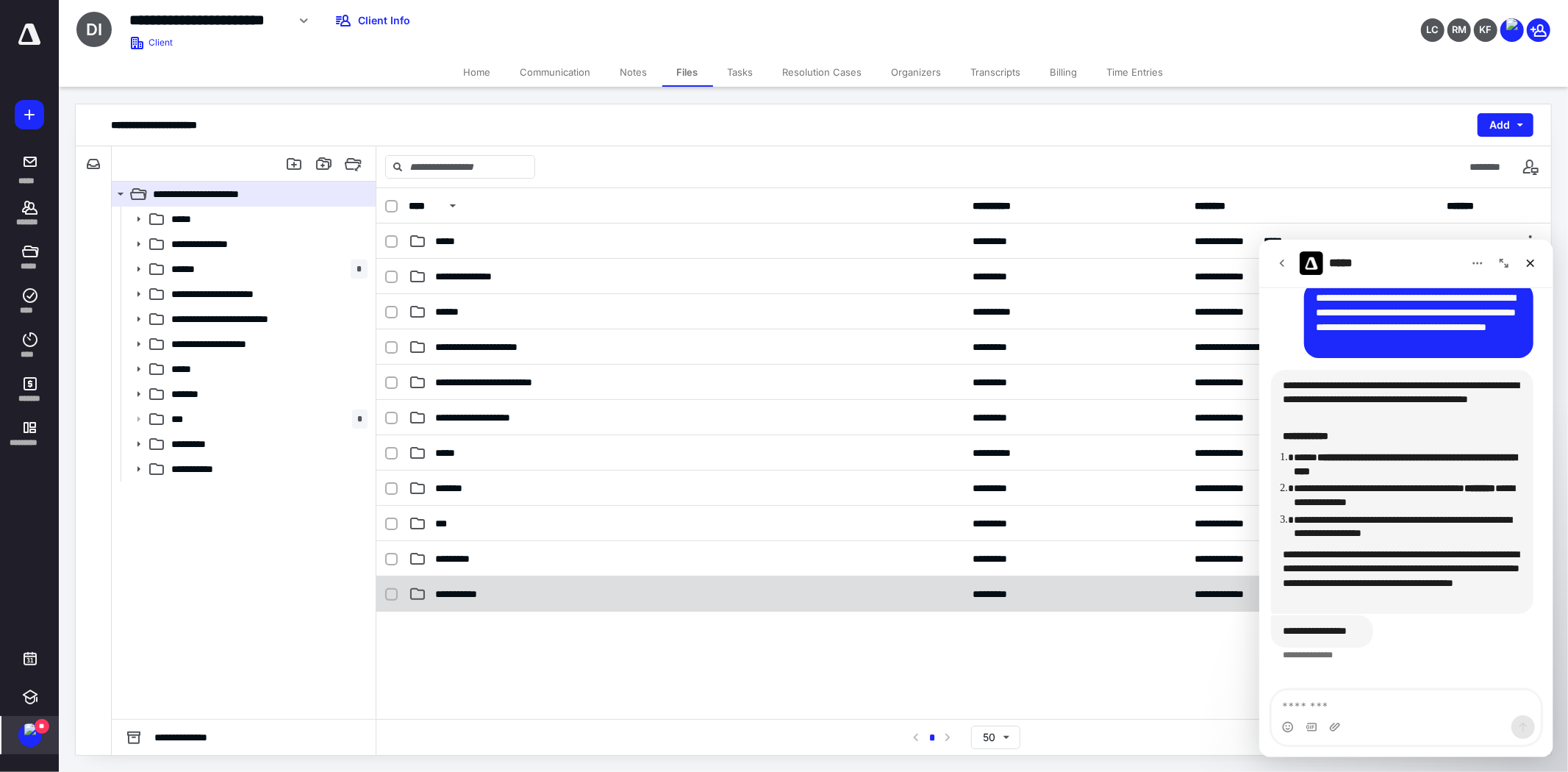 click on "**********" at bounding box center (462, 594) 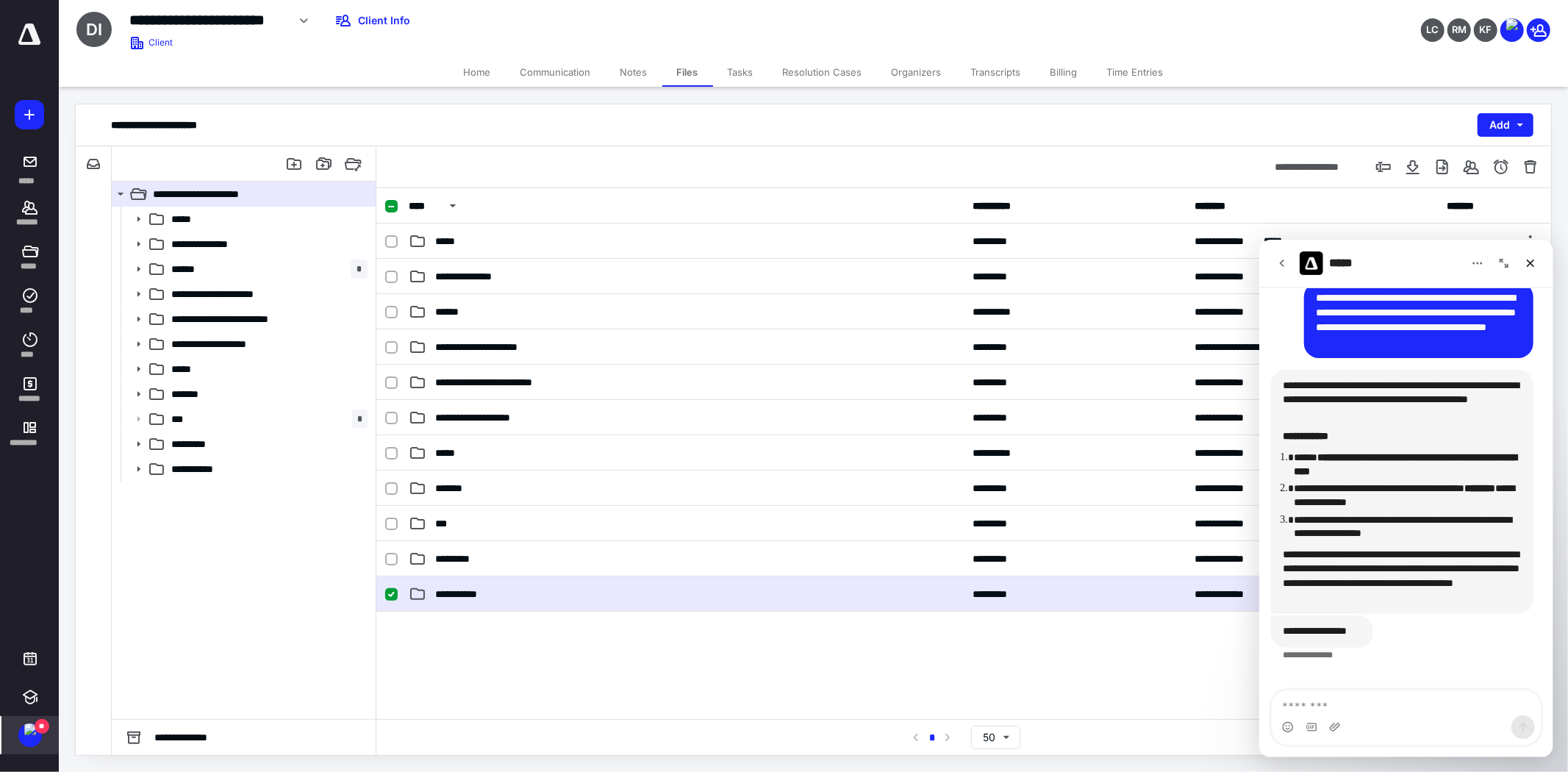click on "**********" at bounding box center (686, 594) 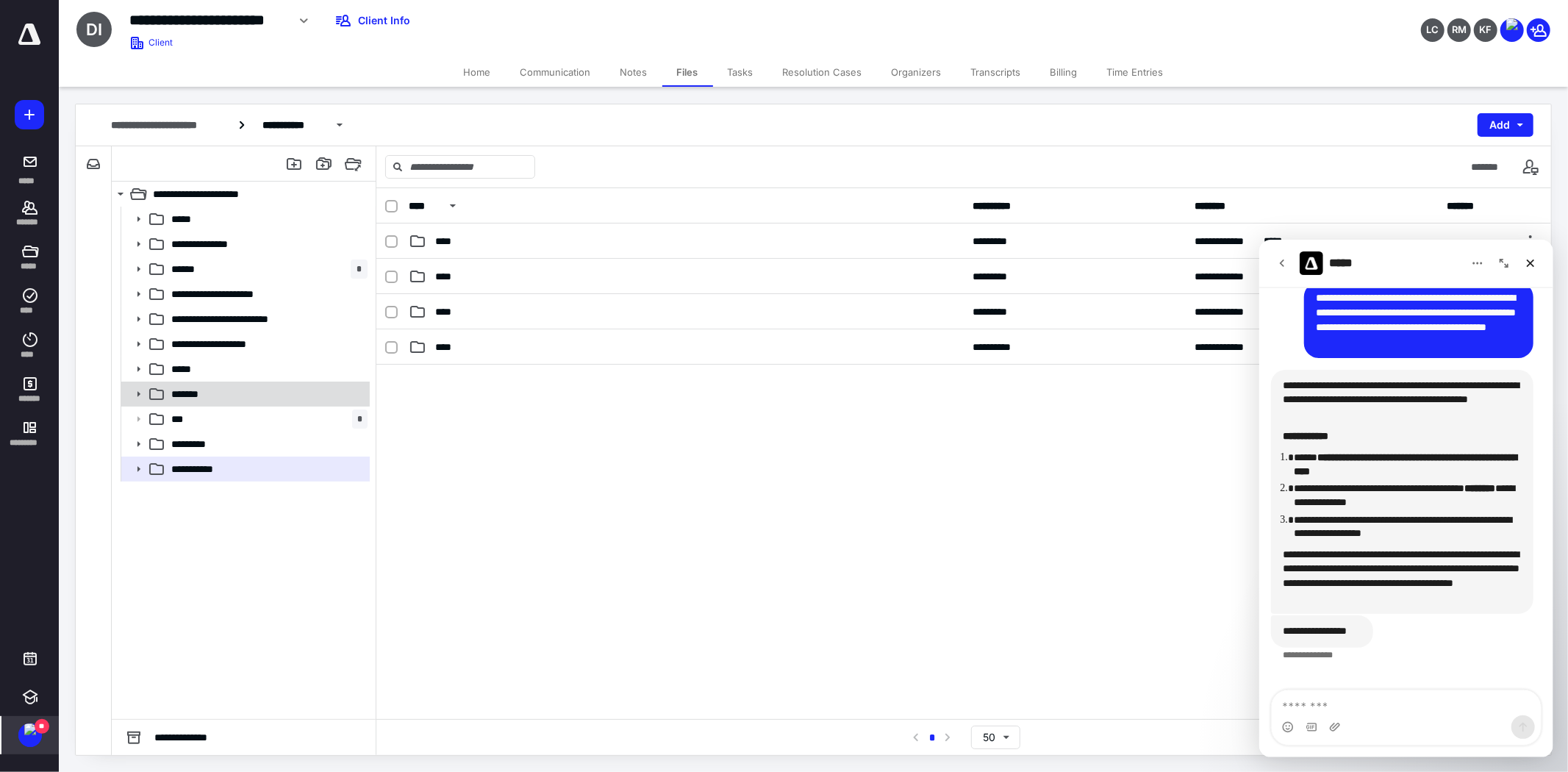 click on "*******" at bounding box center [244, 394] 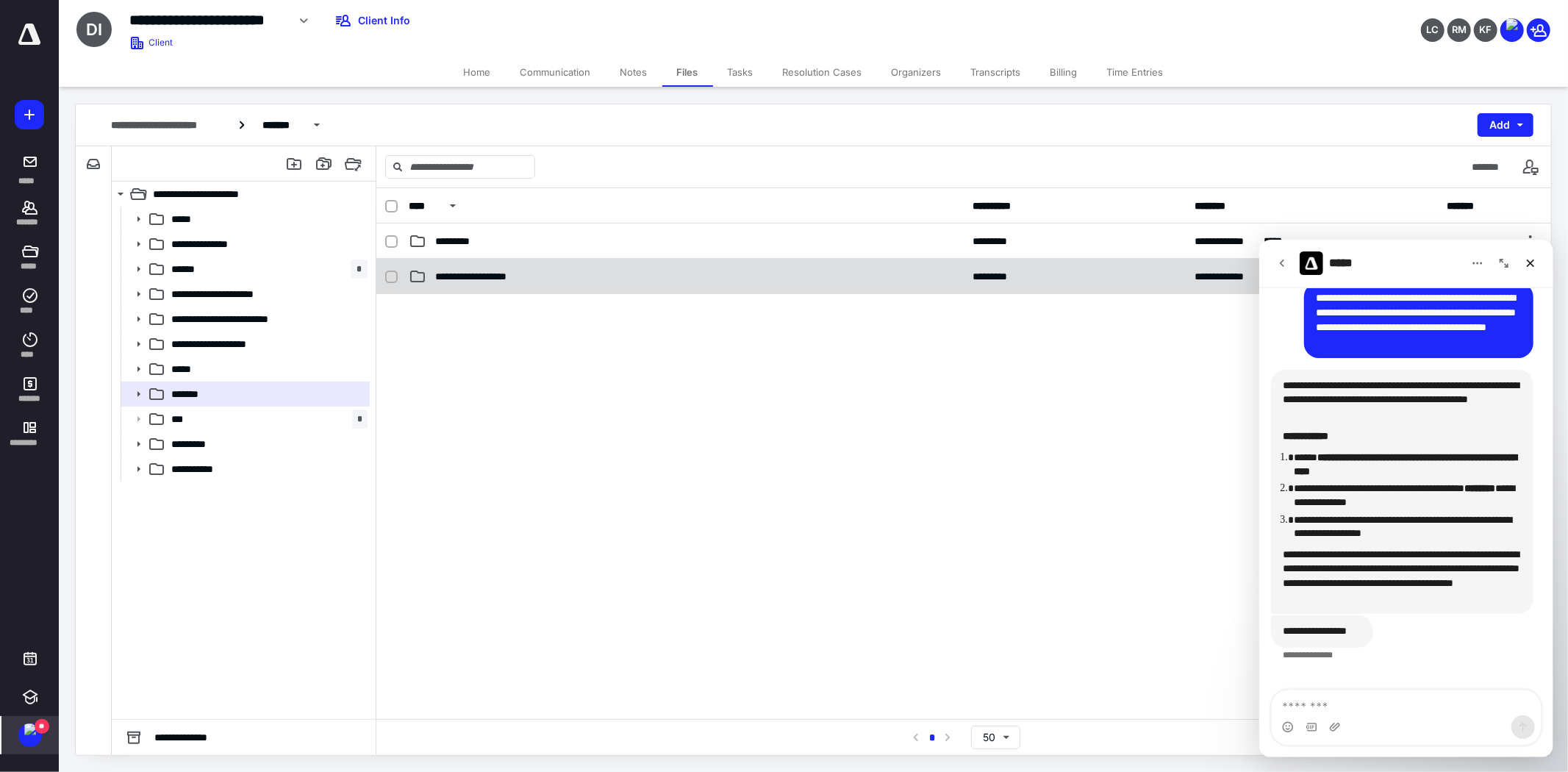 click on "**********" at bounding box center (686, 276) 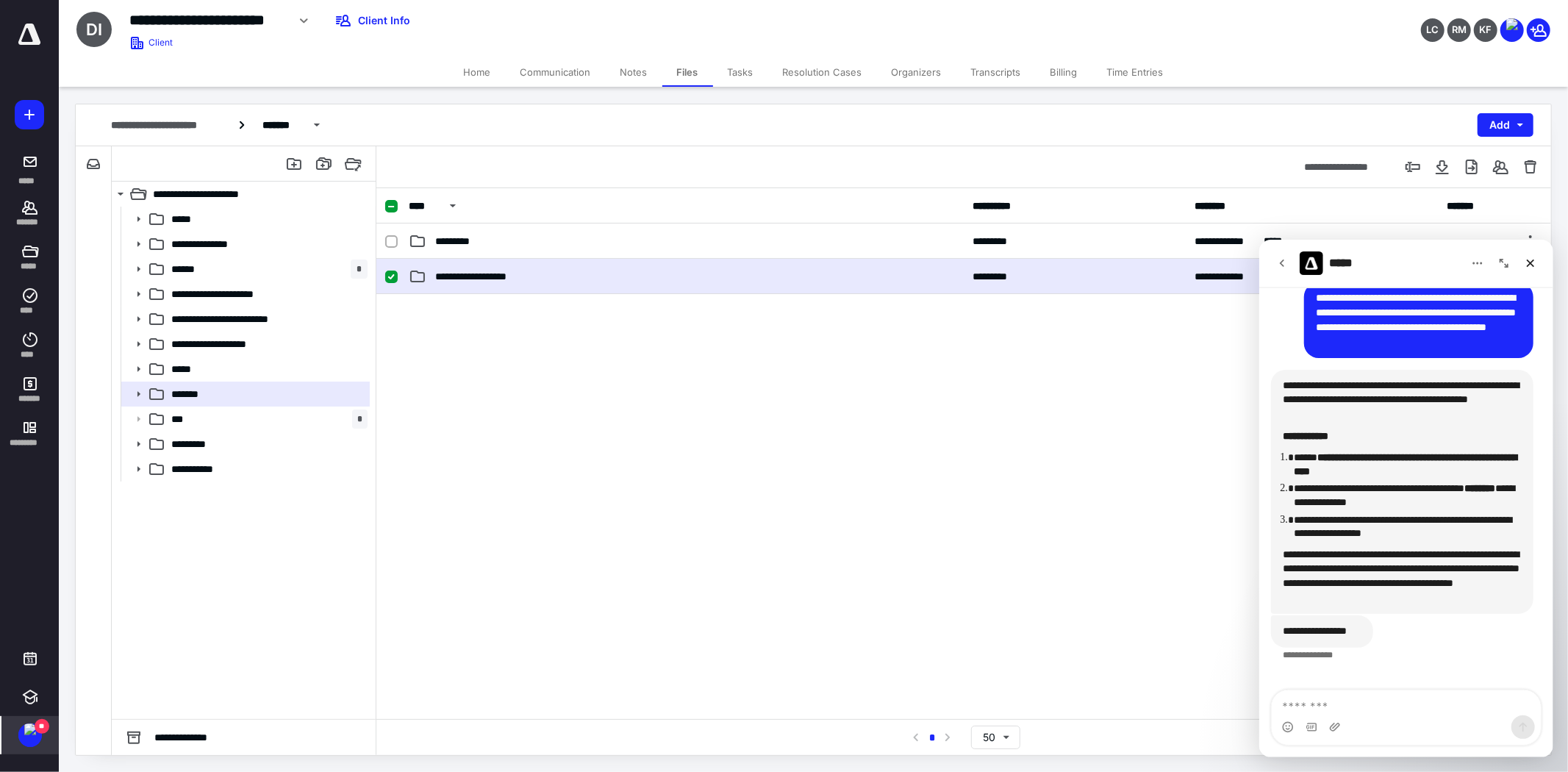 click on "**********" at bounding box center [686, 276] 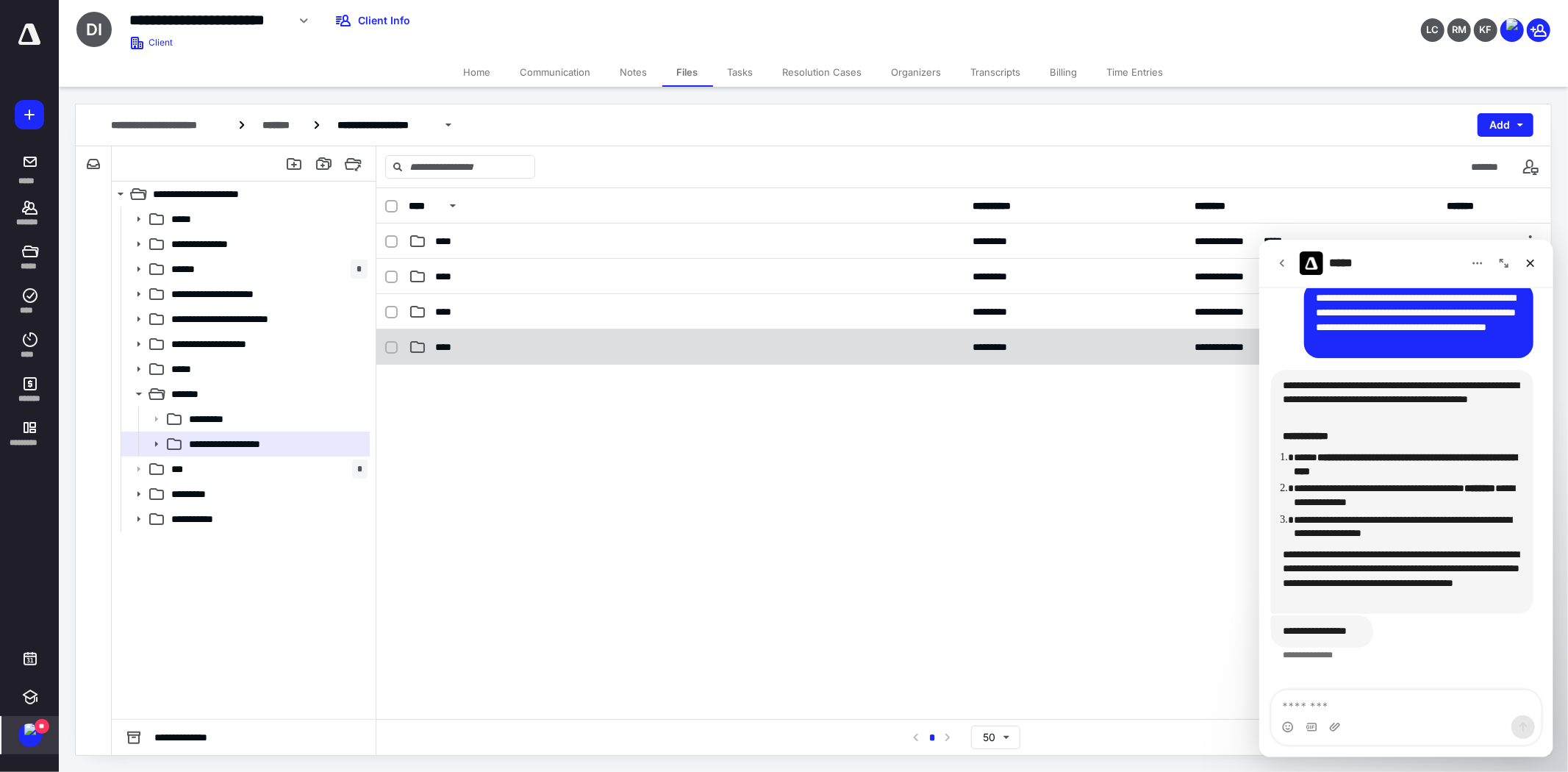 click on "****" at bounding box center [686, 347] 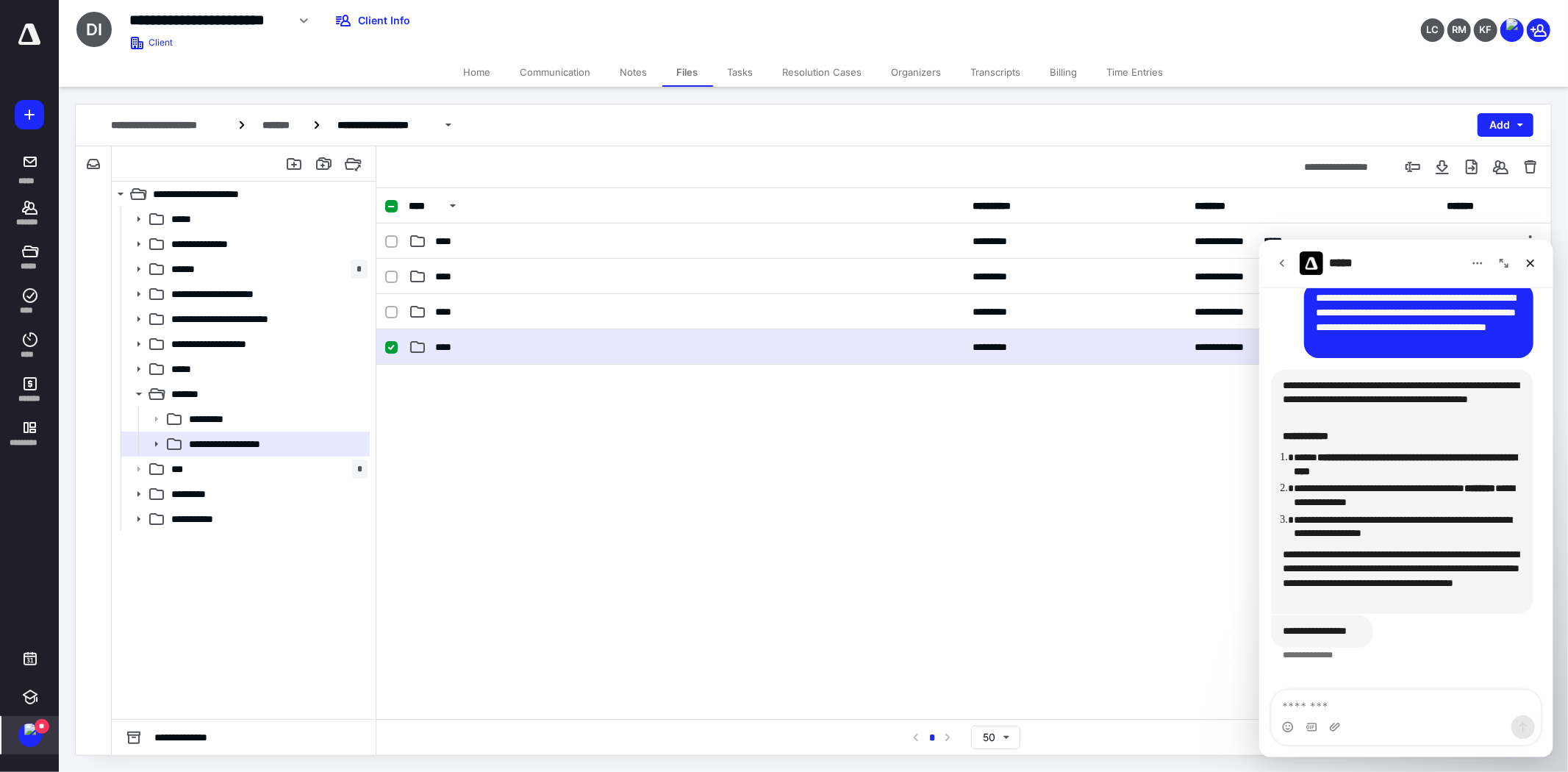 click on "****" at bounding box center [686, 347] 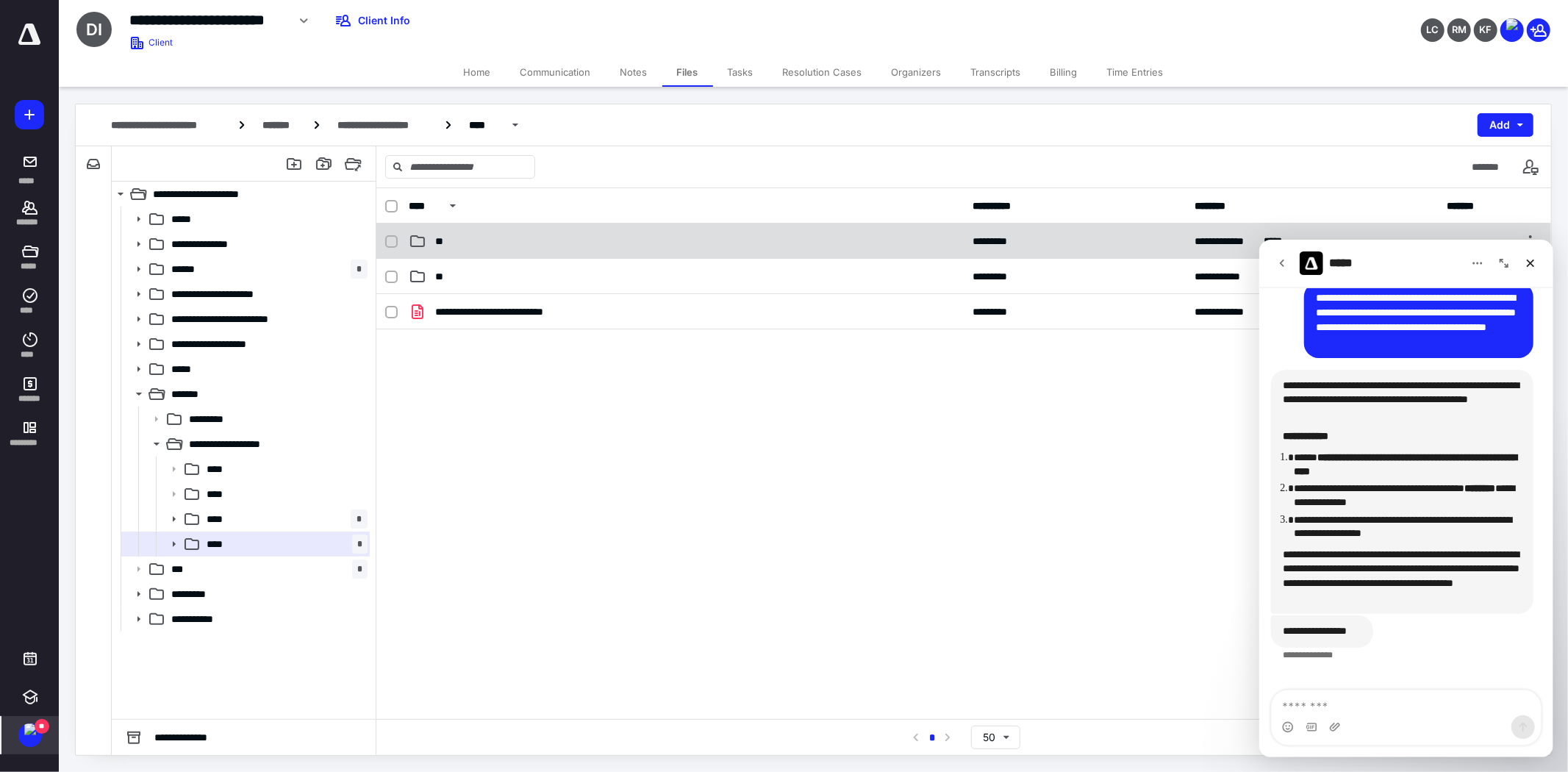 click on "**********" at bounding box center [964, 241] 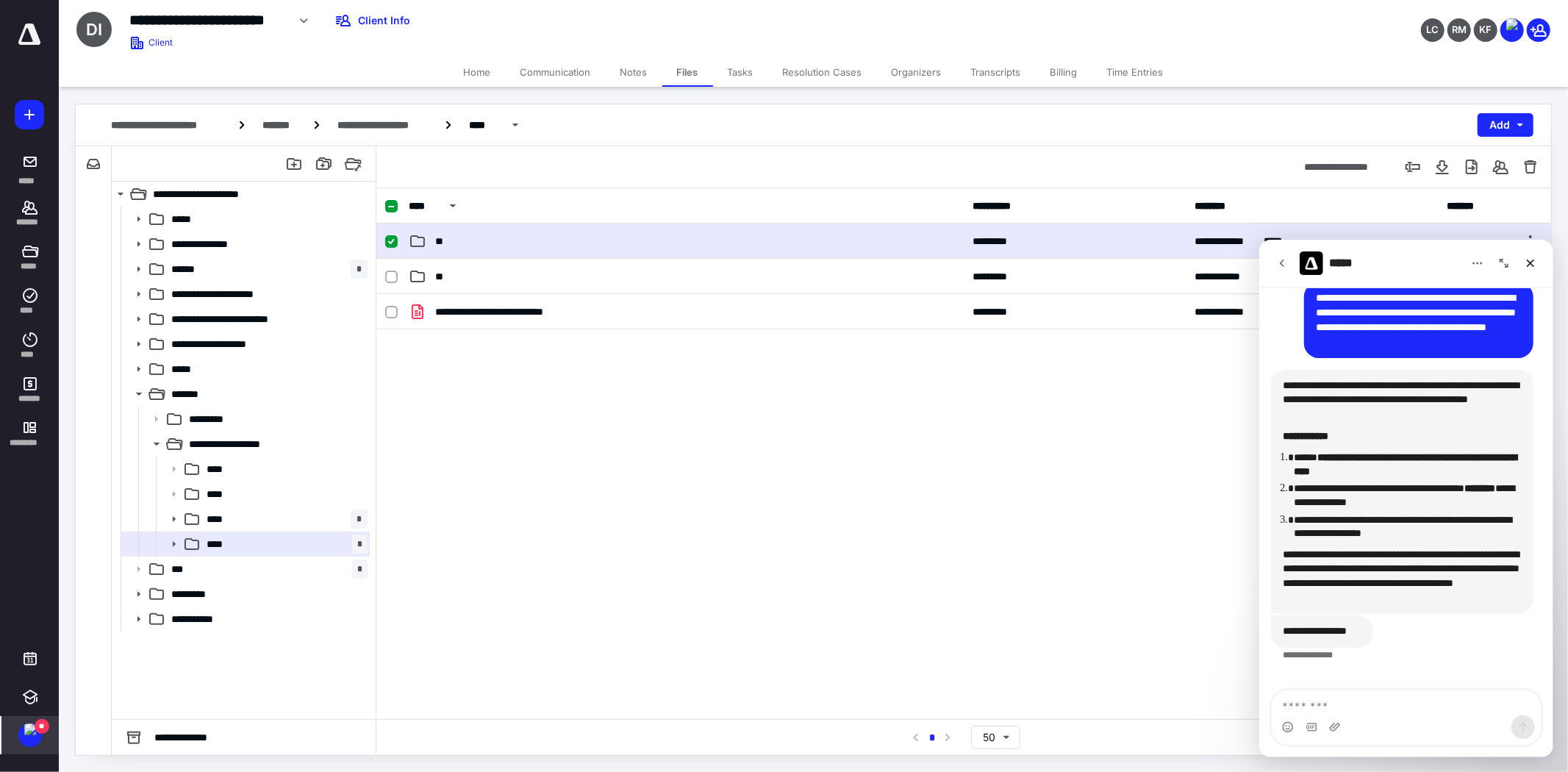click on "**" at bounding box center (686, 241) 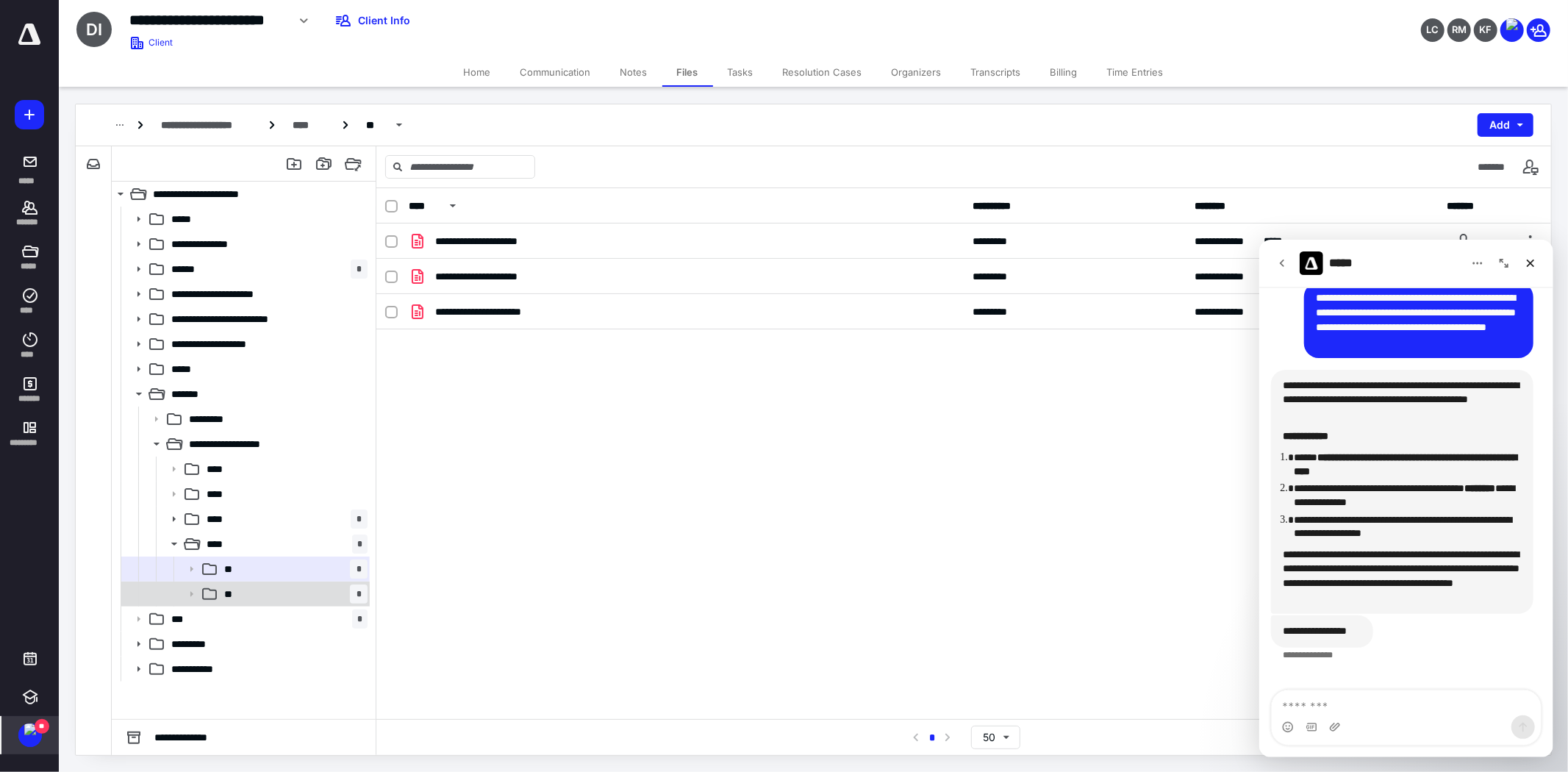 click on "** *" at bounding box center [293, 594] 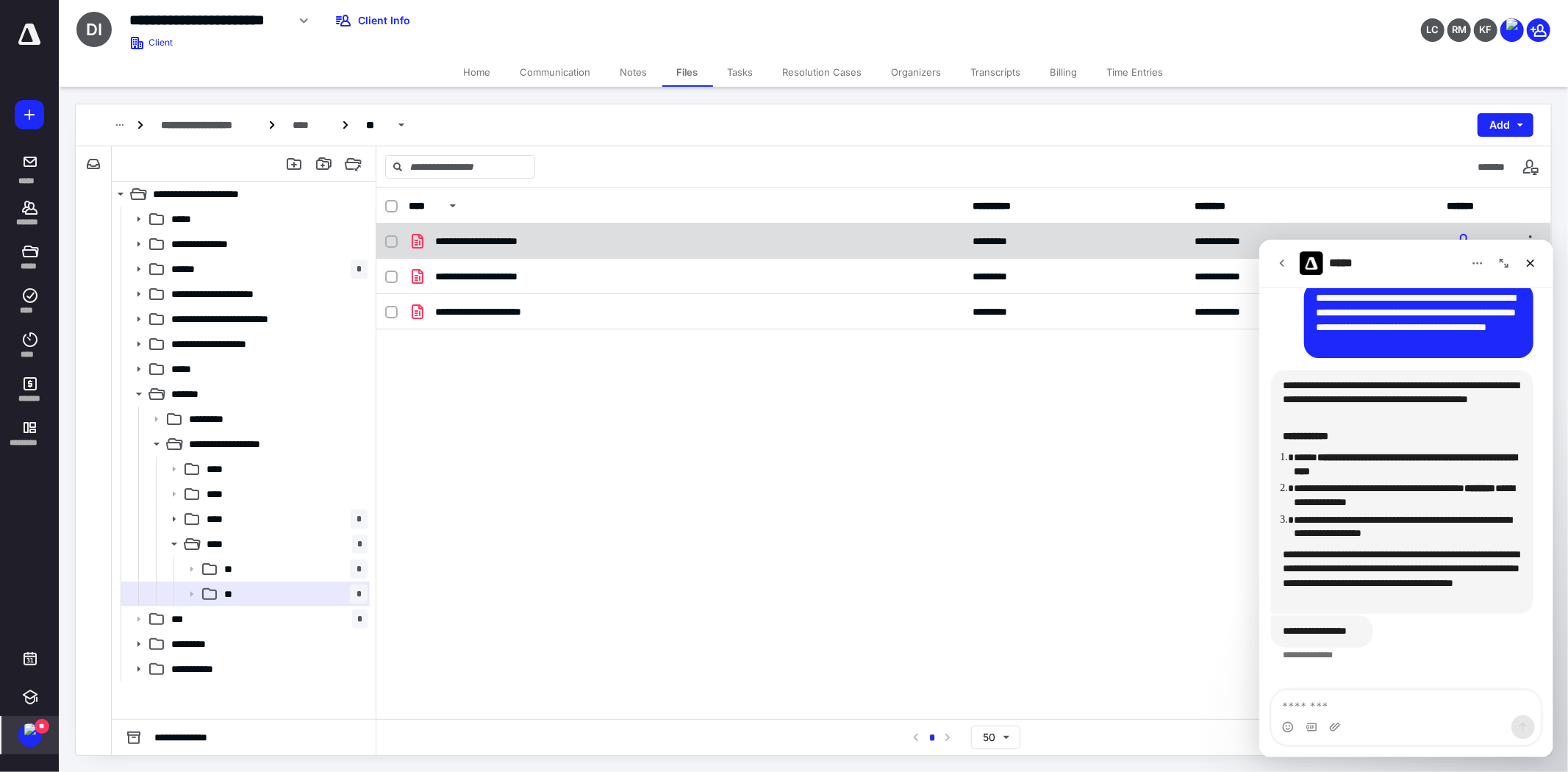 click on "**********" at bounding box center (964, 241) 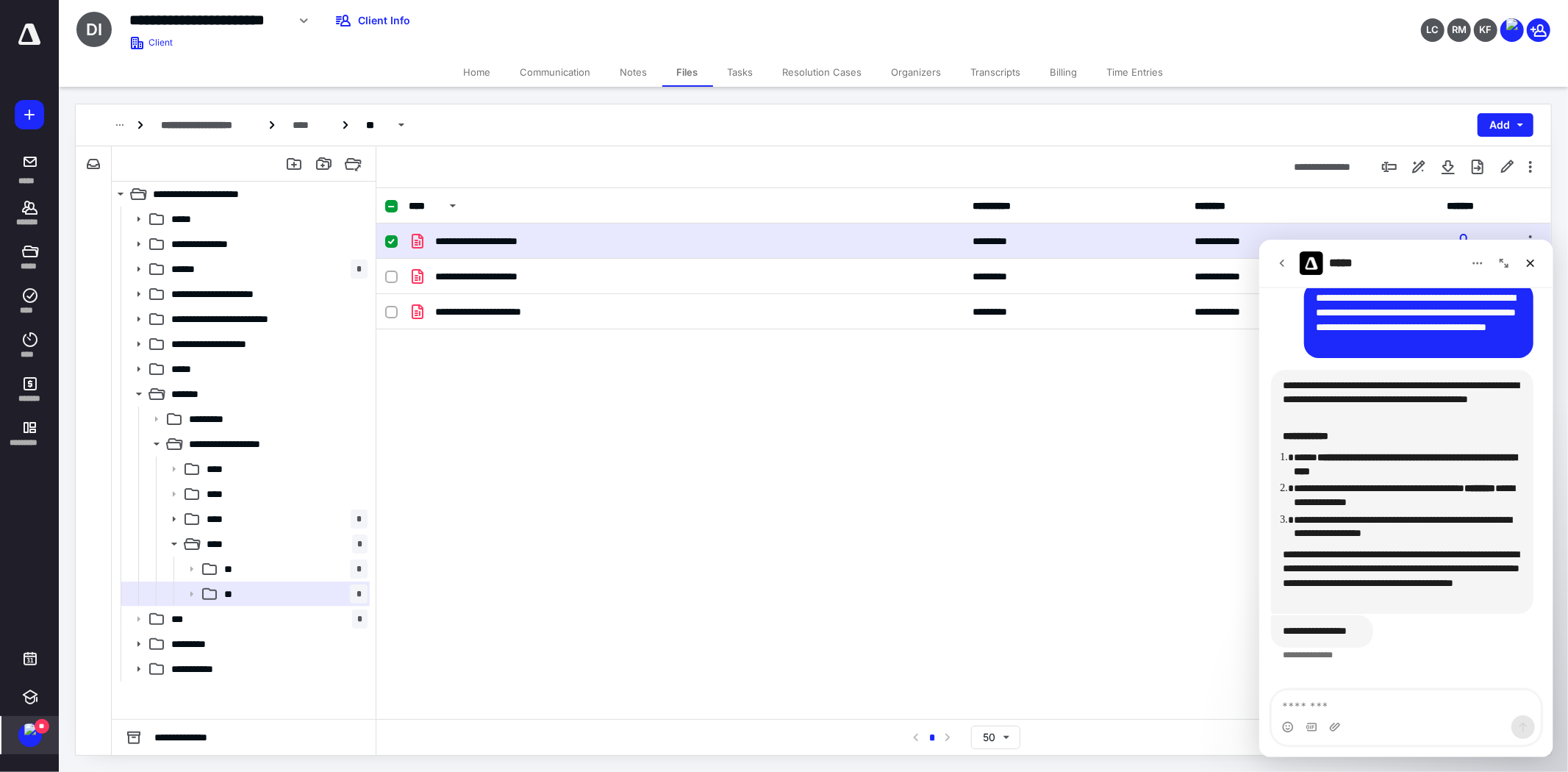 click on "**********" at bounding box center [964, 241] 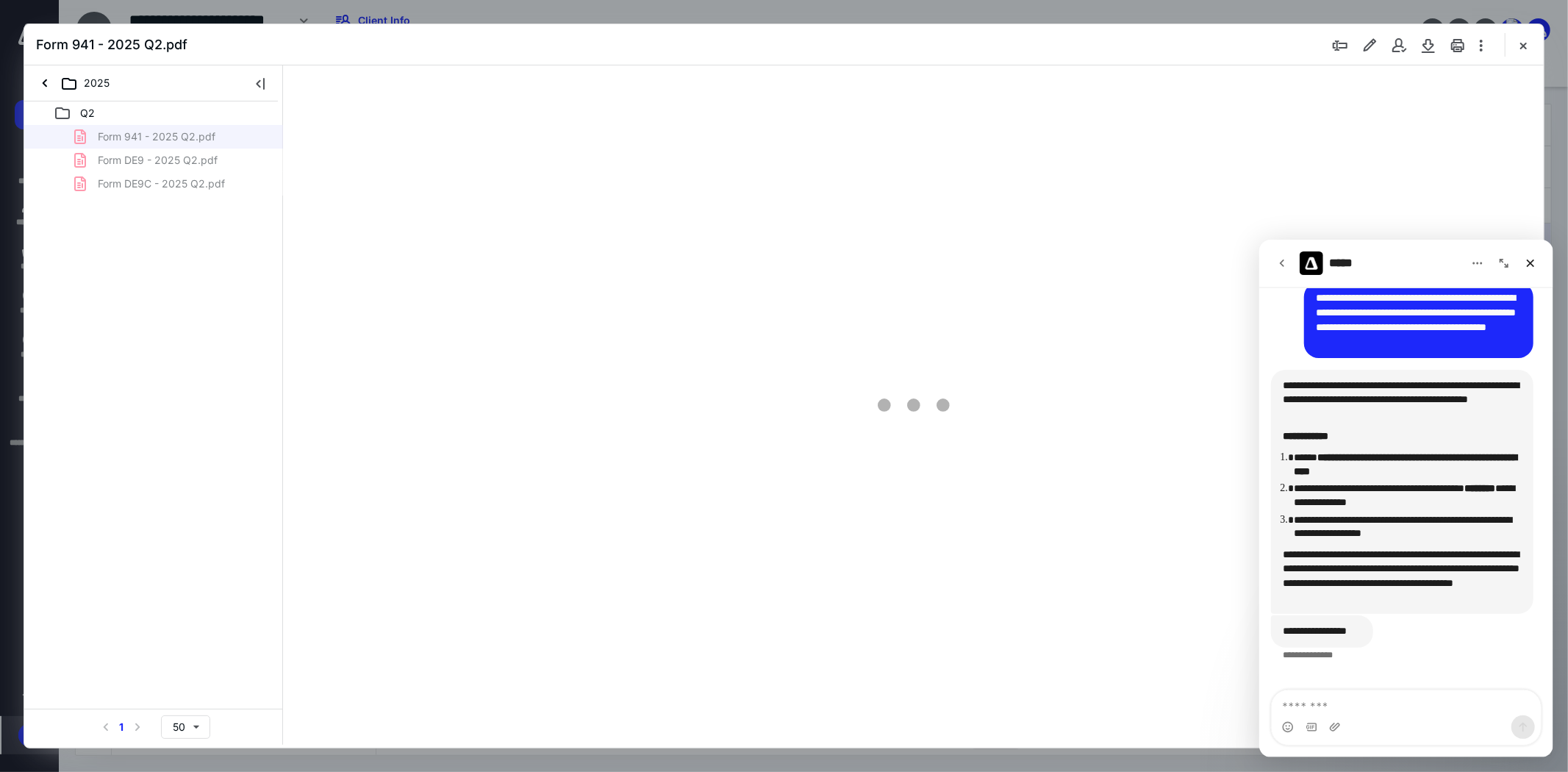 scroll, scrollTop: 0, scrollLeft: 0, axis: both 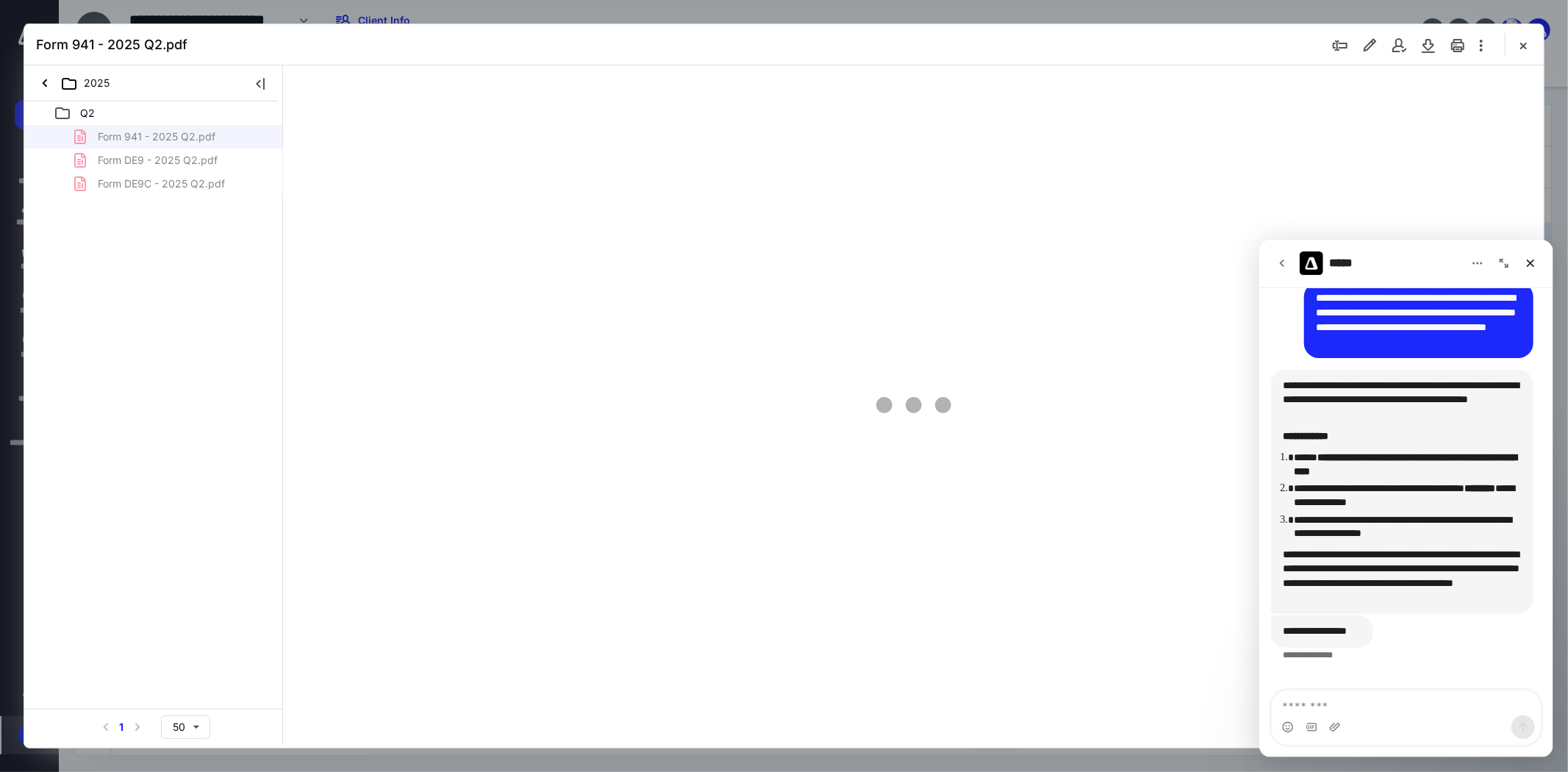 type on "106" 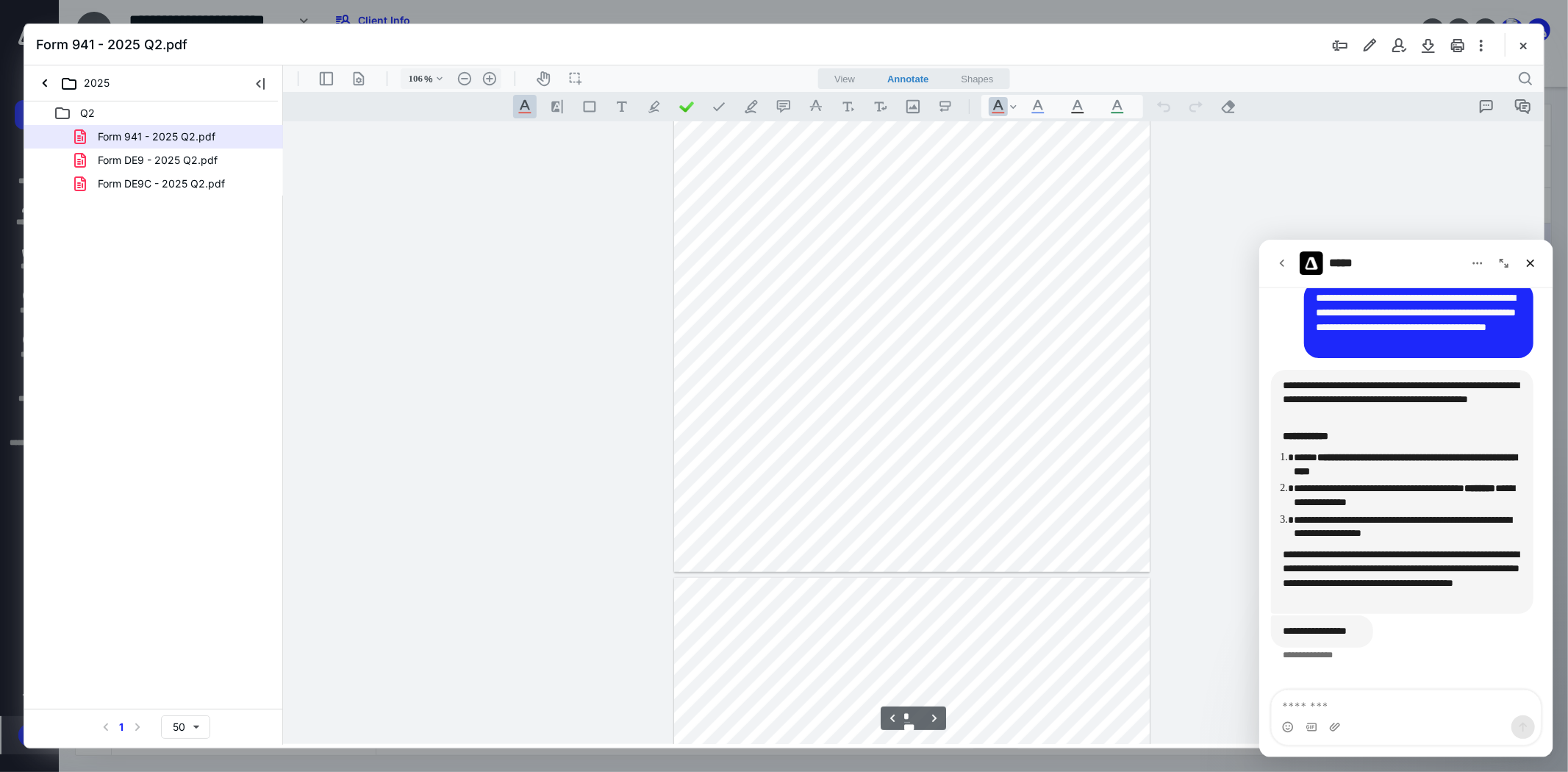 scroll, scrollTop: 712, scrollLeft: 0, axis: vertical 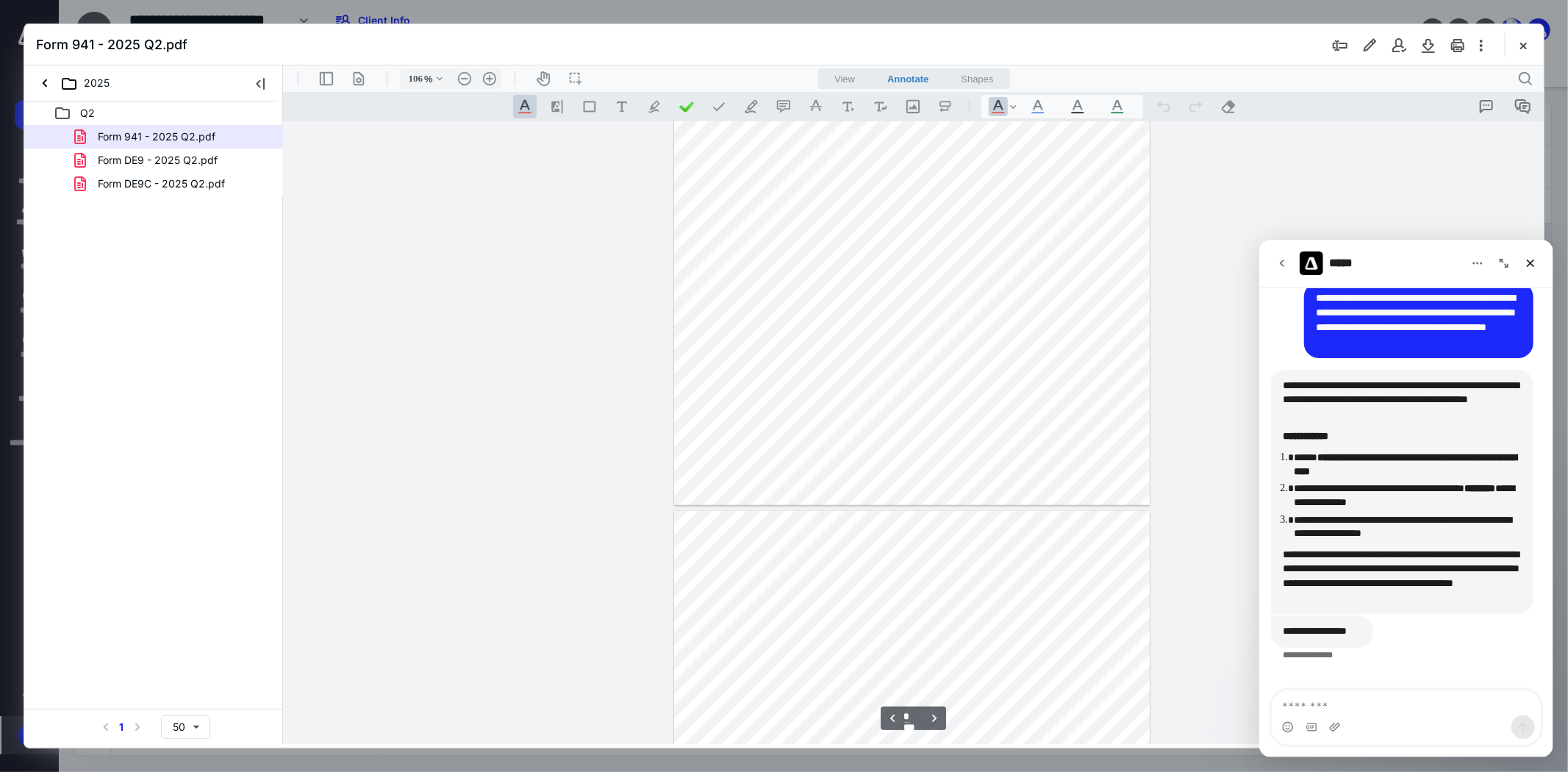 type on "*" 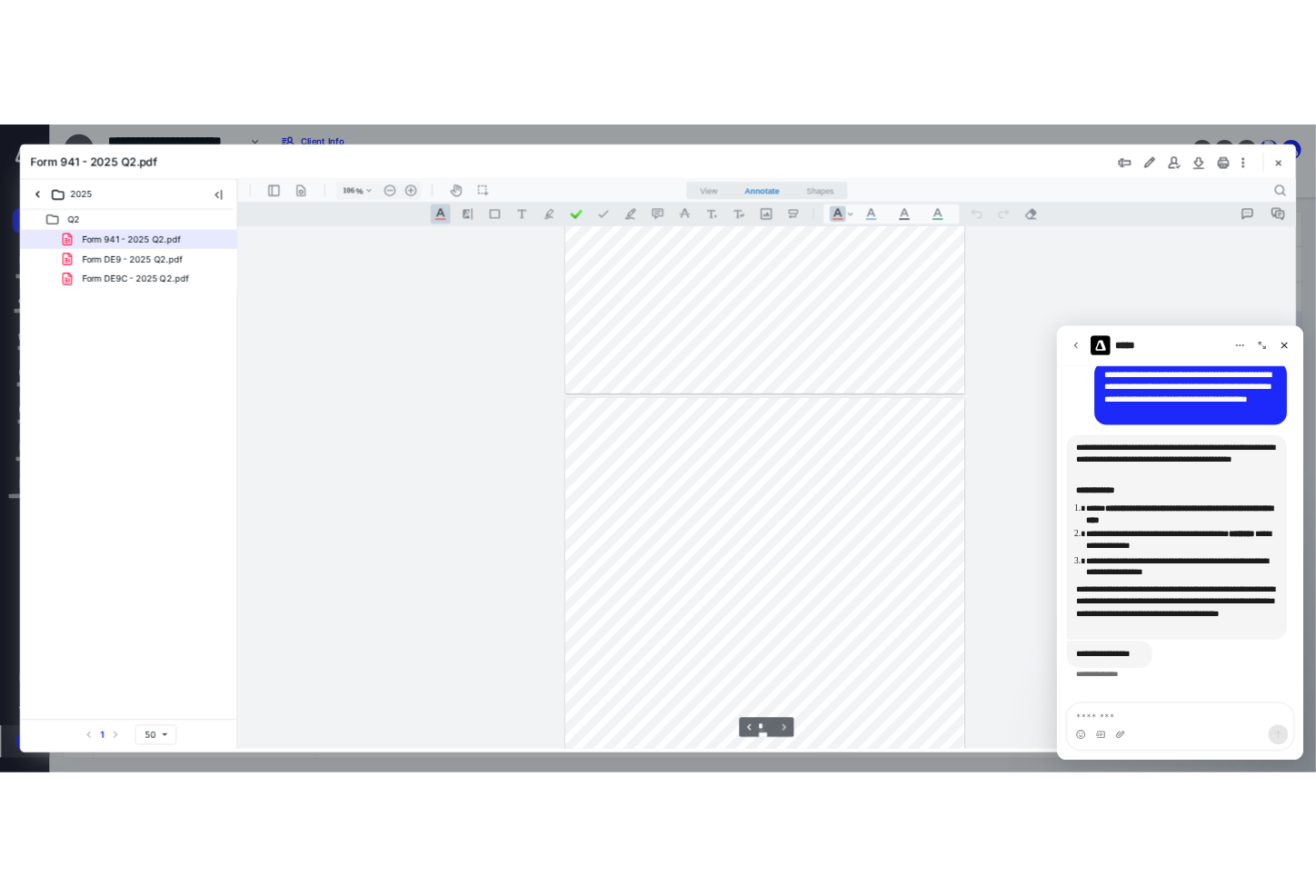 scroll, scrollTop: 1284, scrollLeft: 0, axis: vertical 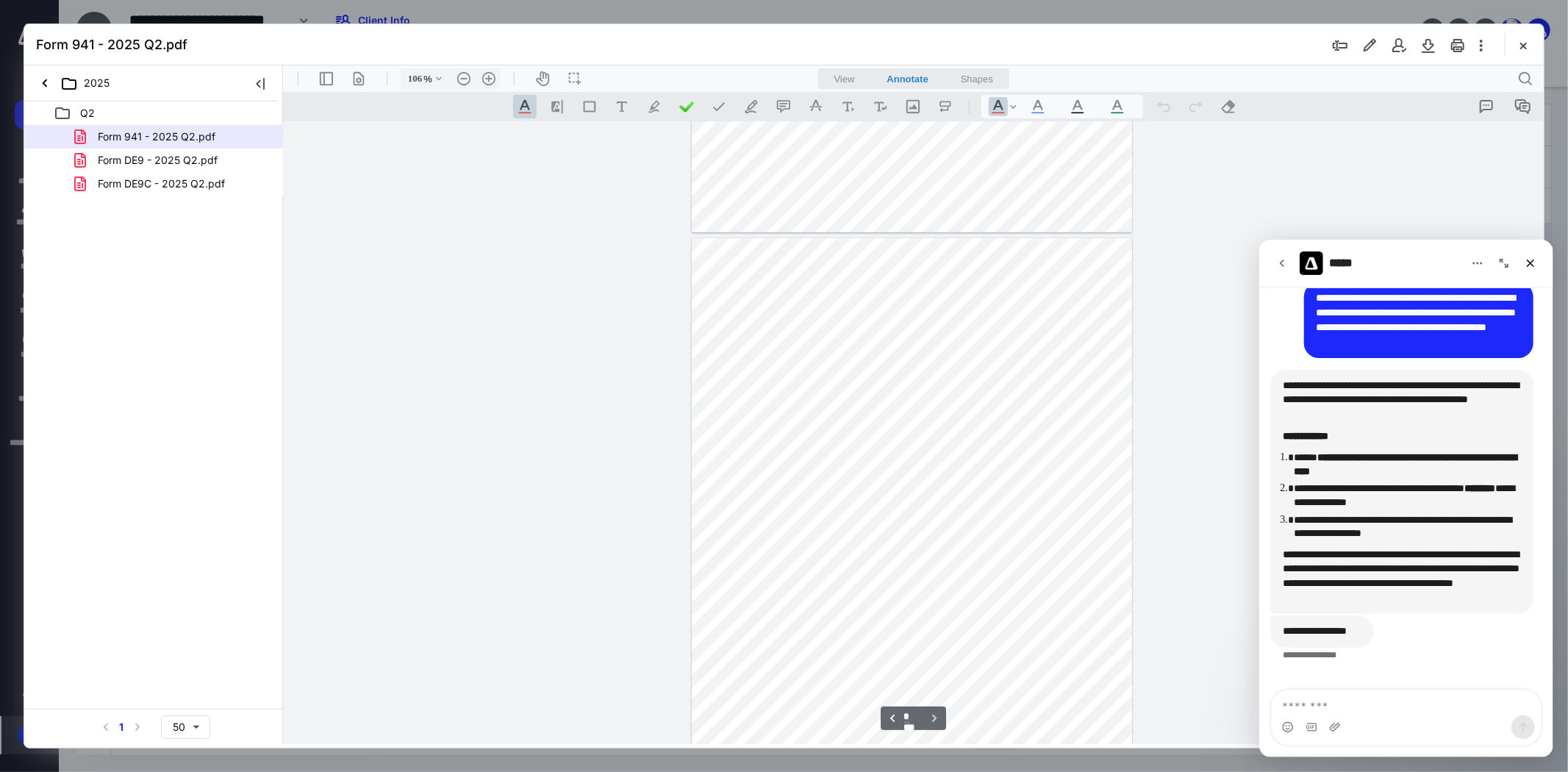 type on "98" 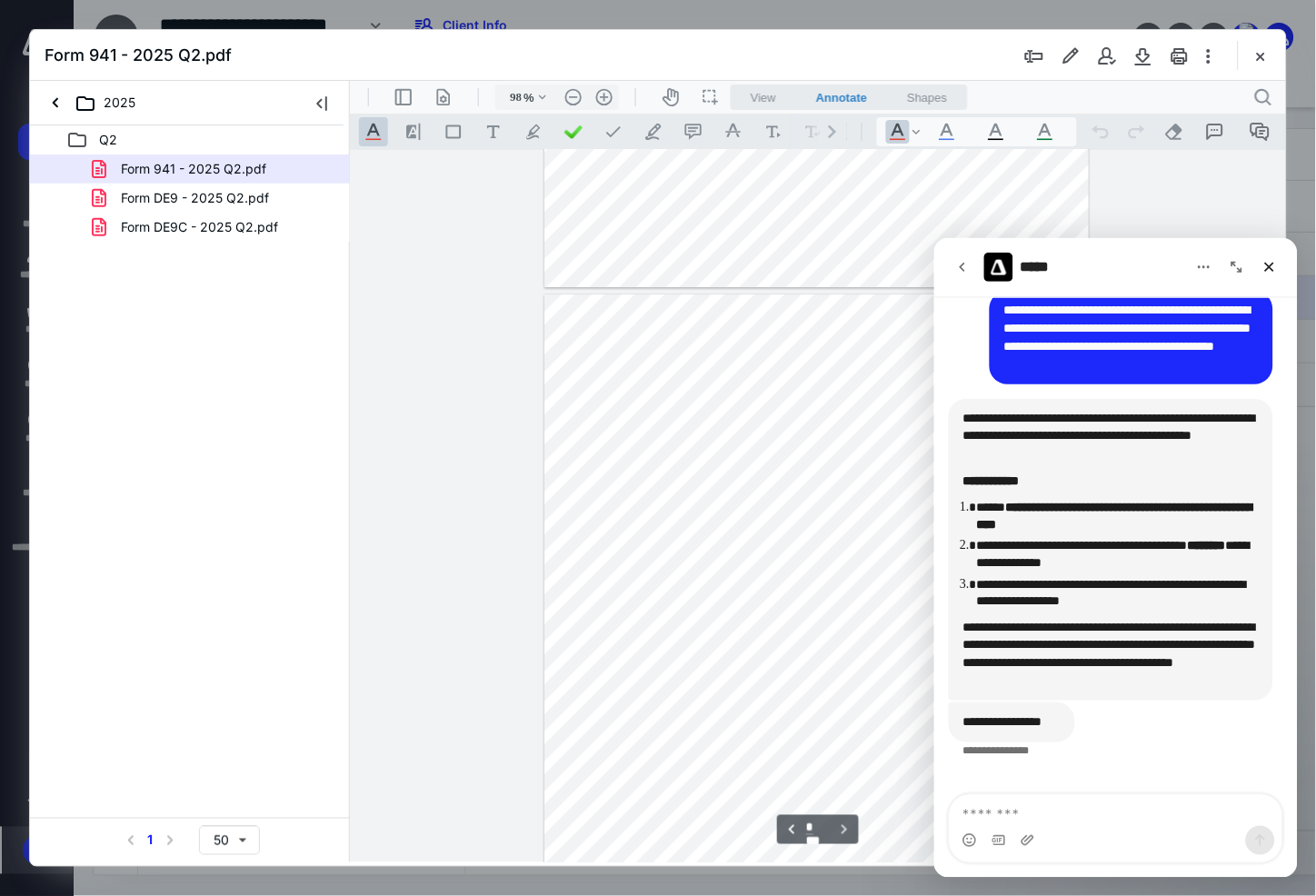 scroll, scrollTop: 1170, scrollLeft: 0, axis: vertical 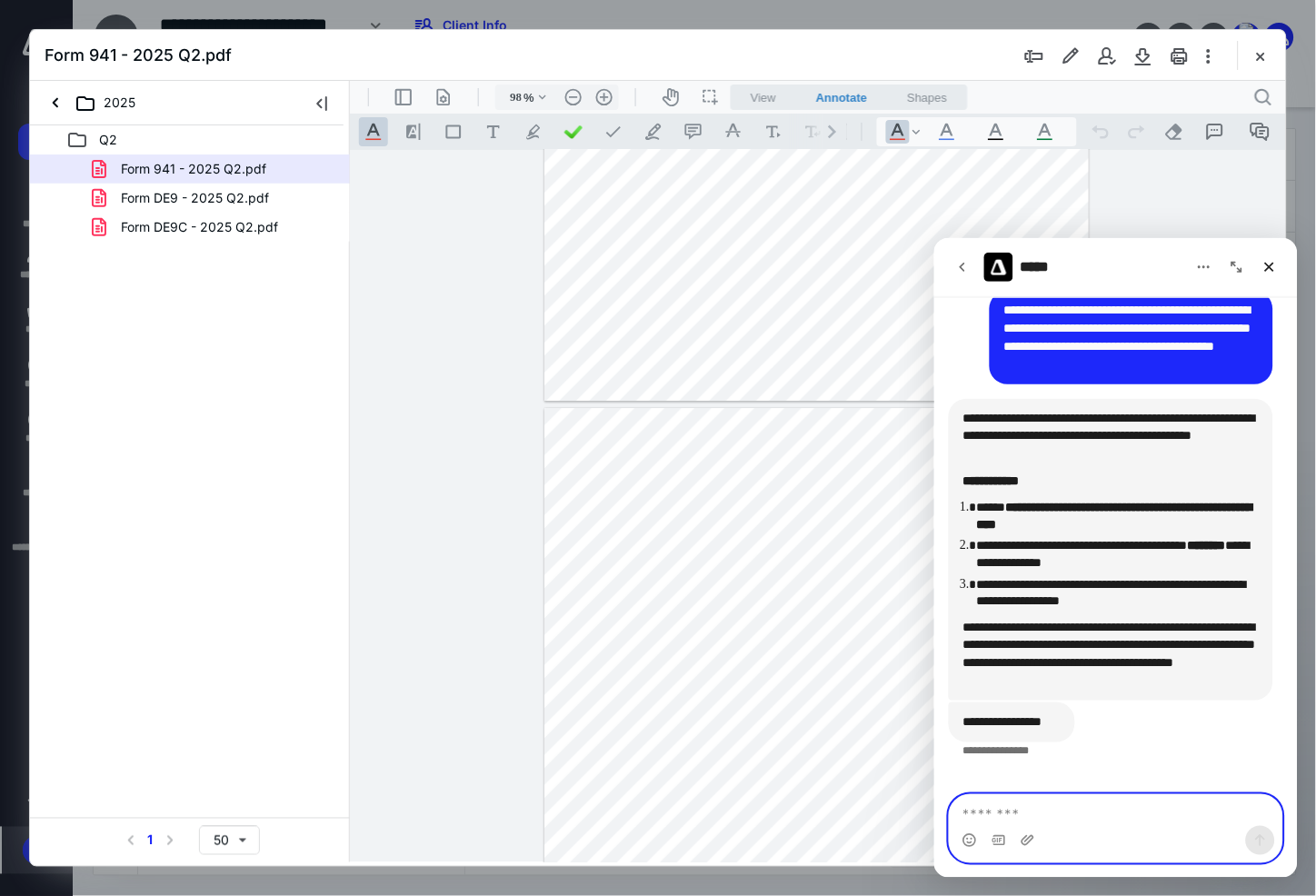 click at bounding box center (1115, 810) 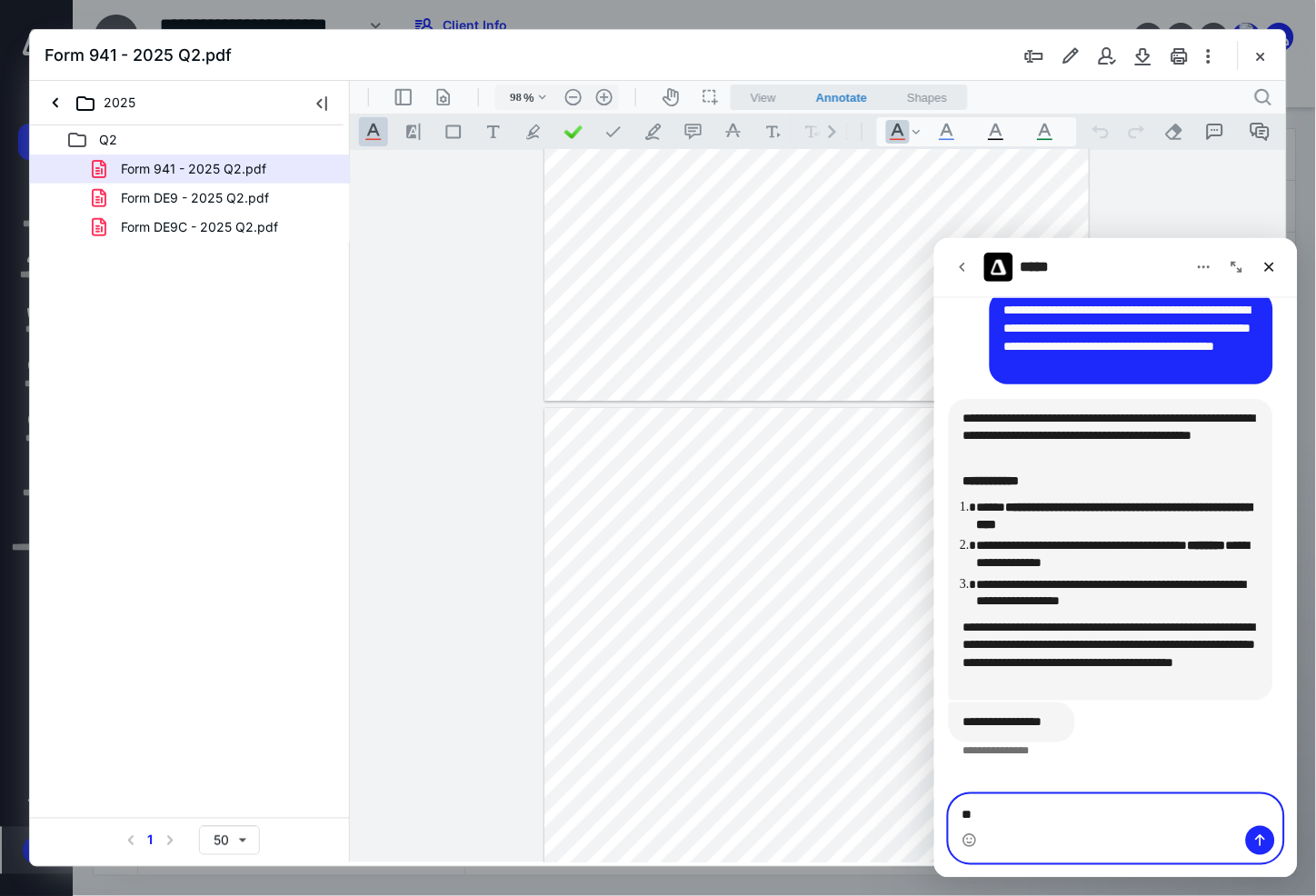 type on "***" 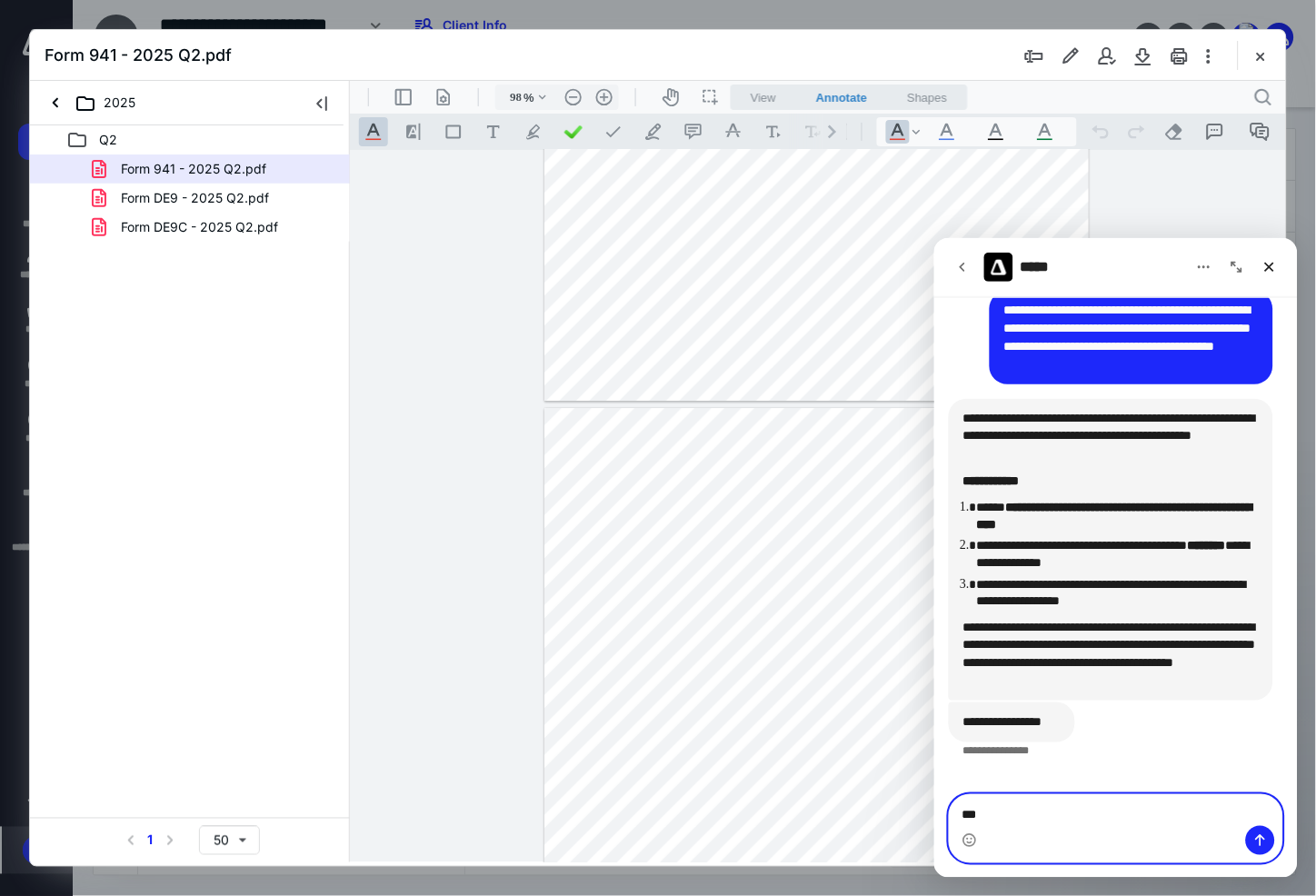 type 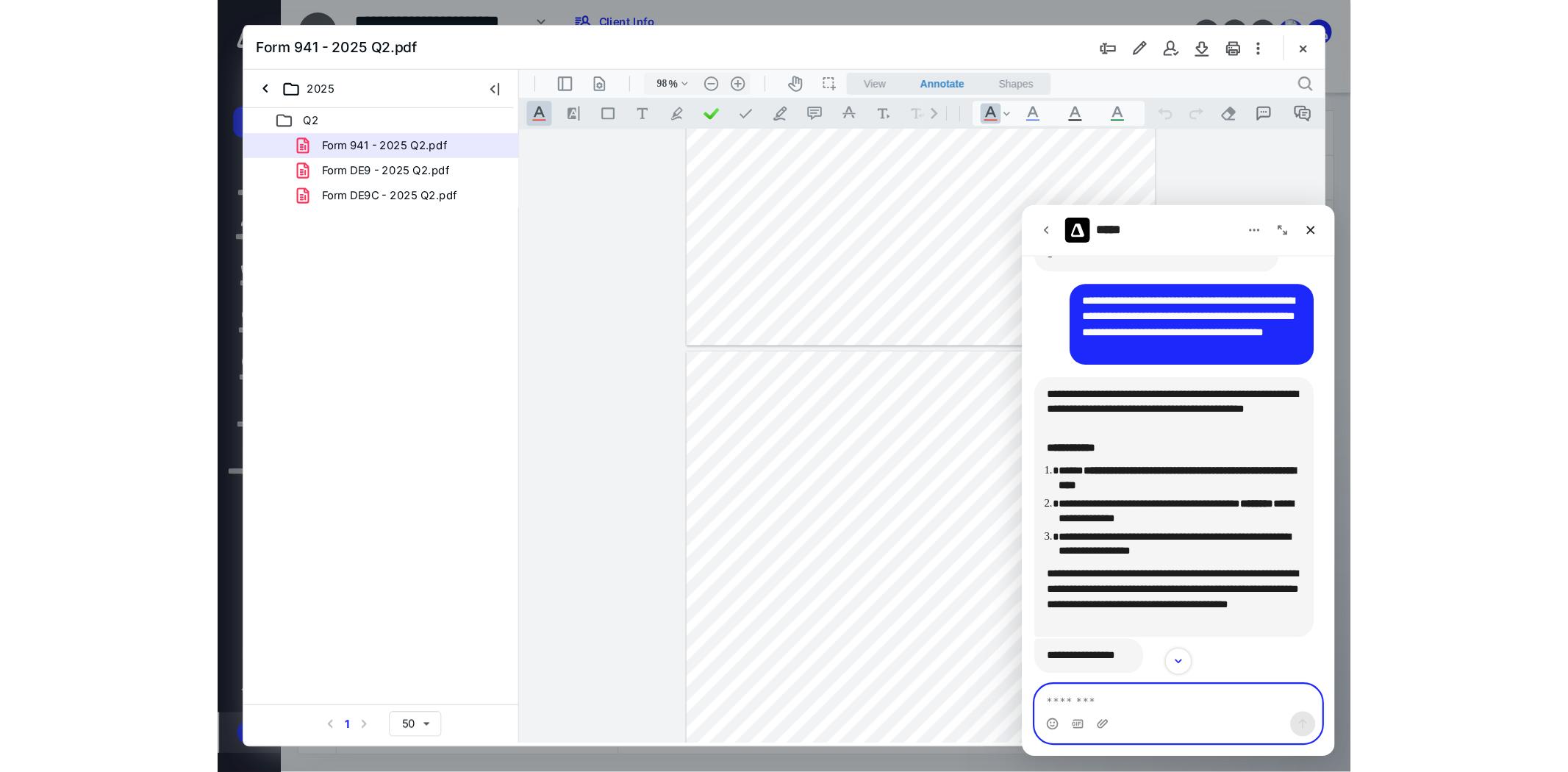 scroll, scrollTop: 210, scrollLeft: 0, axis: vertical 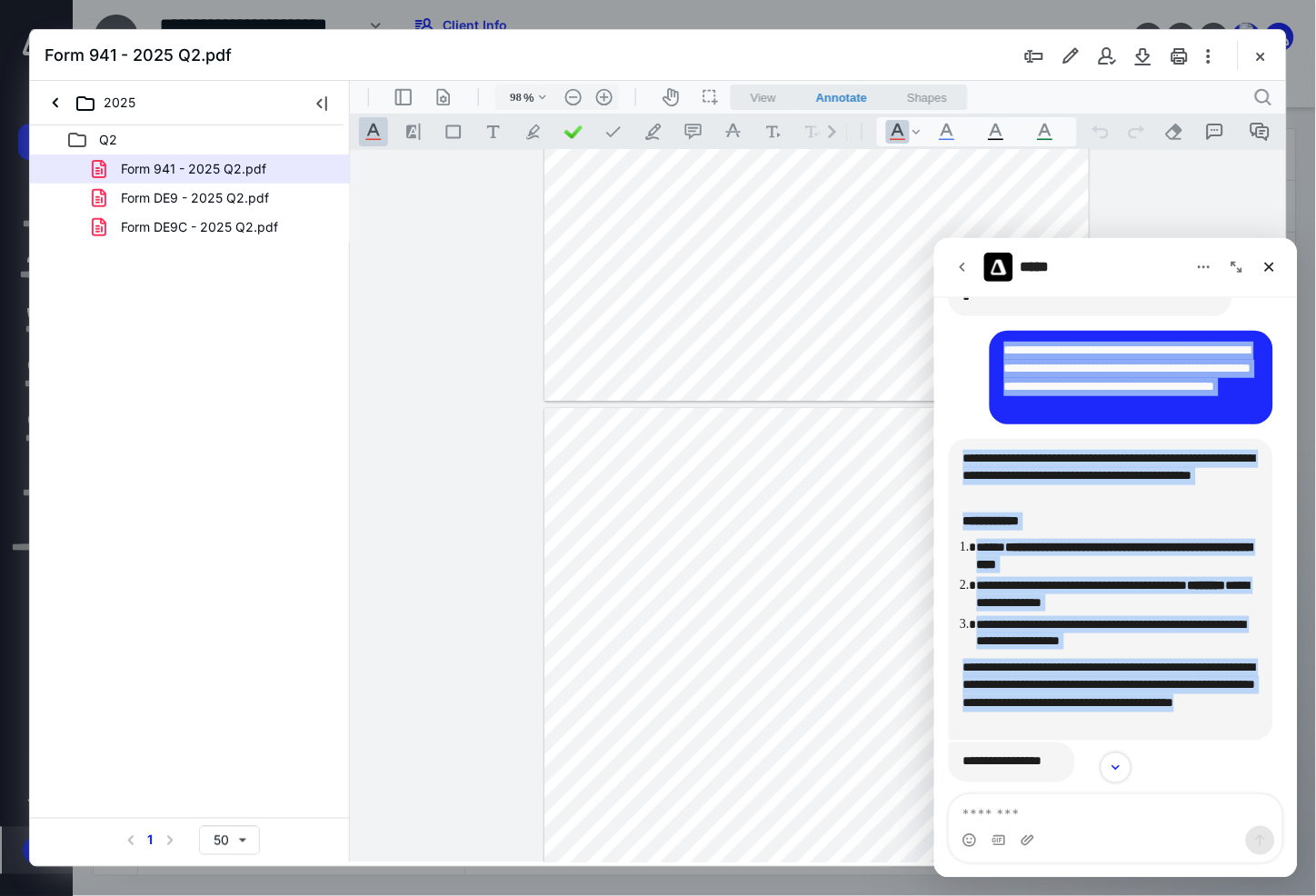 drag, startPoint x: 1002, startPoint y: 347, endPoint x: 1181, endPoint y: 724, distance: 417.3368 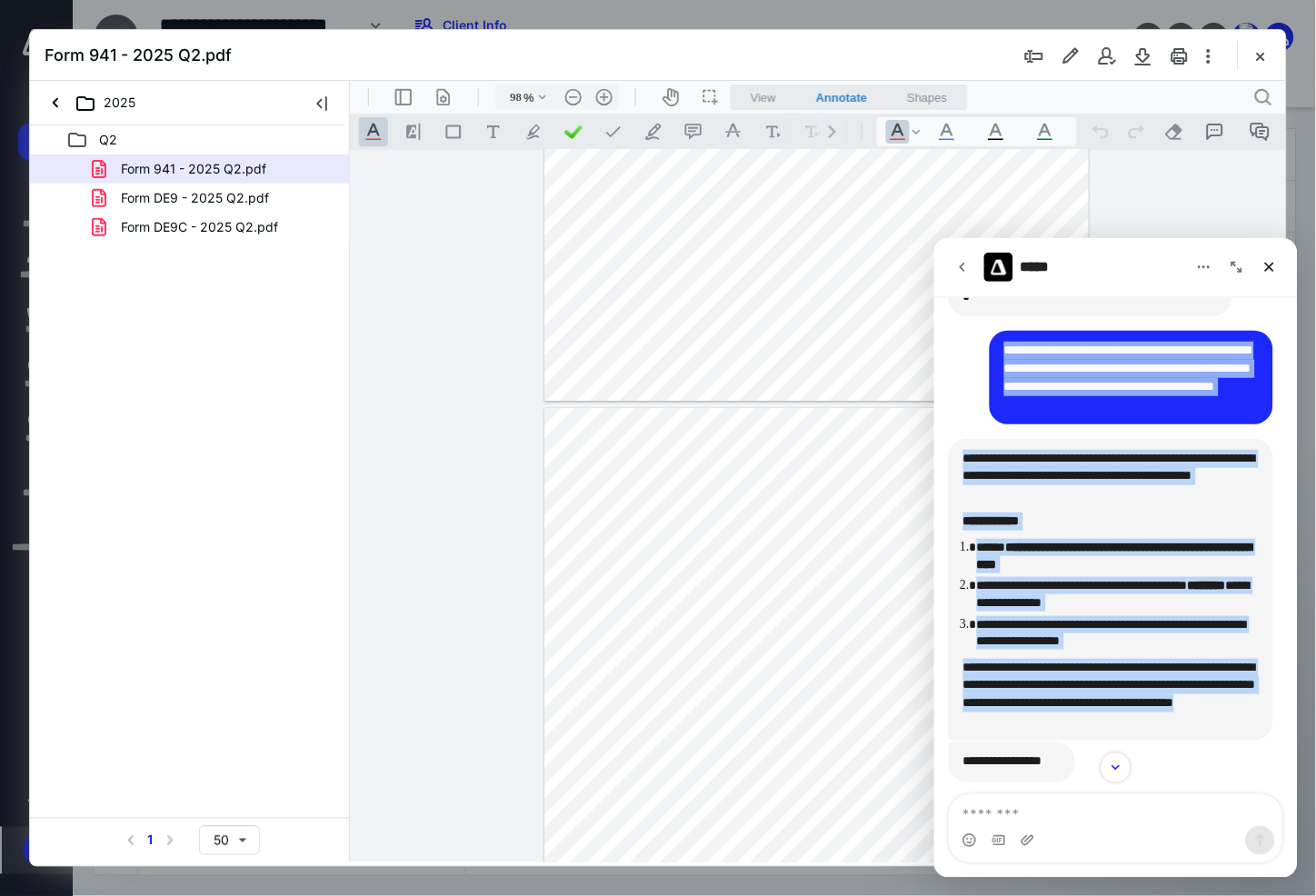 type on "106" 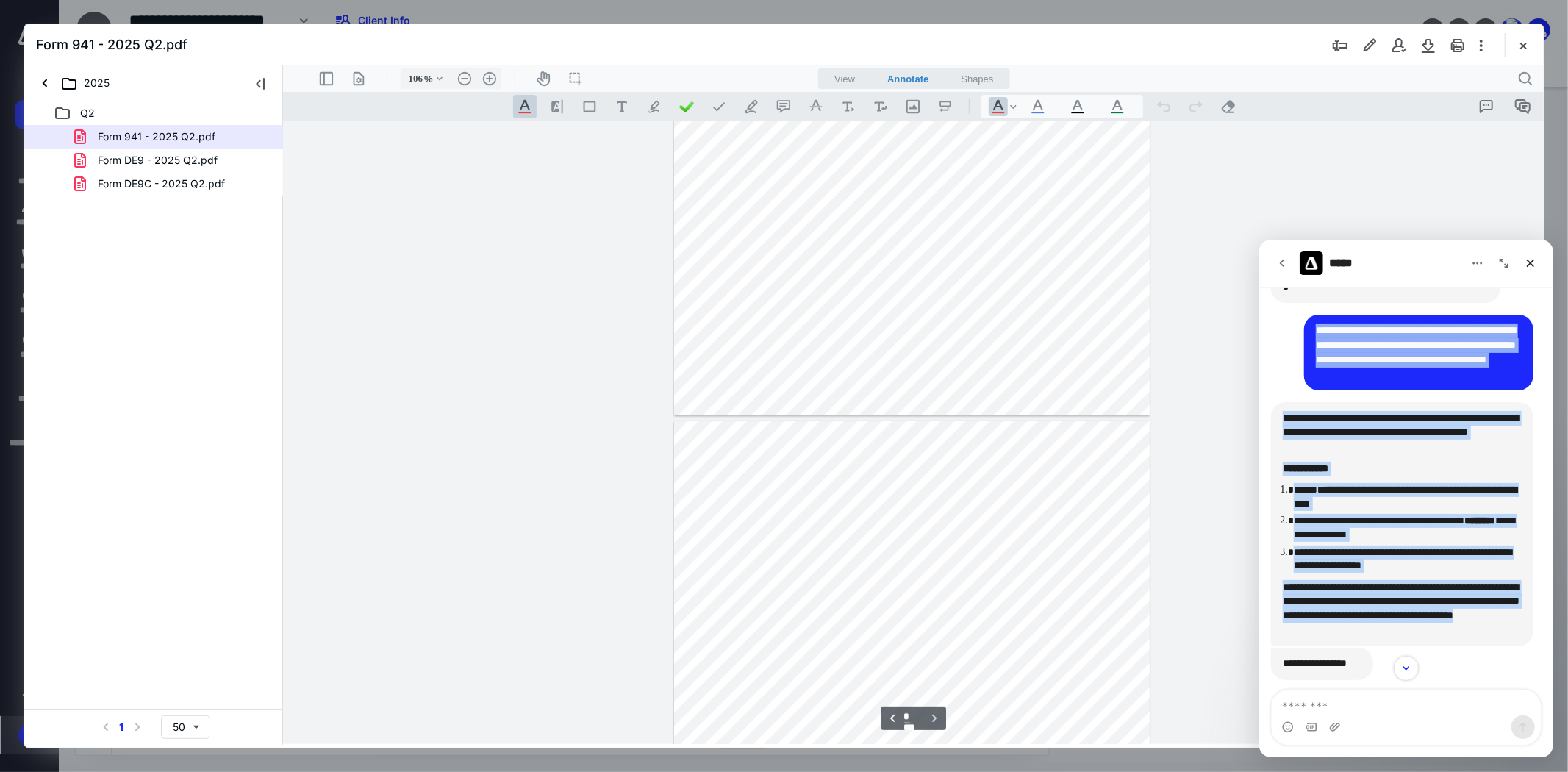 scroll, scrollTop: 1039, scrollLeft: 0, axis: vertical 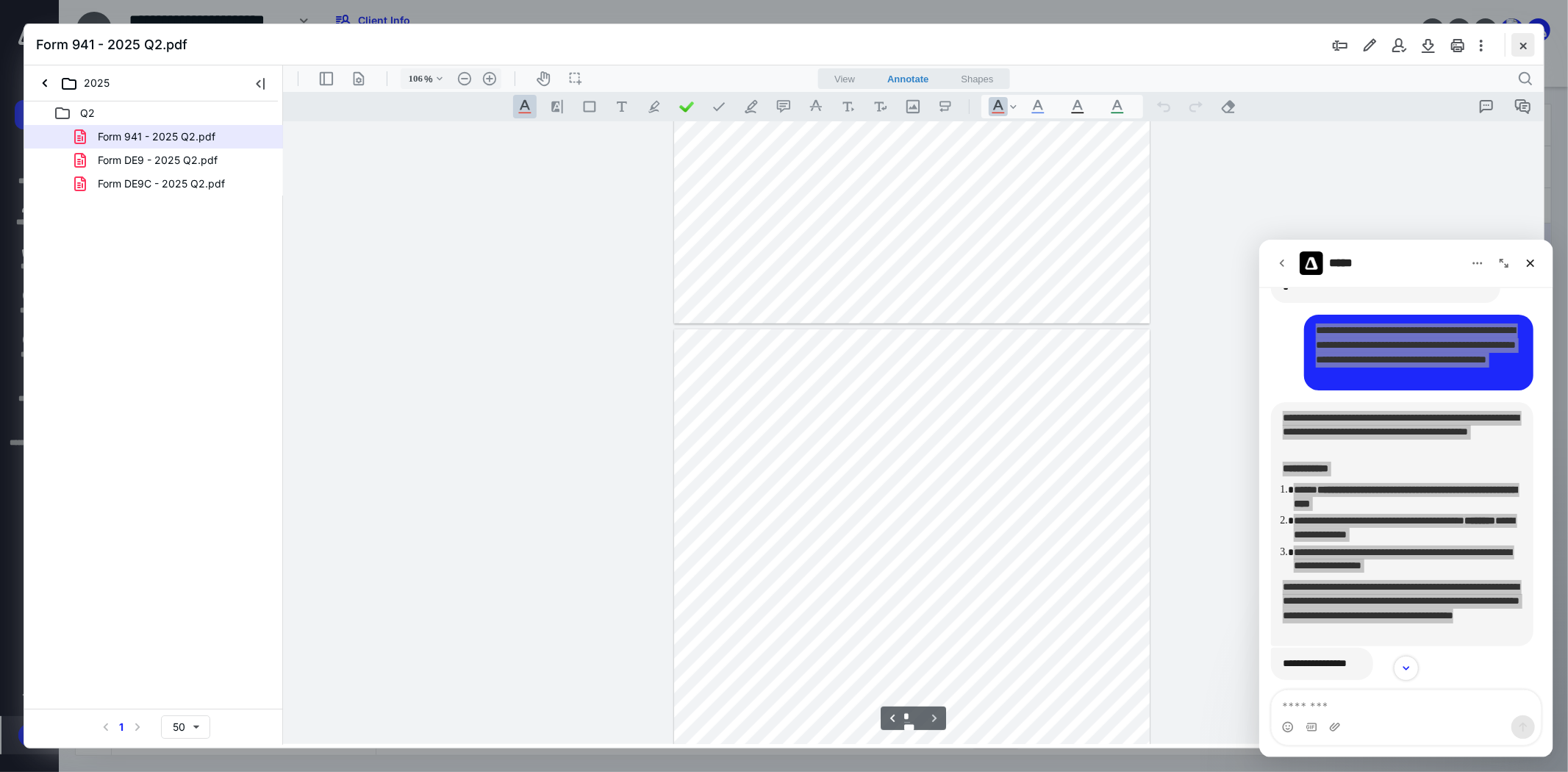 click at bounding box center [1523, 45] 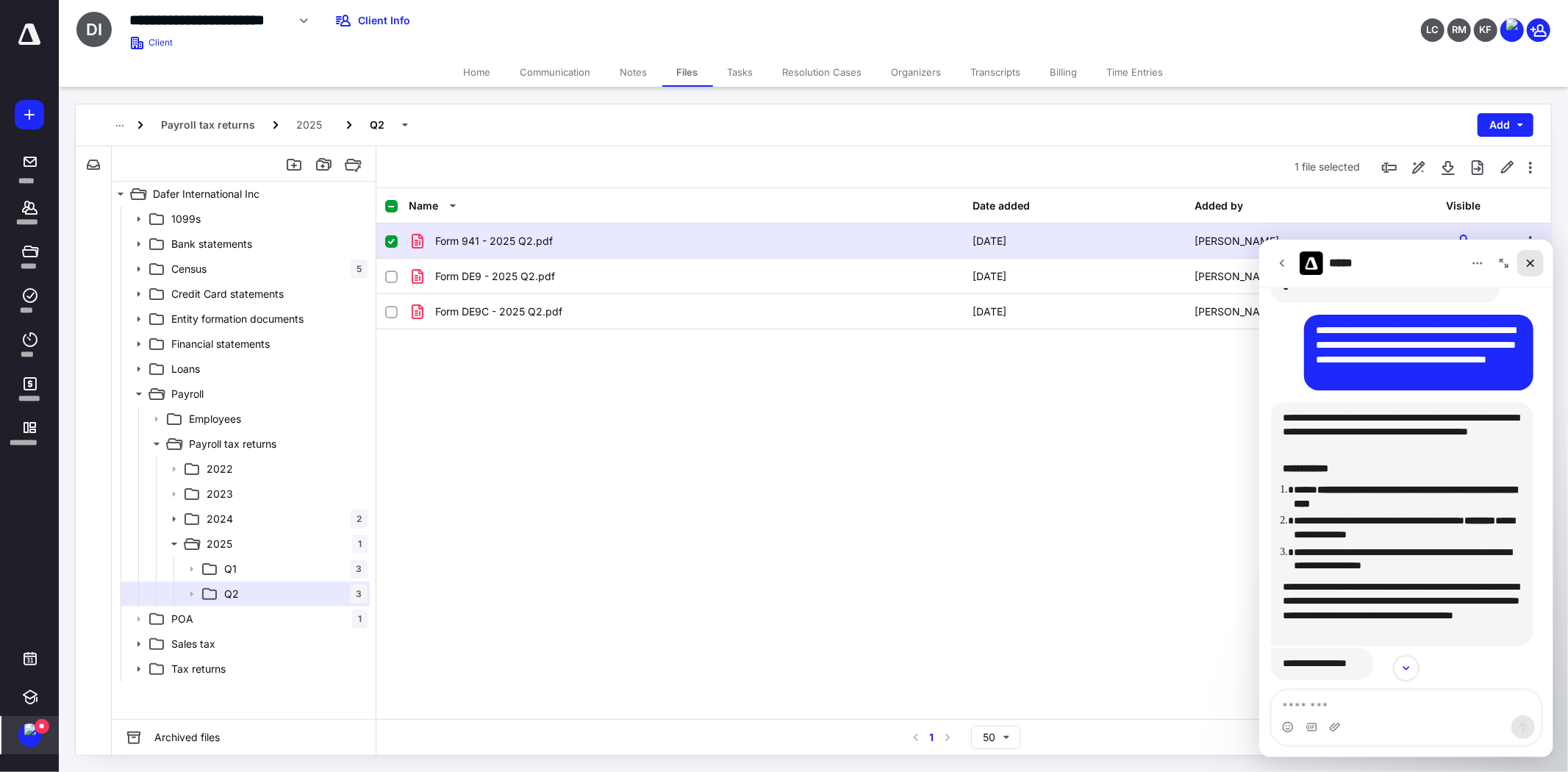 click 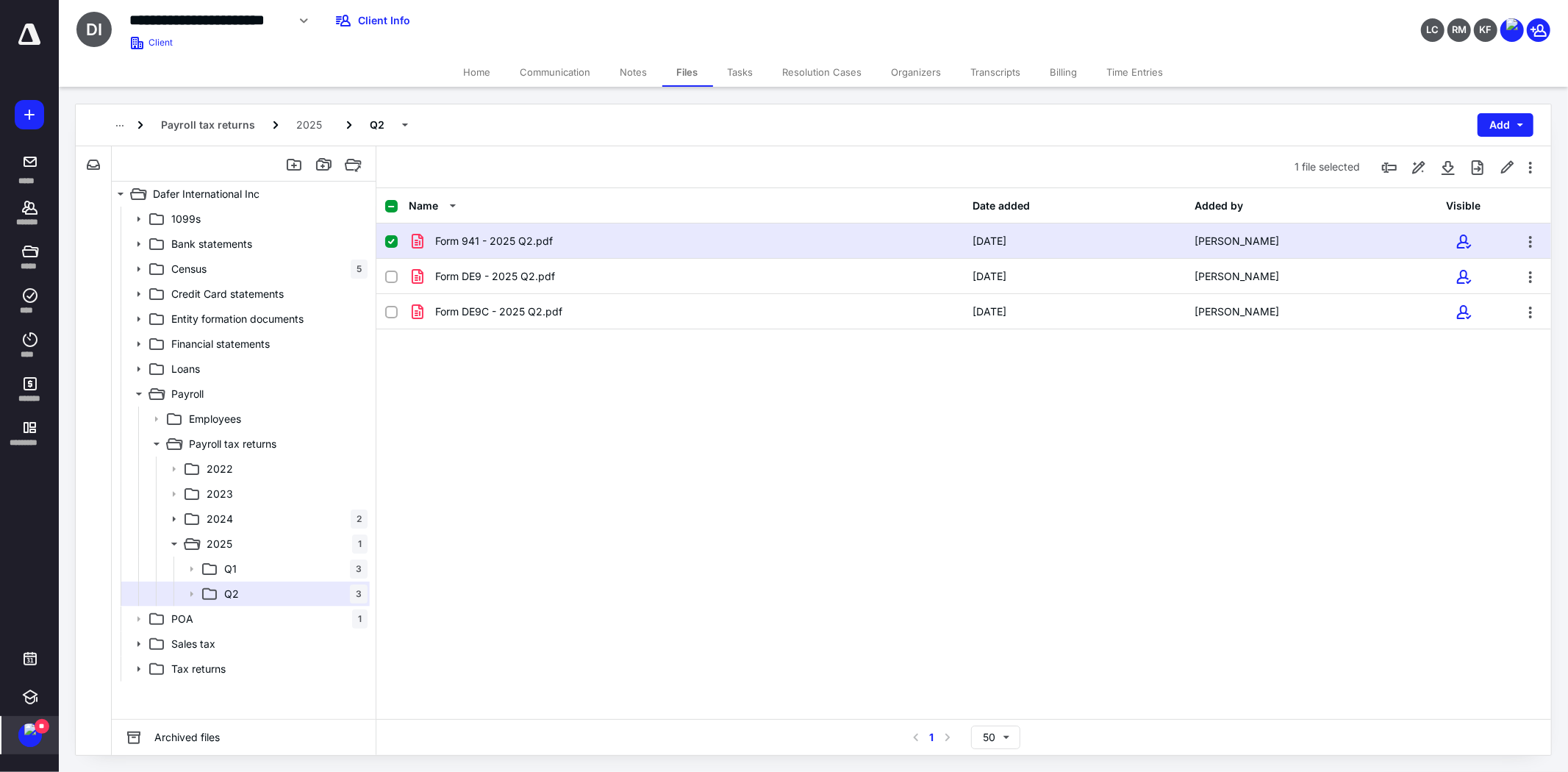 scroll, scrollTop: 0, scrollLeft: 0, axis: both 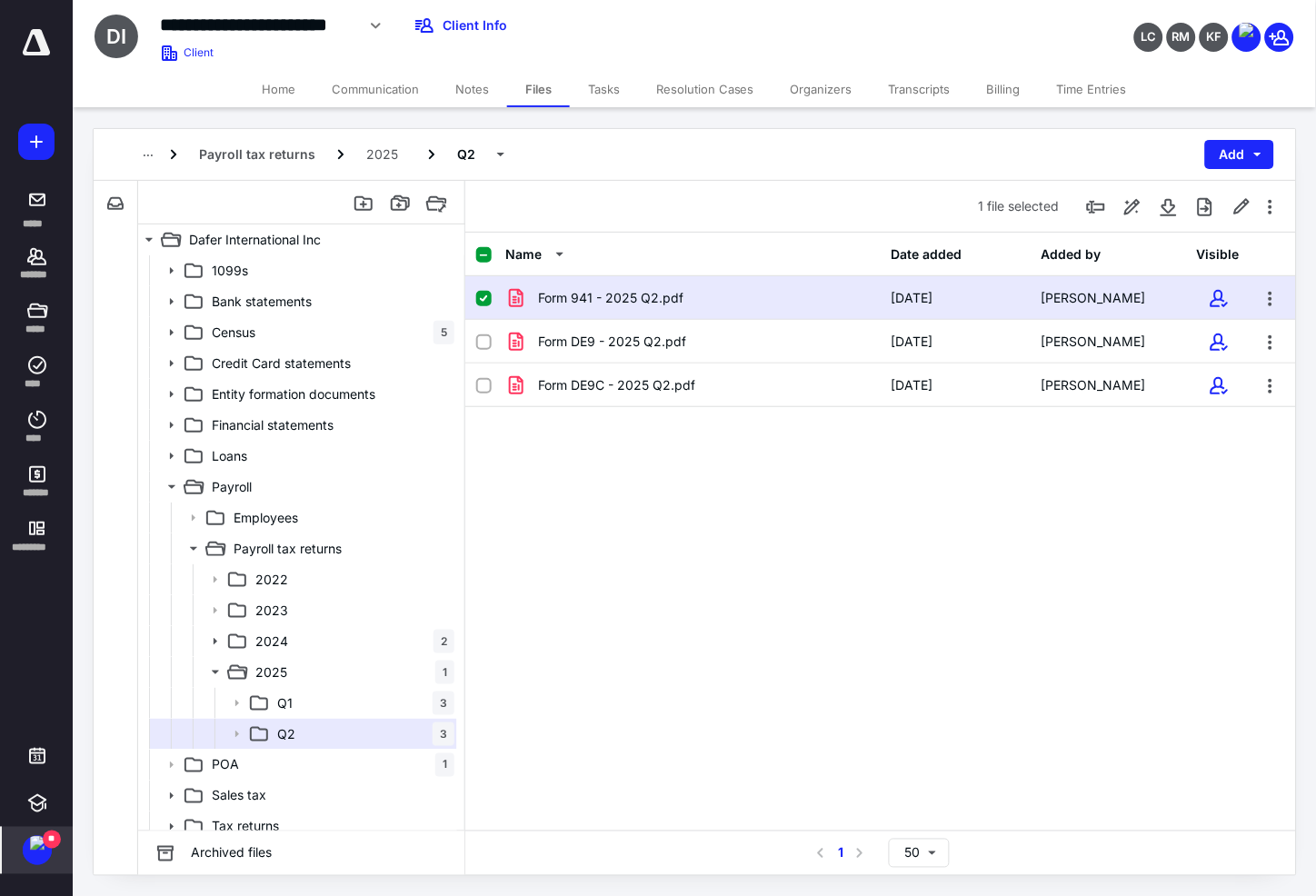 click on "**********" at bounding box center [524, 25] 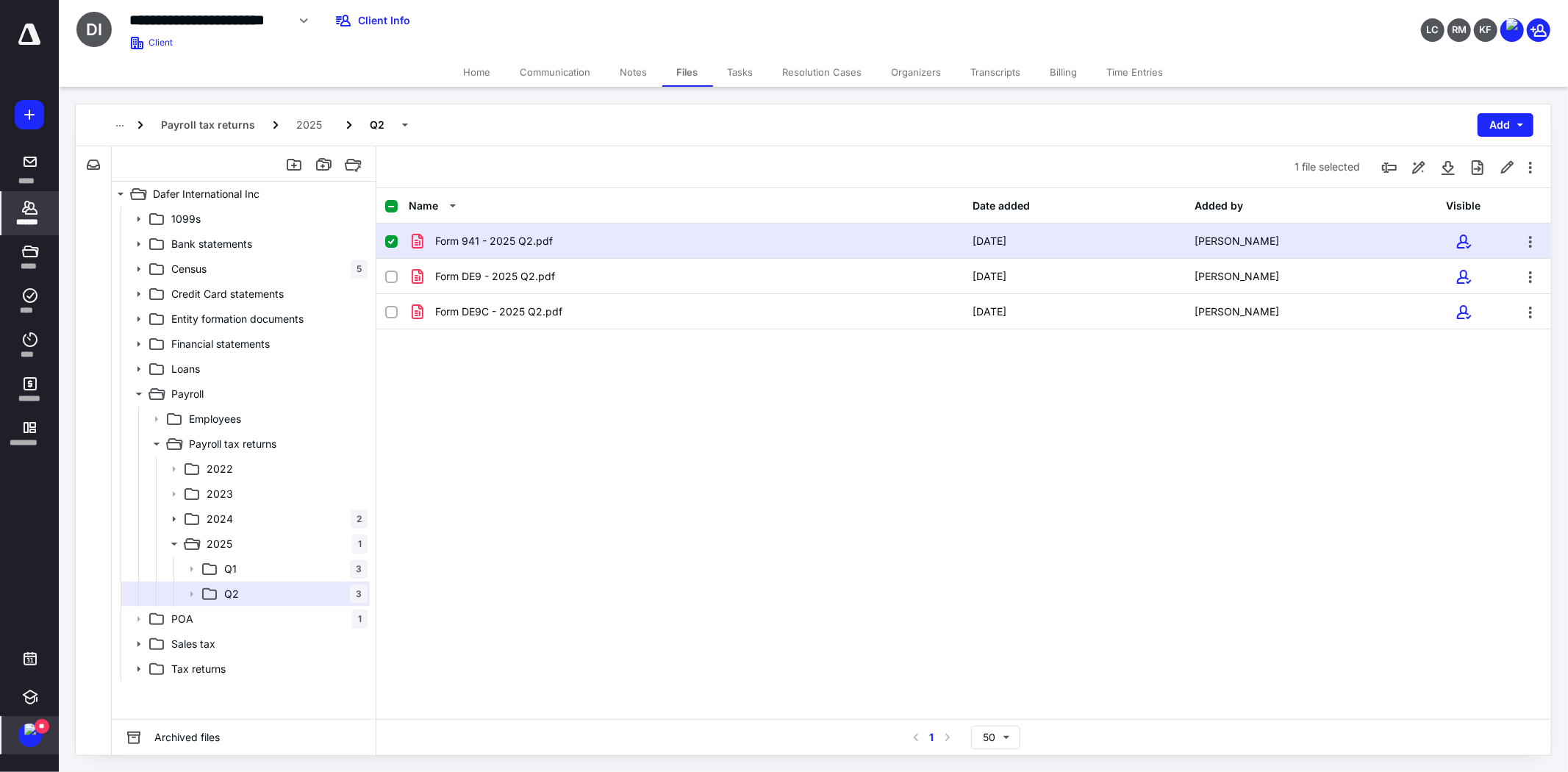 click on "*******" at bounding box center [30, 222] 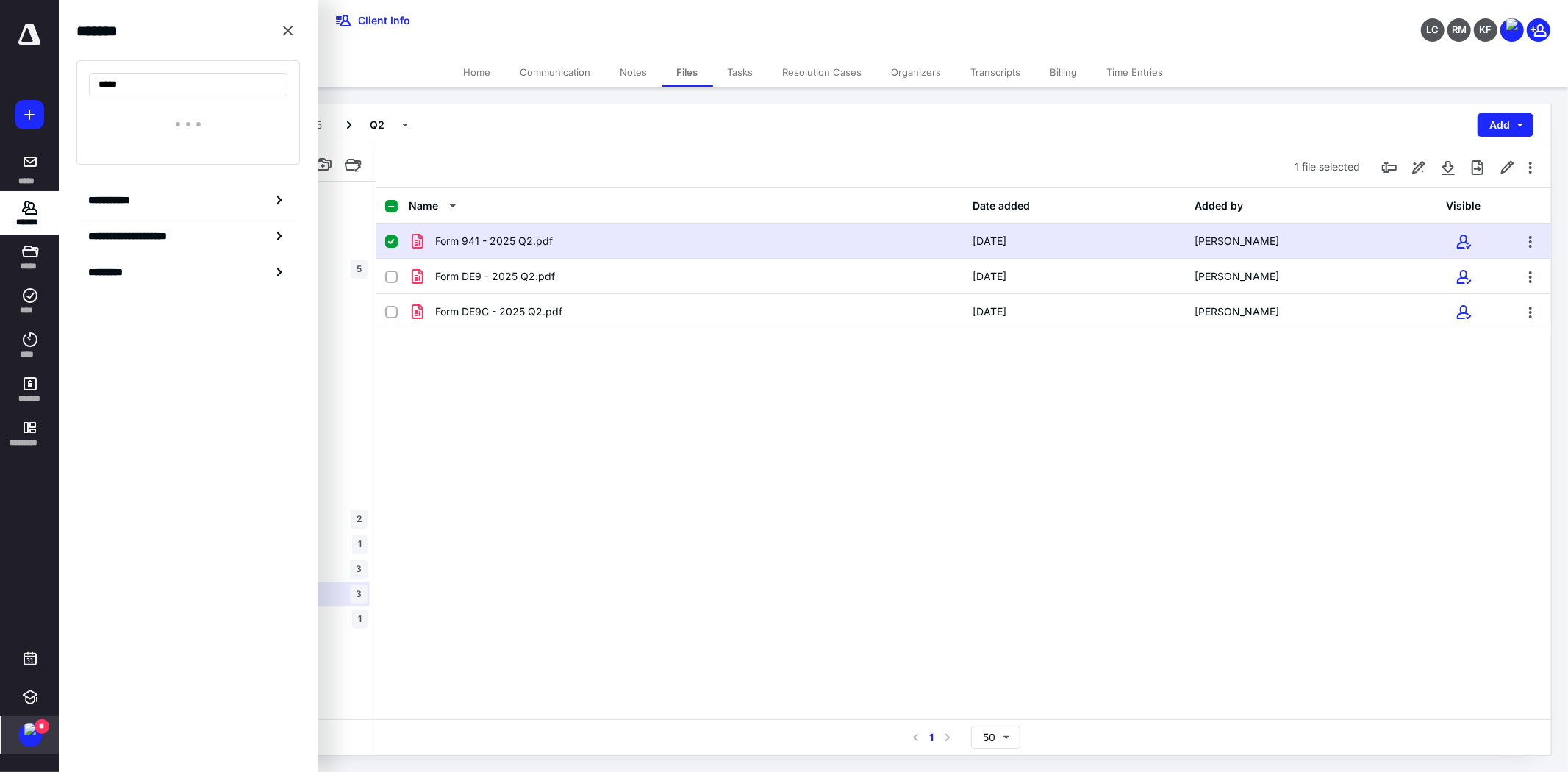 type on "*****" 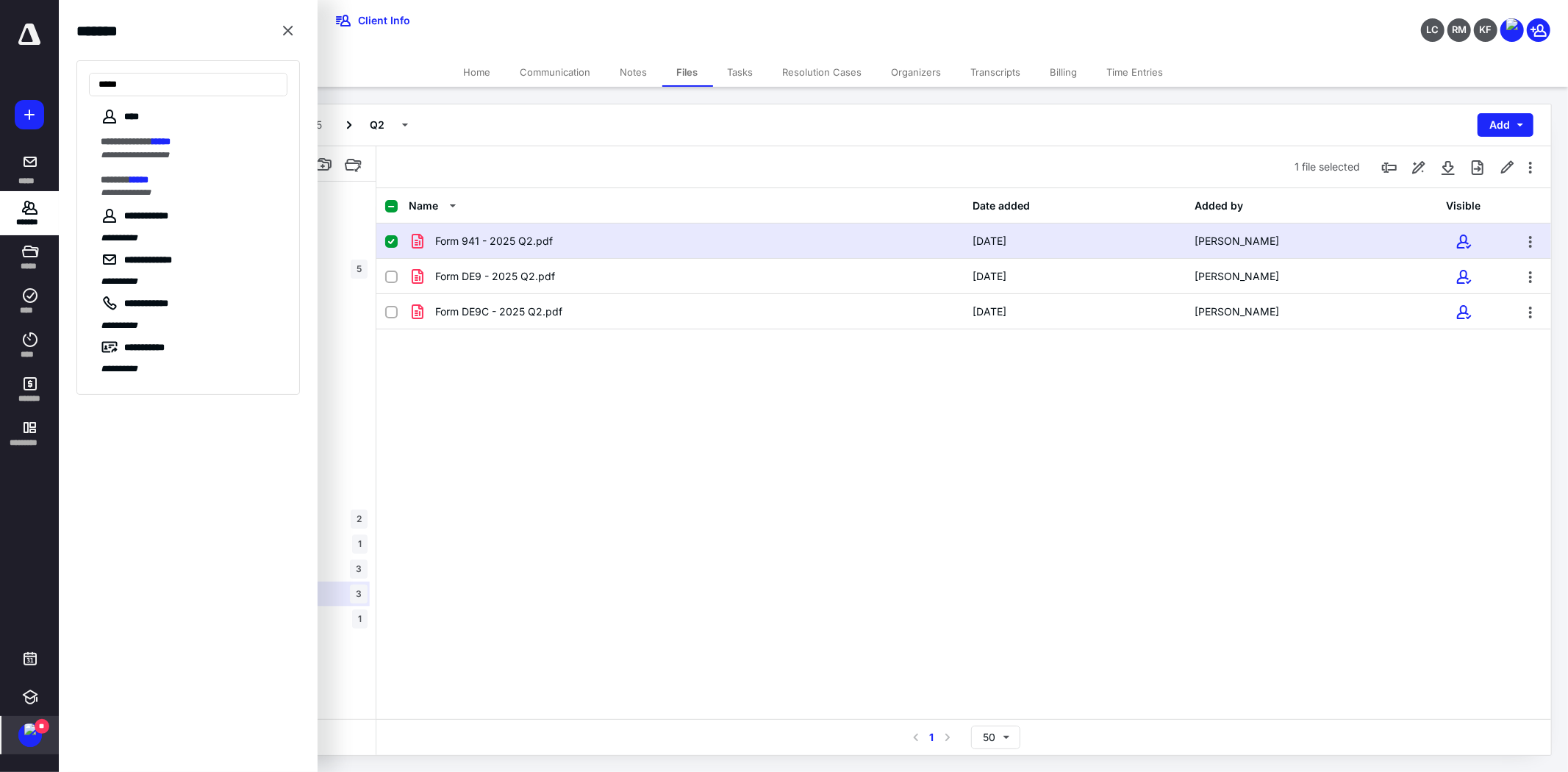 click on "**********" at bounding box center (188, 242) 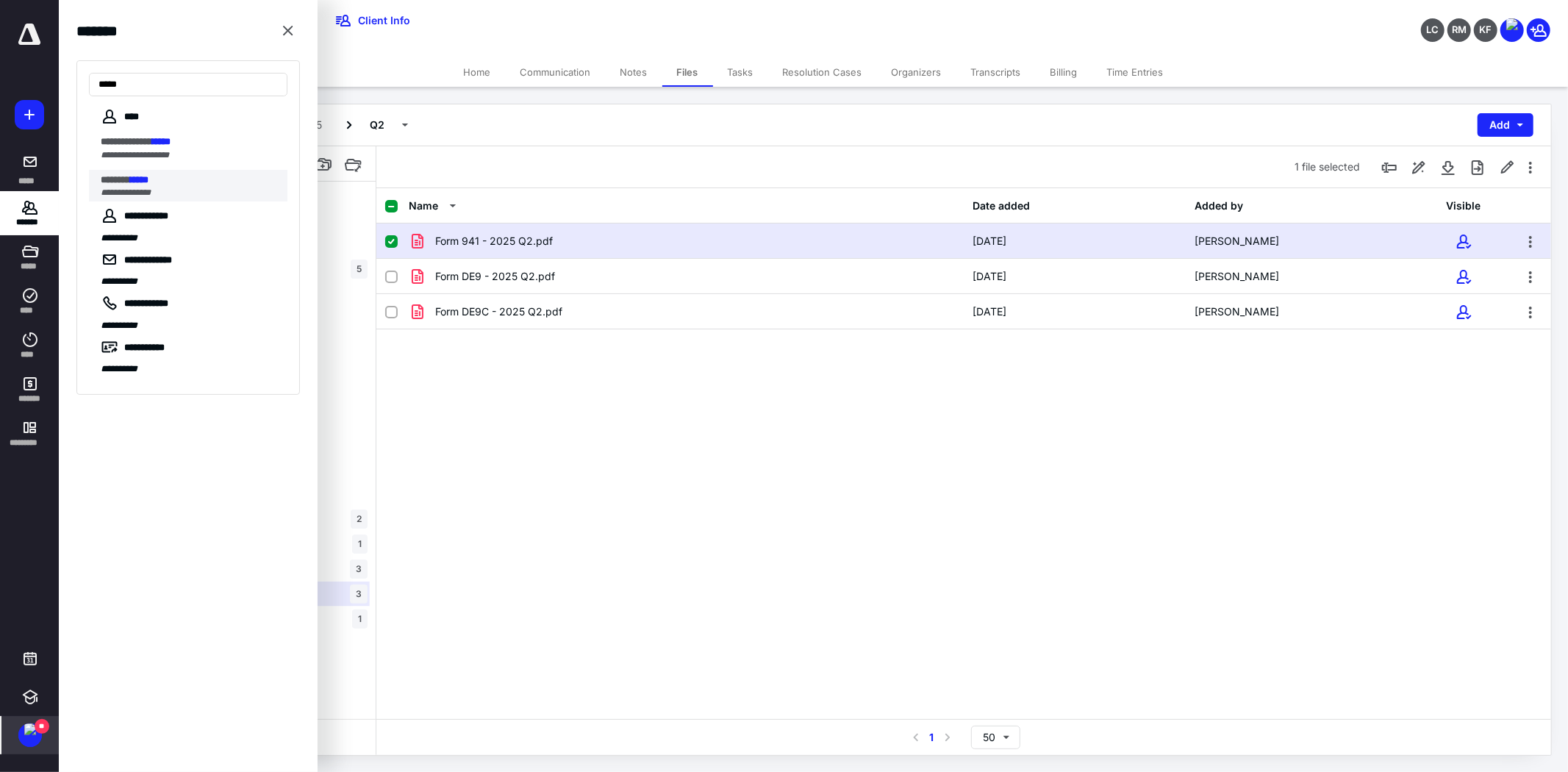 click on "**********" at bounding box center (190, 193) 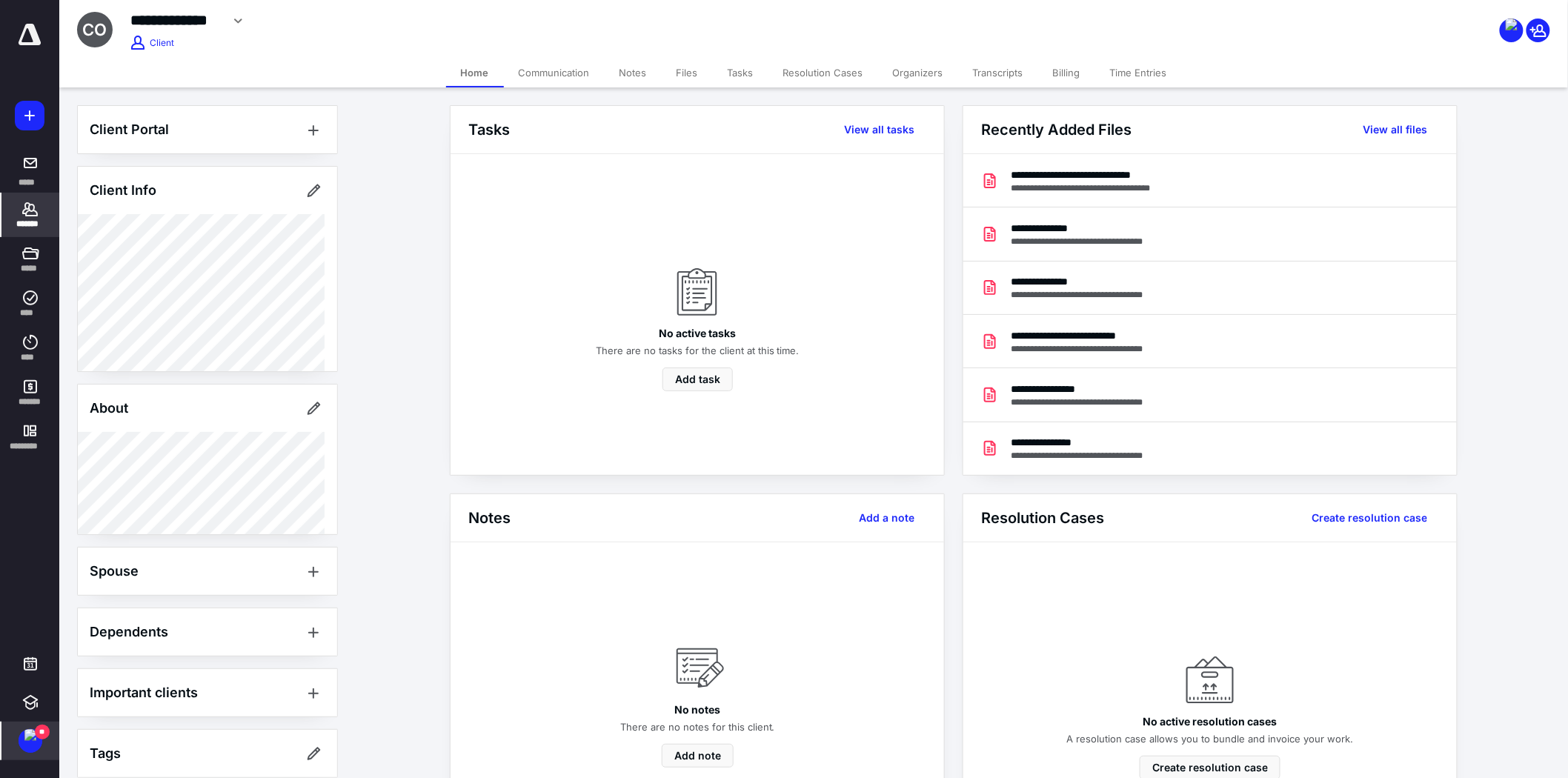 click on "Files" at bounding box center (687, 73) 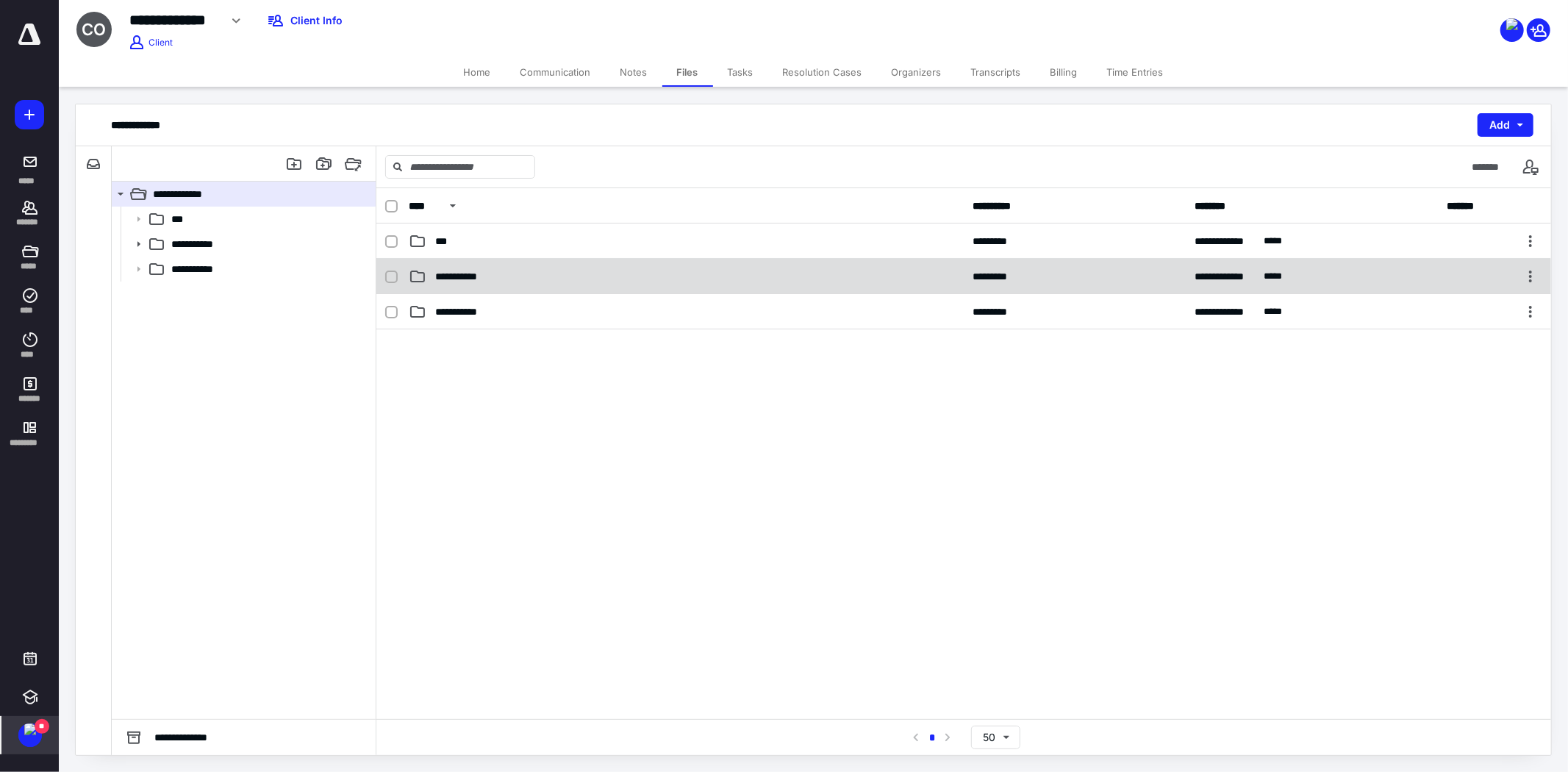 click on "**********" at bounding box center [686, 276] 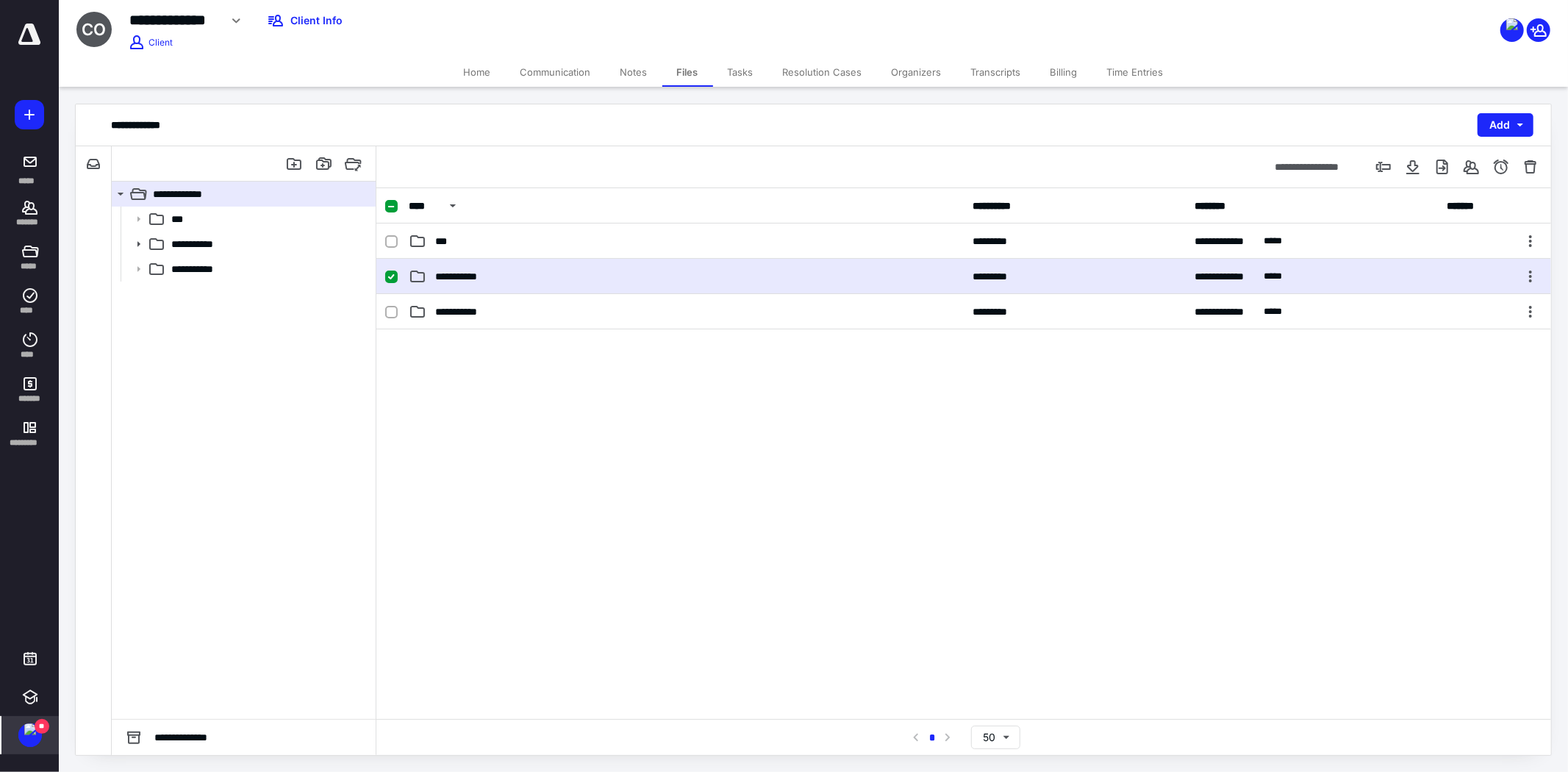 click on "**********" at bounding box center [686, 276] 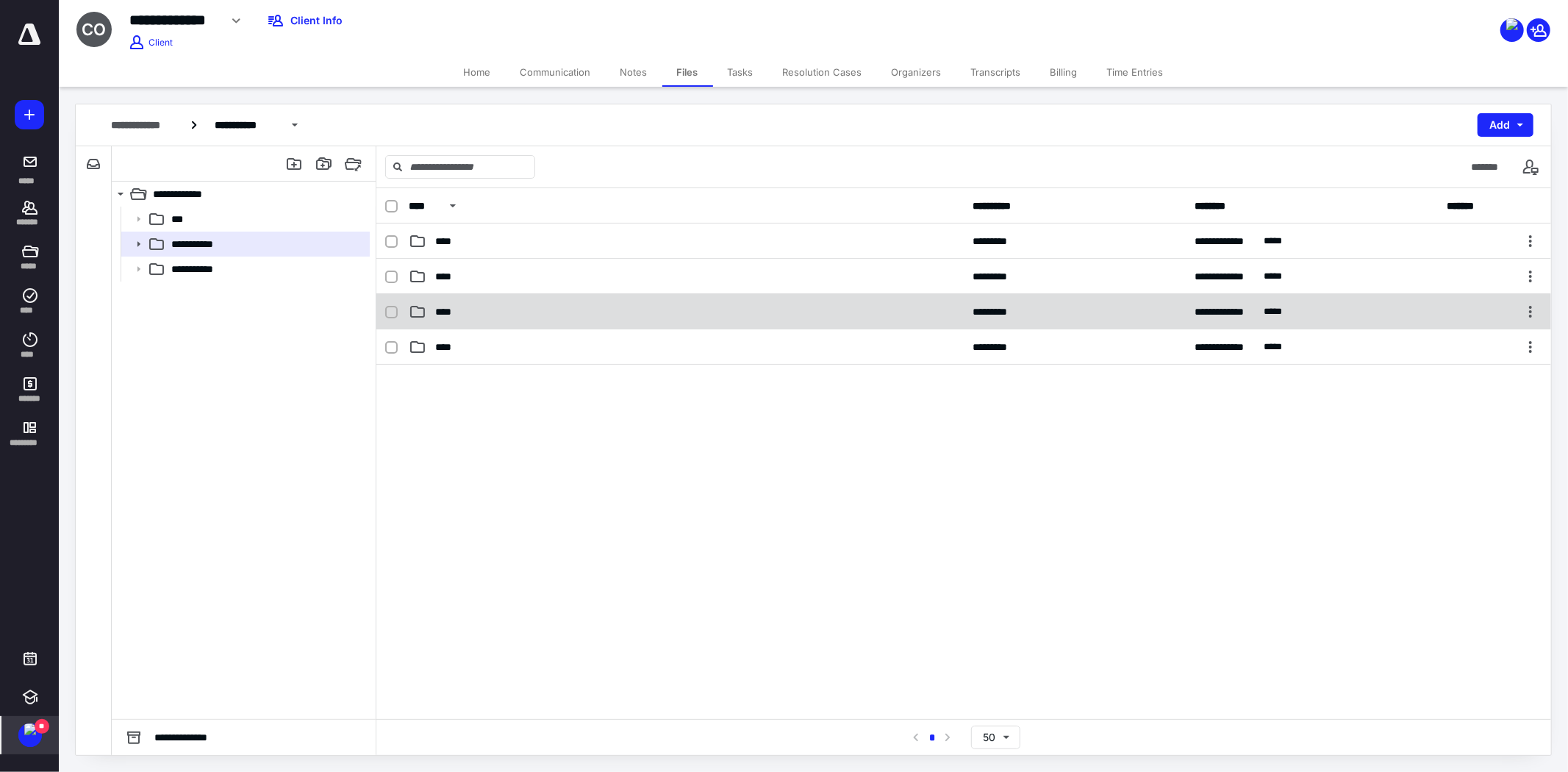 click on "****" at bounding box center (686, 312) 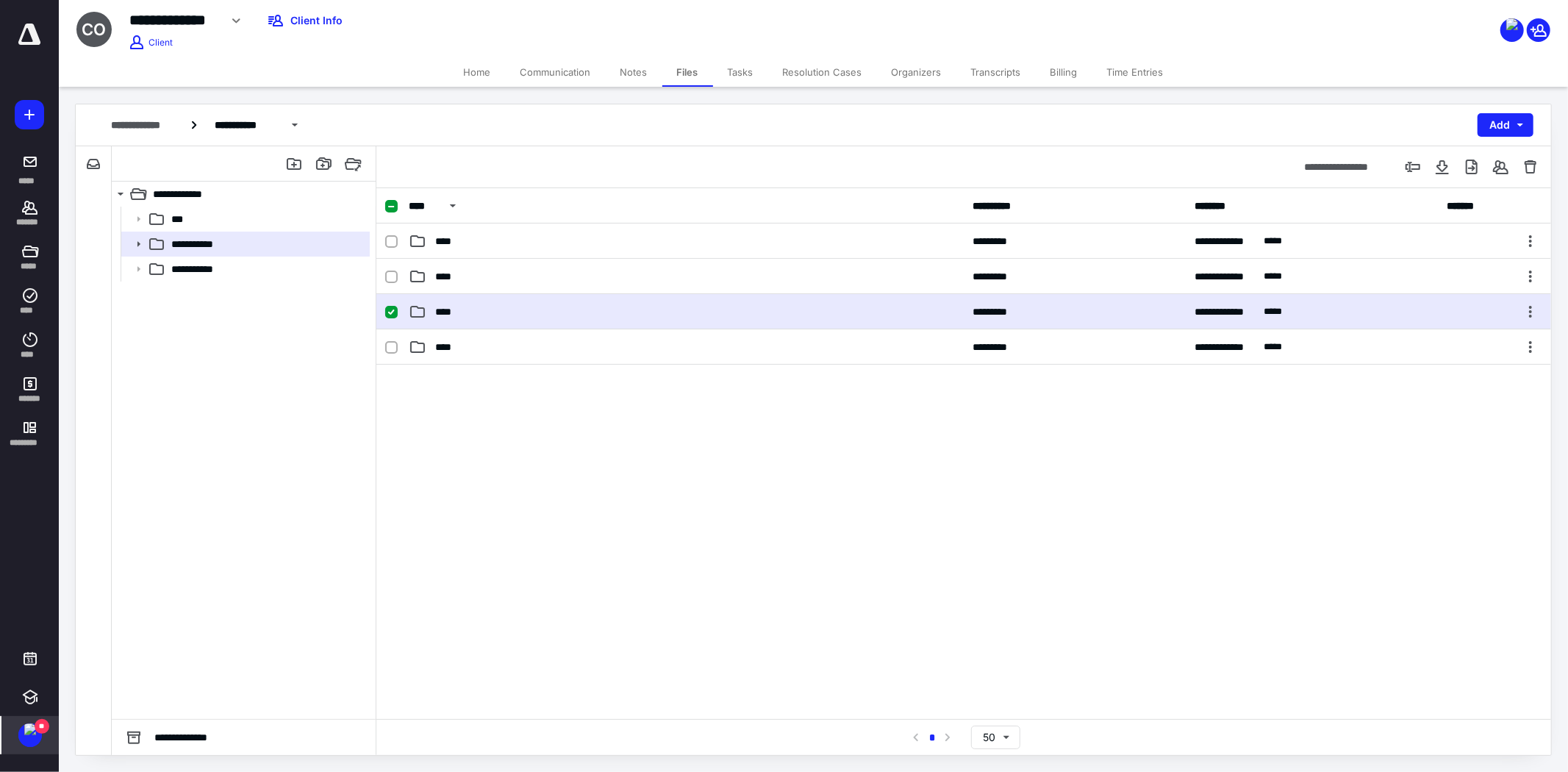 click on "****" at bounding box center [686, 312] 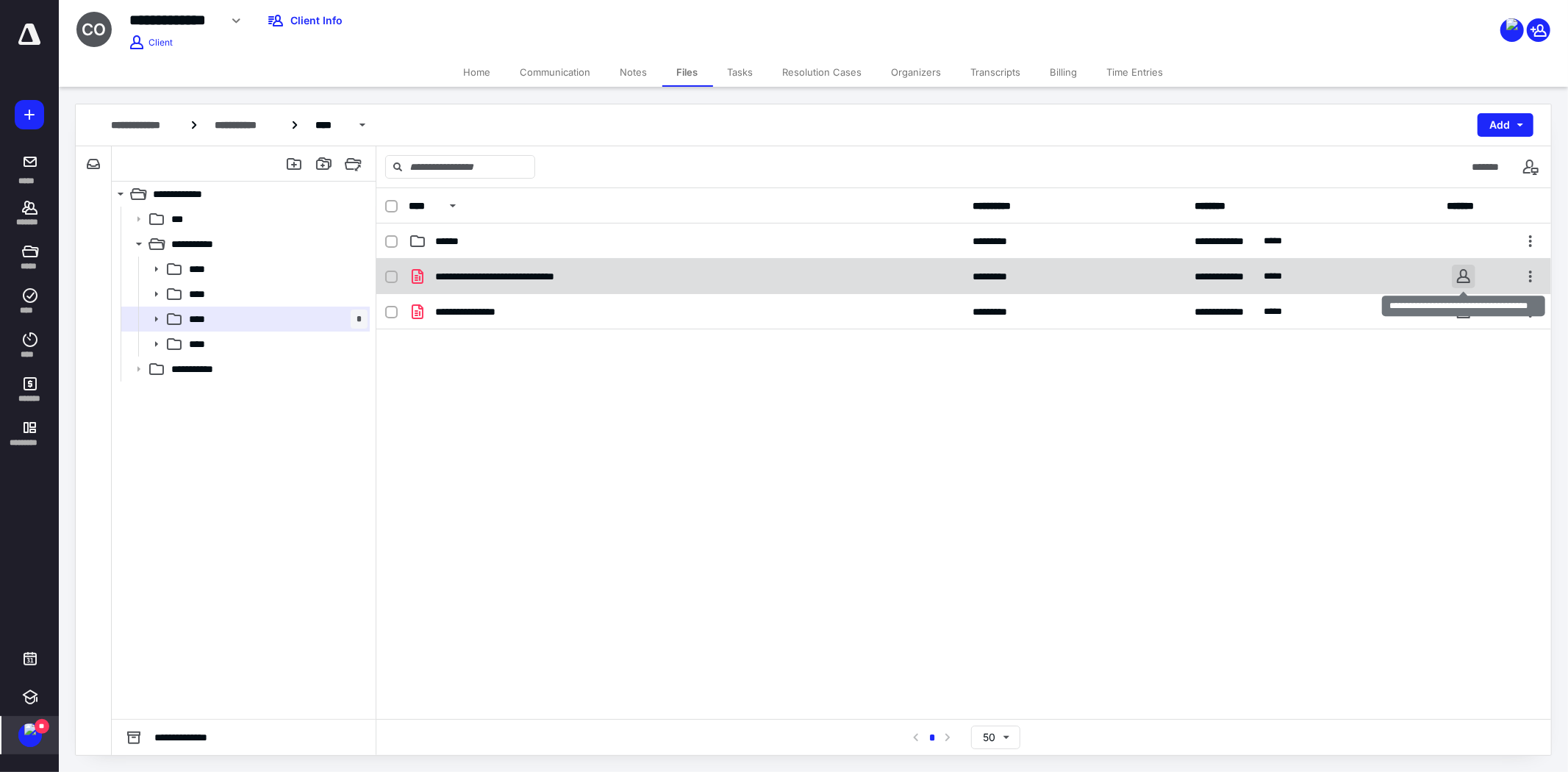 click at bounding box center (1464, 276) 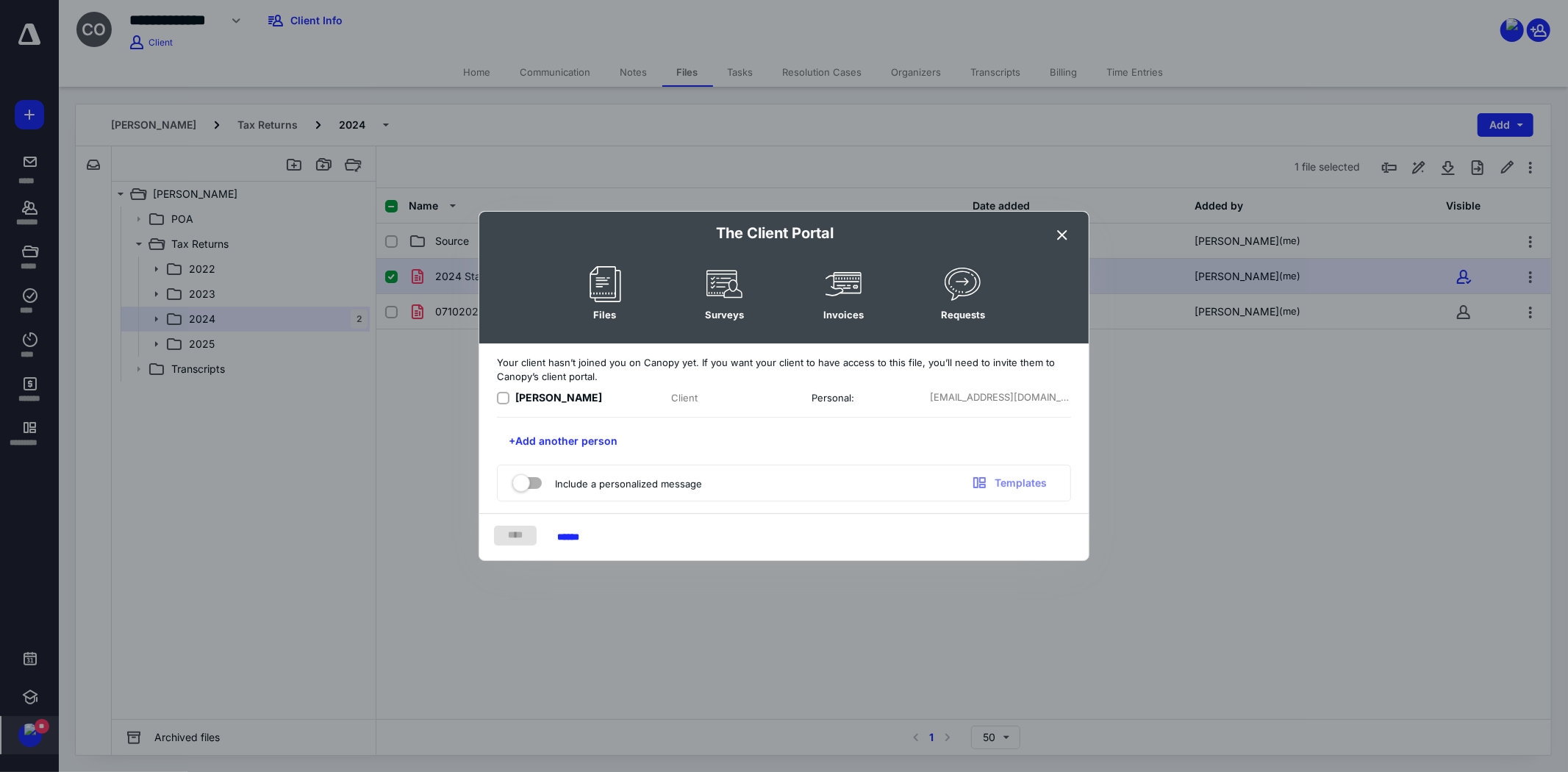 click at bounding box center (503, 398) 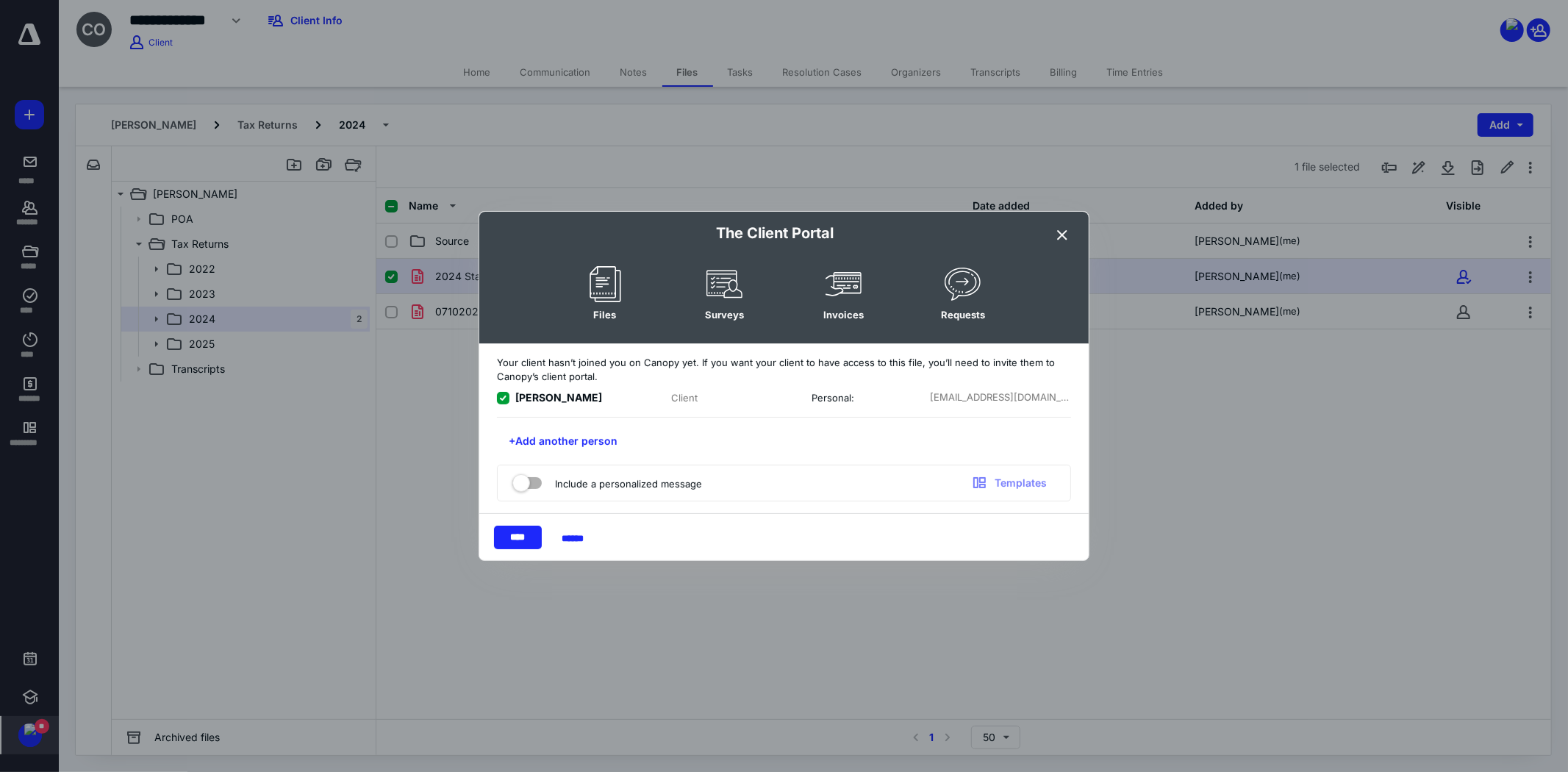 click at bounding box center [527, 480] 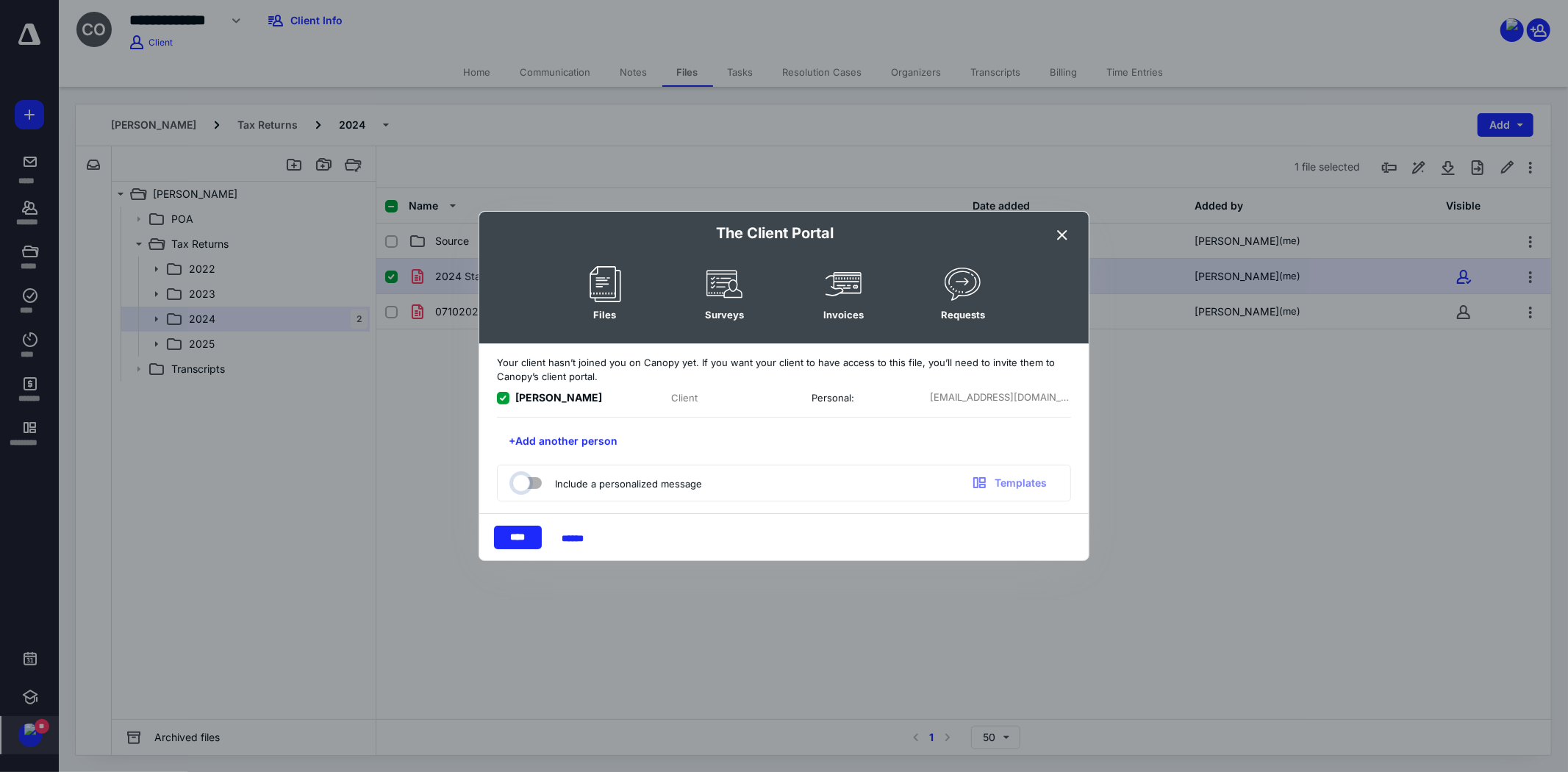 click at bounding box center (520, 481) 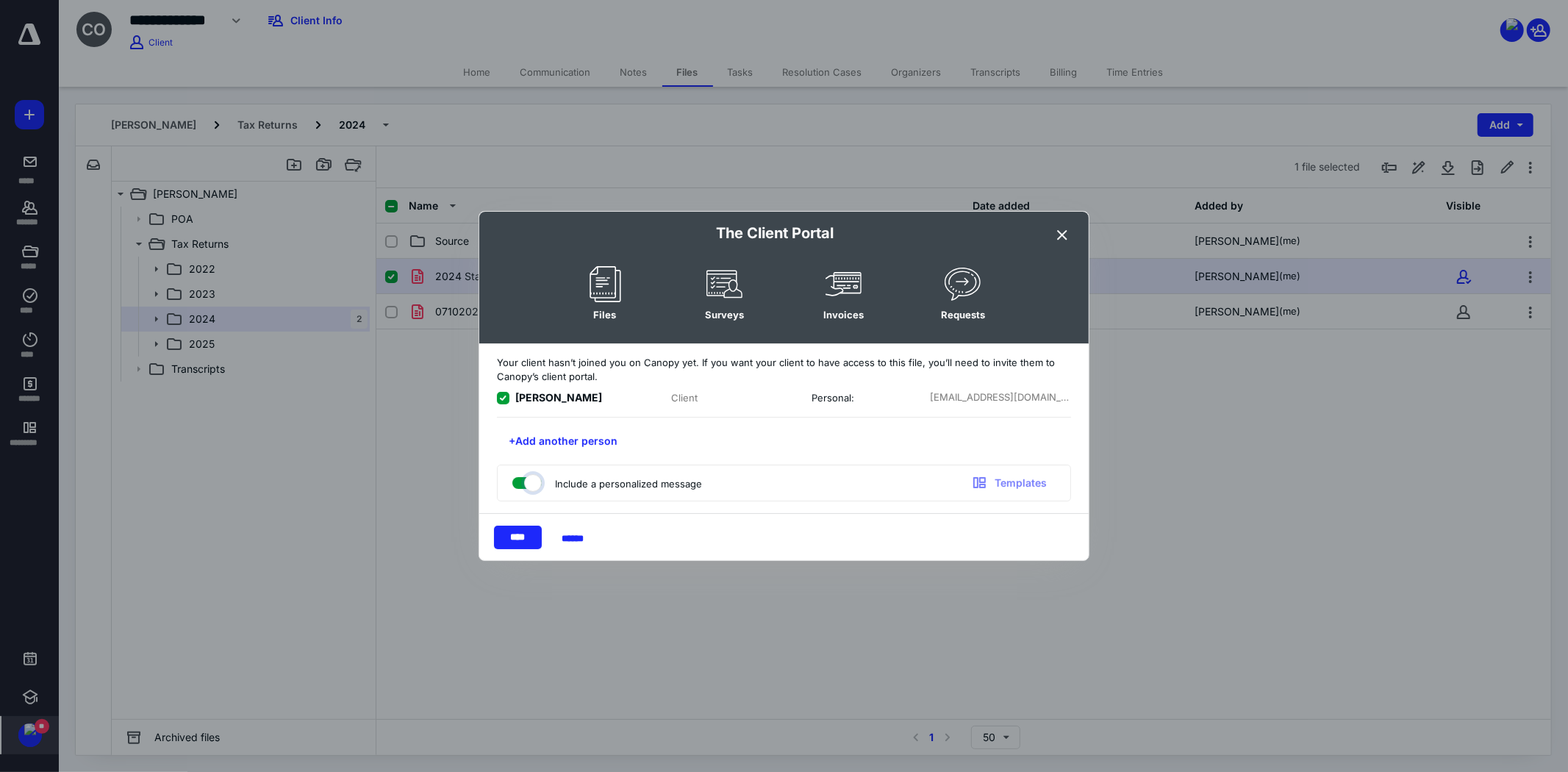 checkbox on "true" 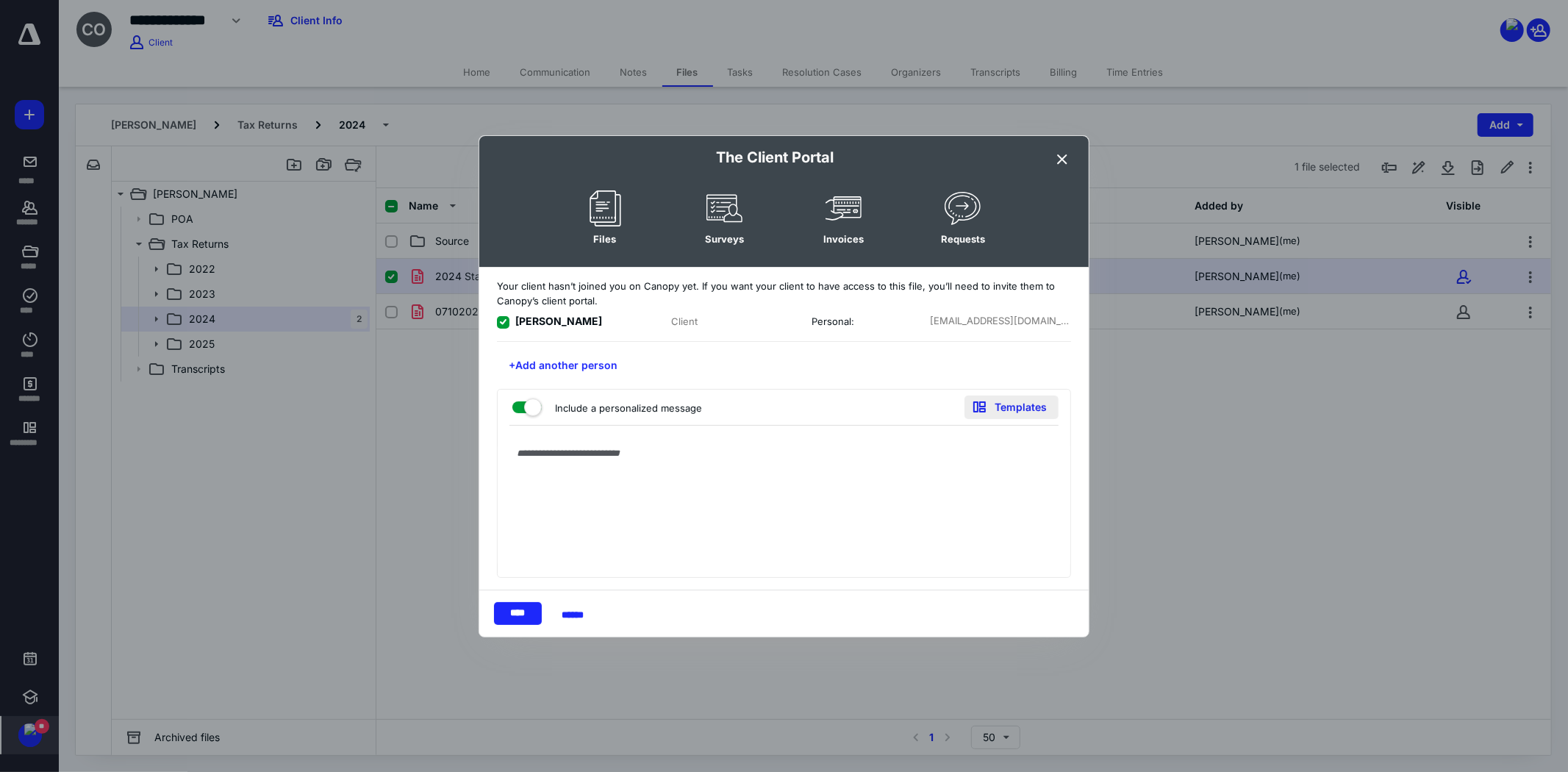 click on "Templates" at bounding box center (1012, 407) 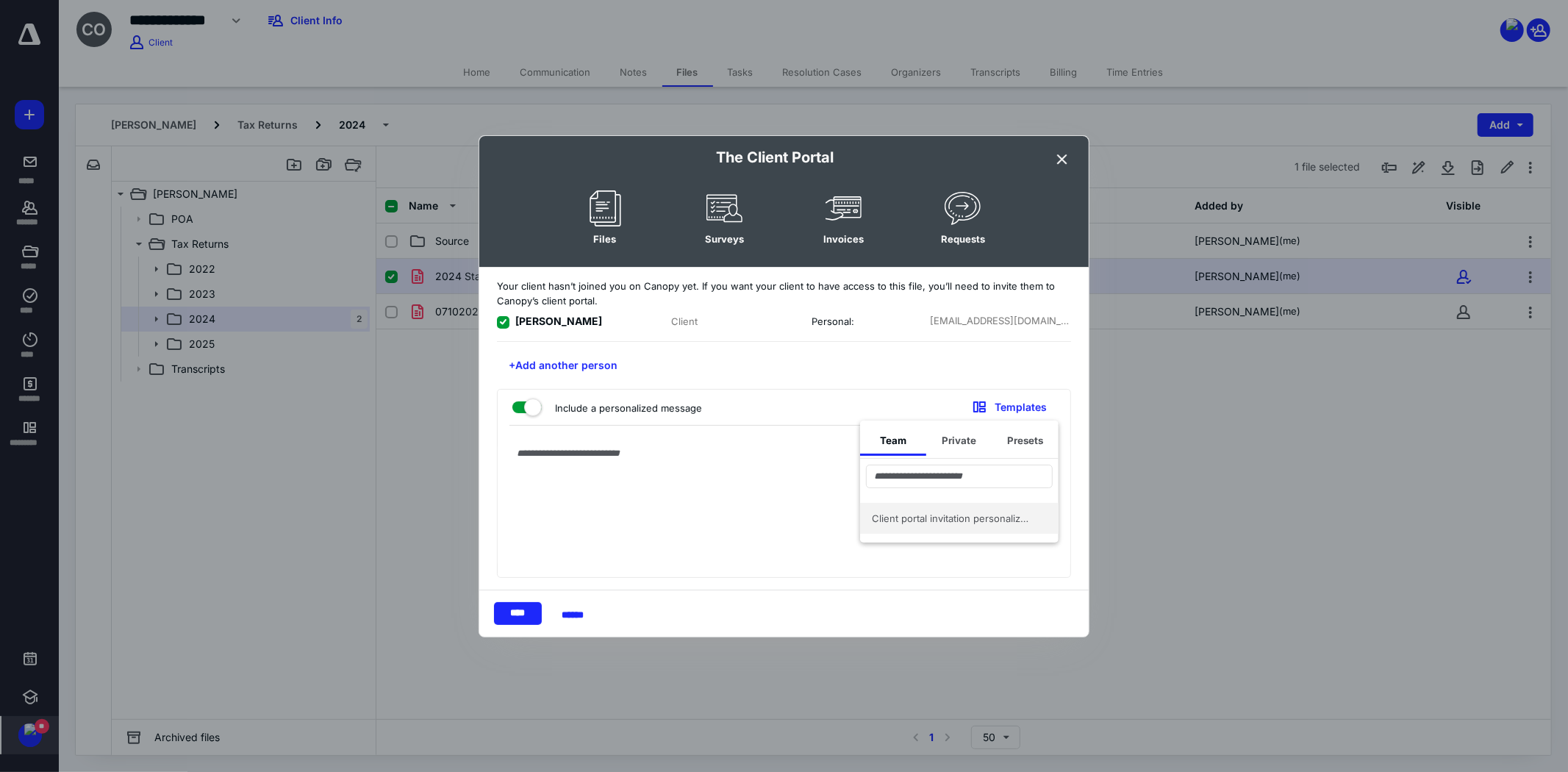 click on "Client portal invitation personalized message" at bounding box center [951, 518] 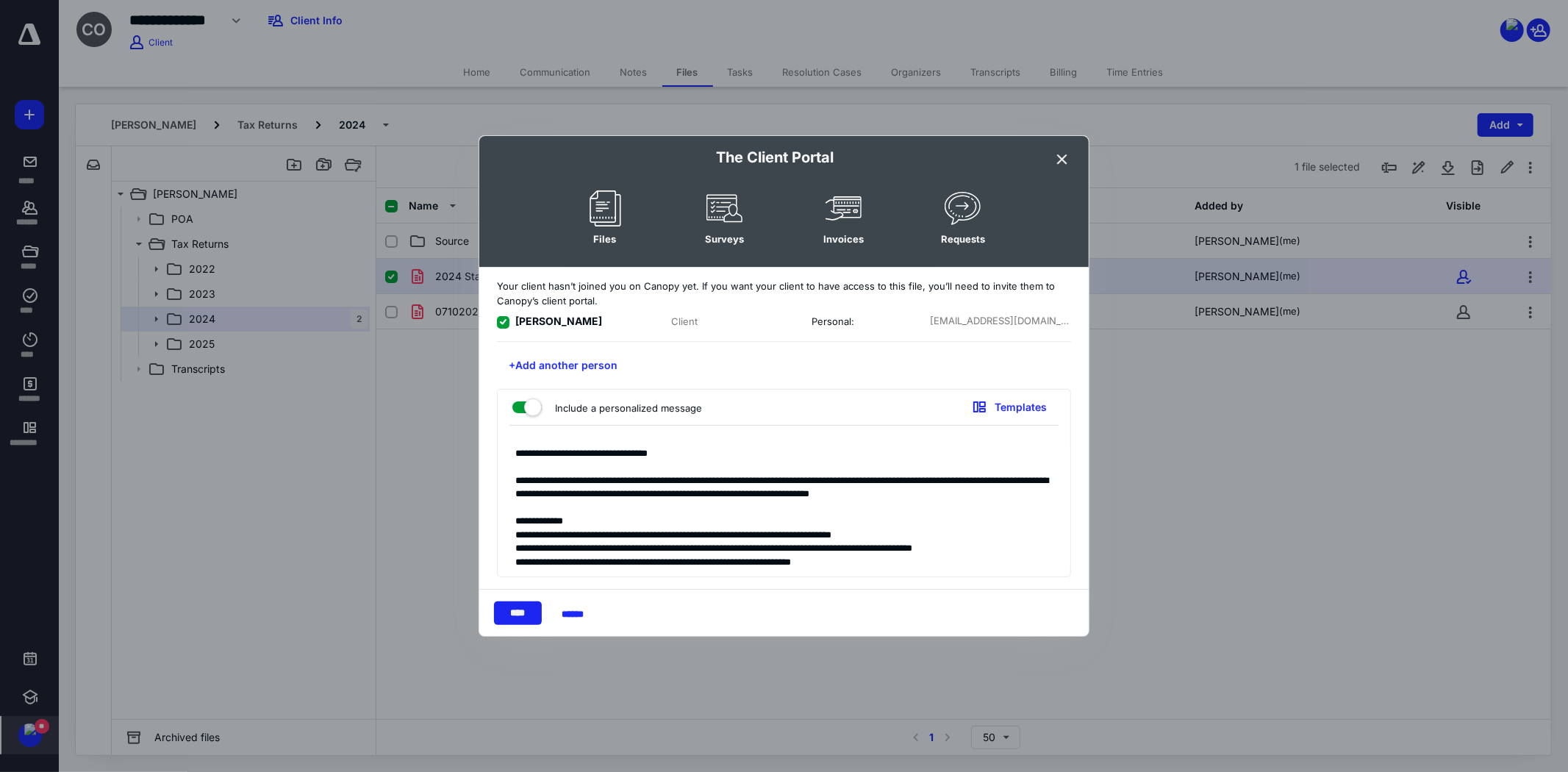 click on "****" at bounding box center [518, 613] 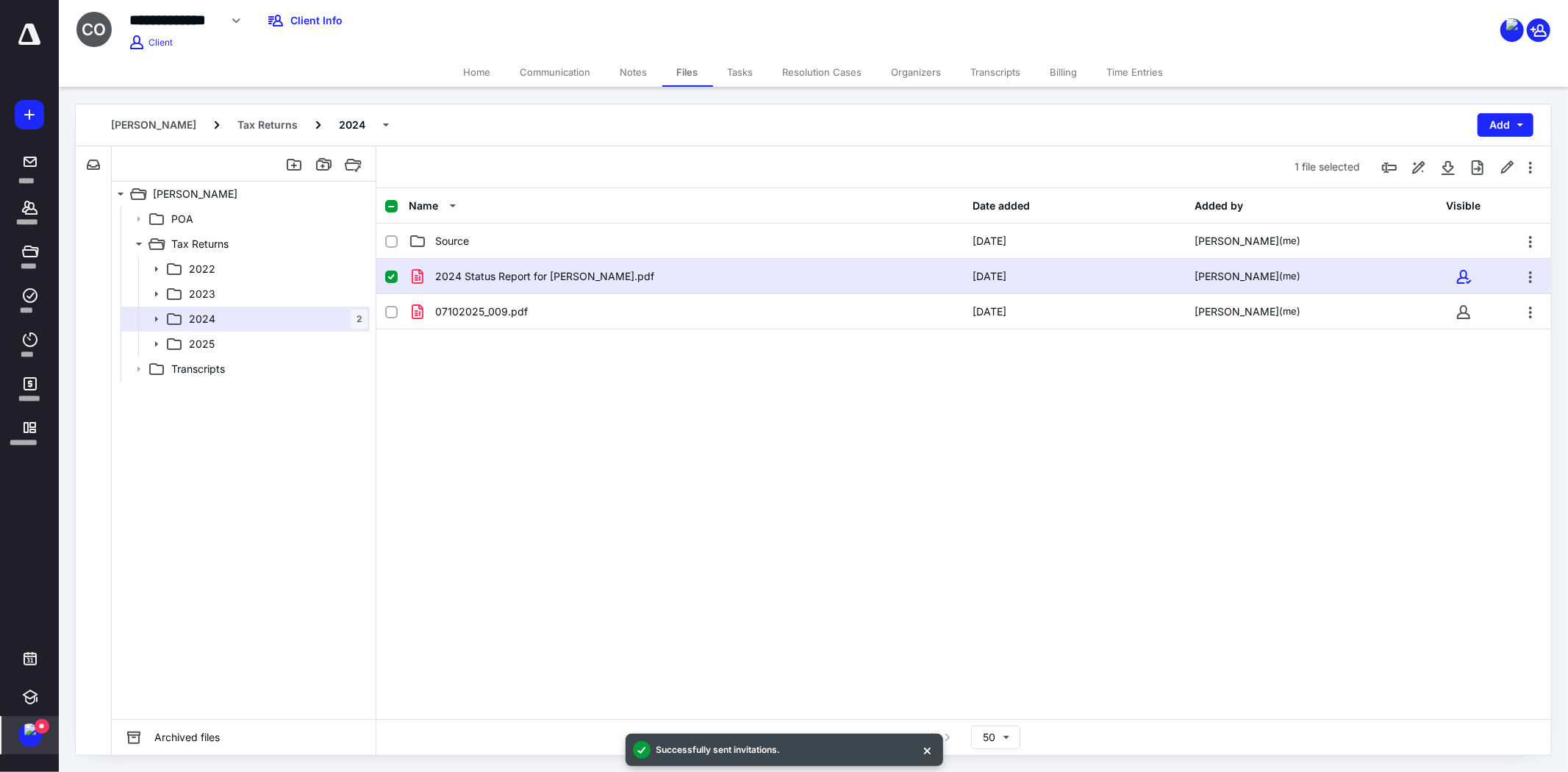 click on "Home" at bounding box center (477, 72) 